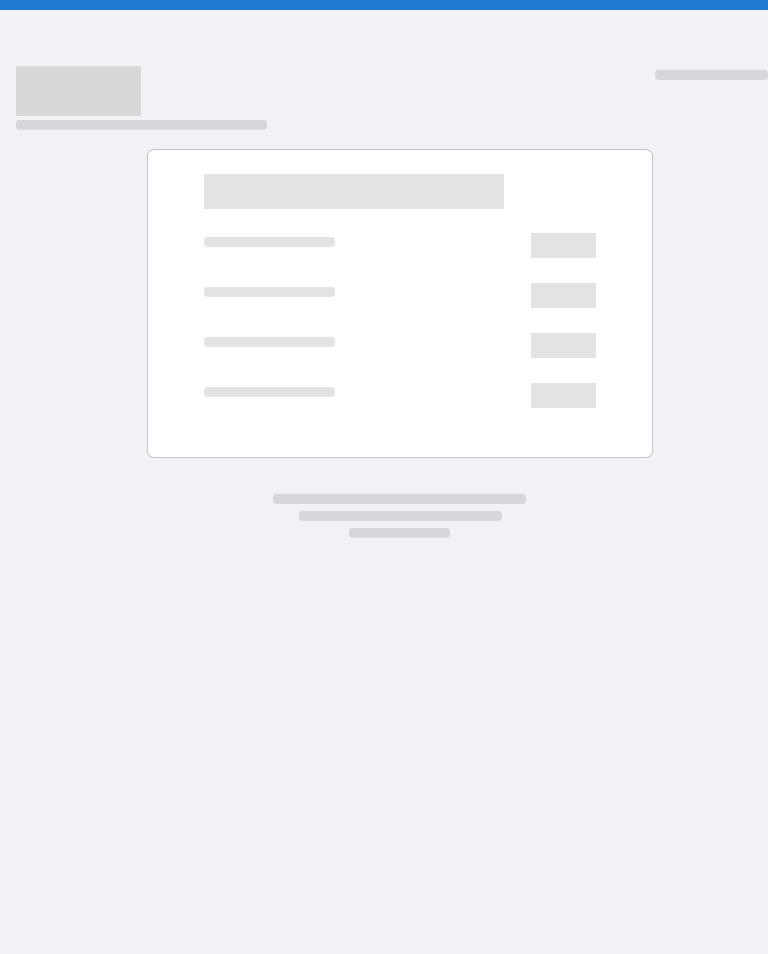 scroll, scrollTop: 0, scrollLeft: 0, axis: both 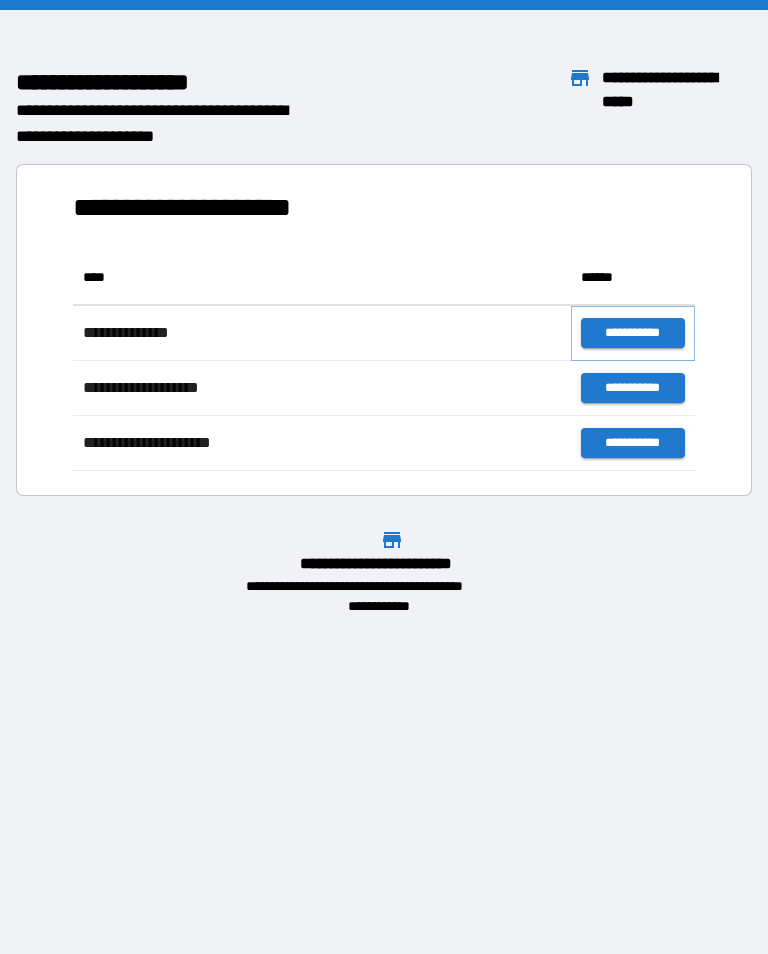 click on "**********" at bounding box center (633, 333) 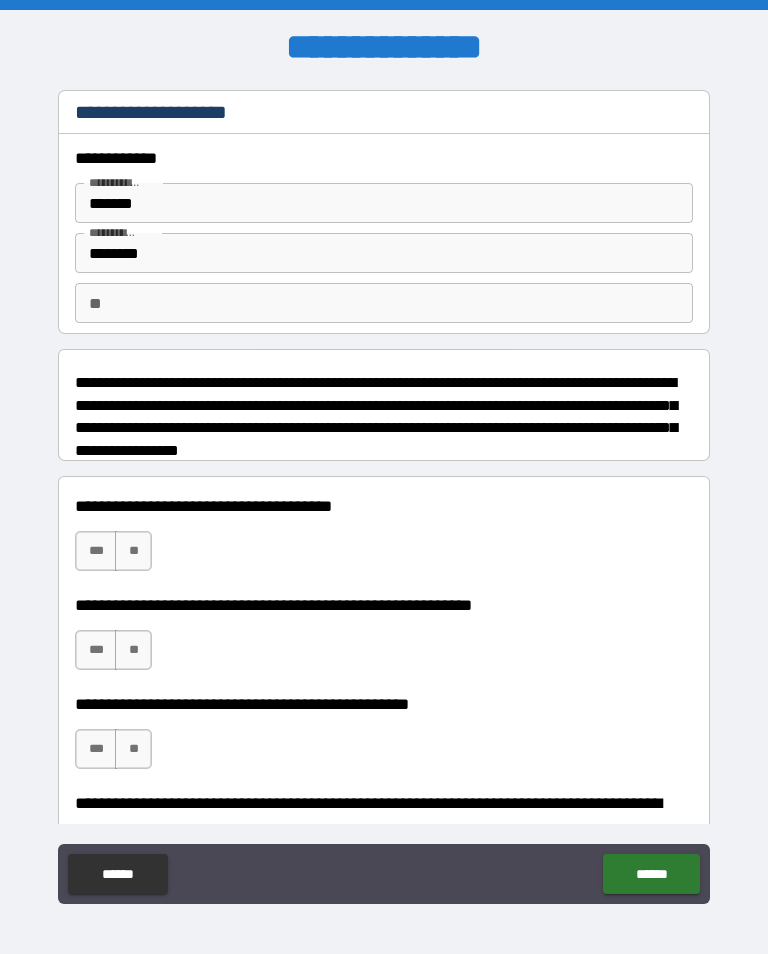 click on "**" at bounding box center (133, 551) 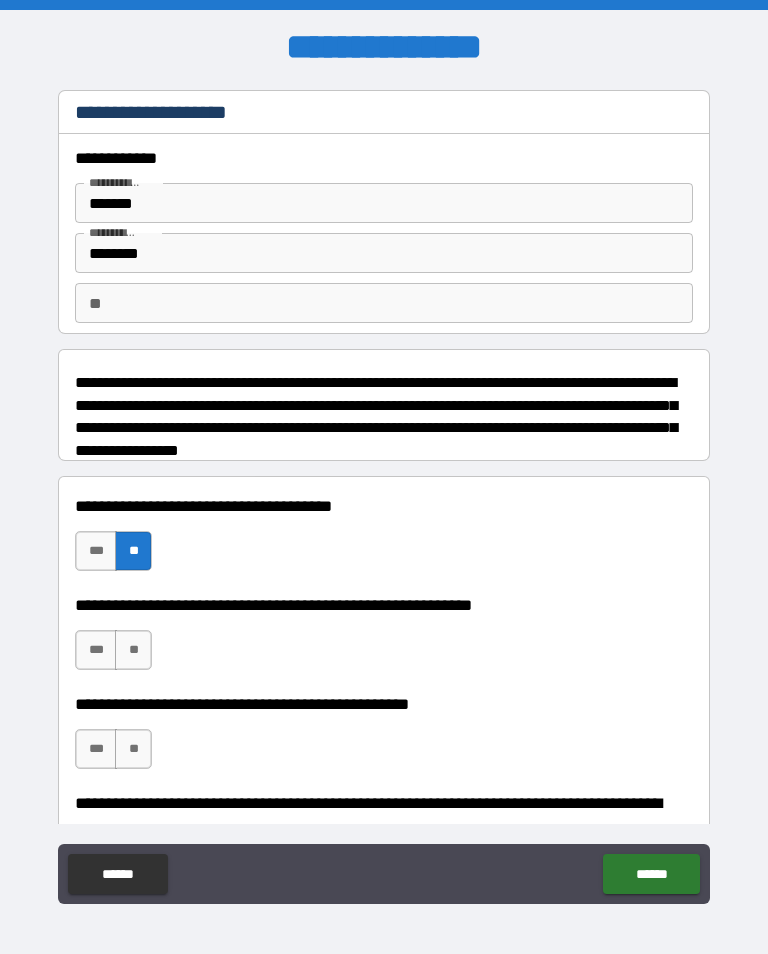 click on "**" at bounding box center (133, 650) 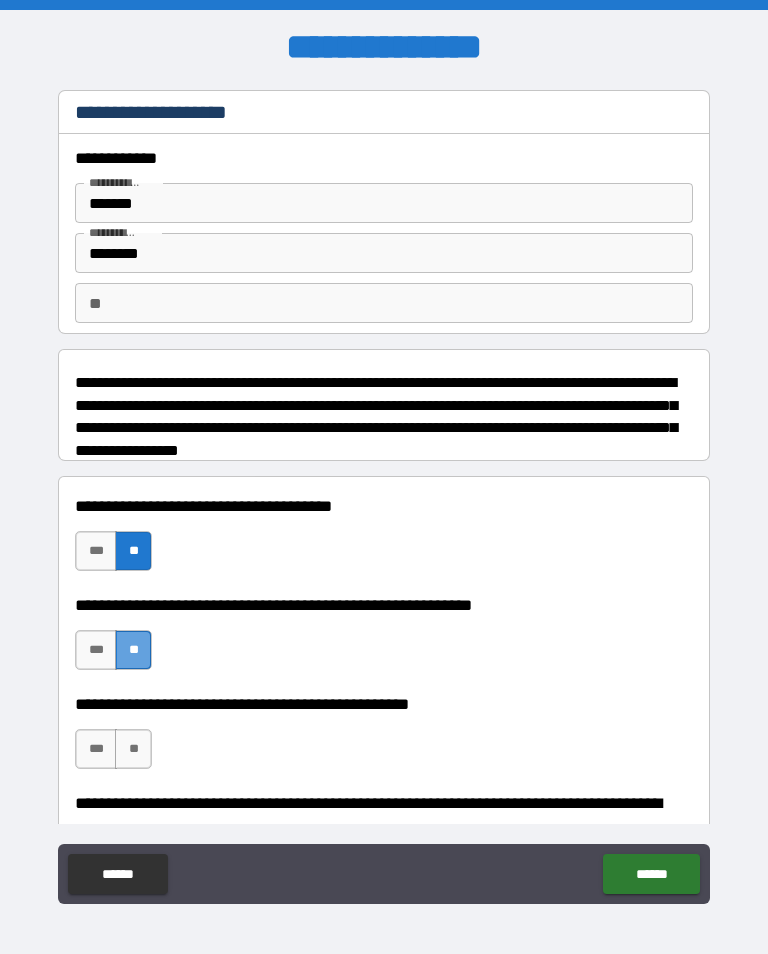 click on "**" at bounding box center (133, 650) 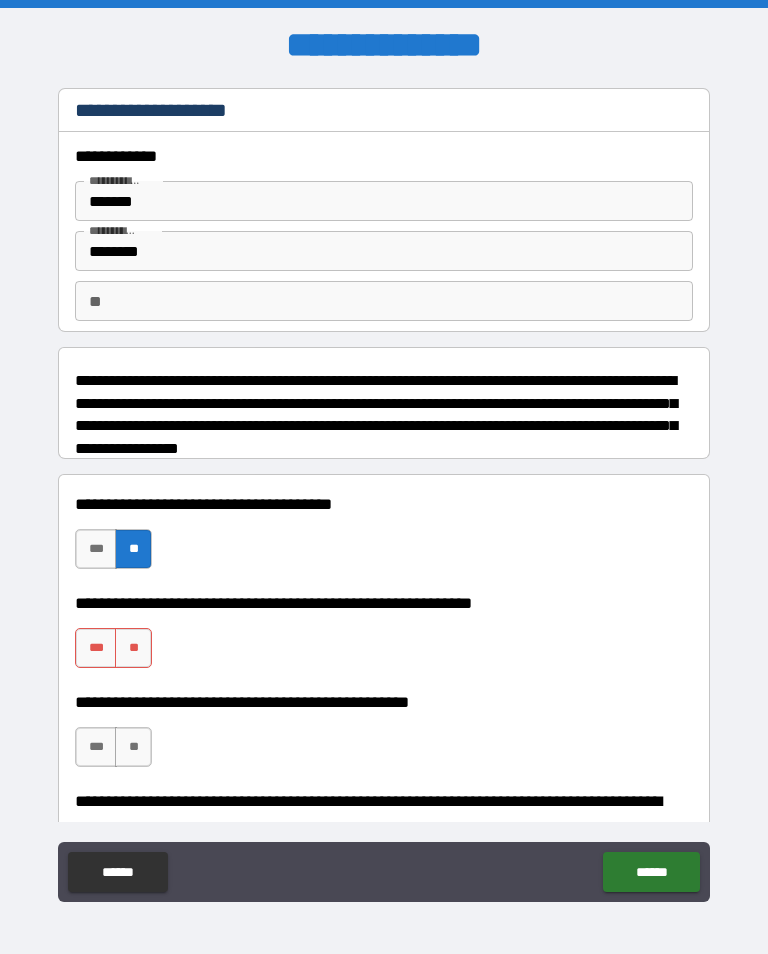 scroll, scrollTop: 1, scrollLeft: 0, axis: vertical 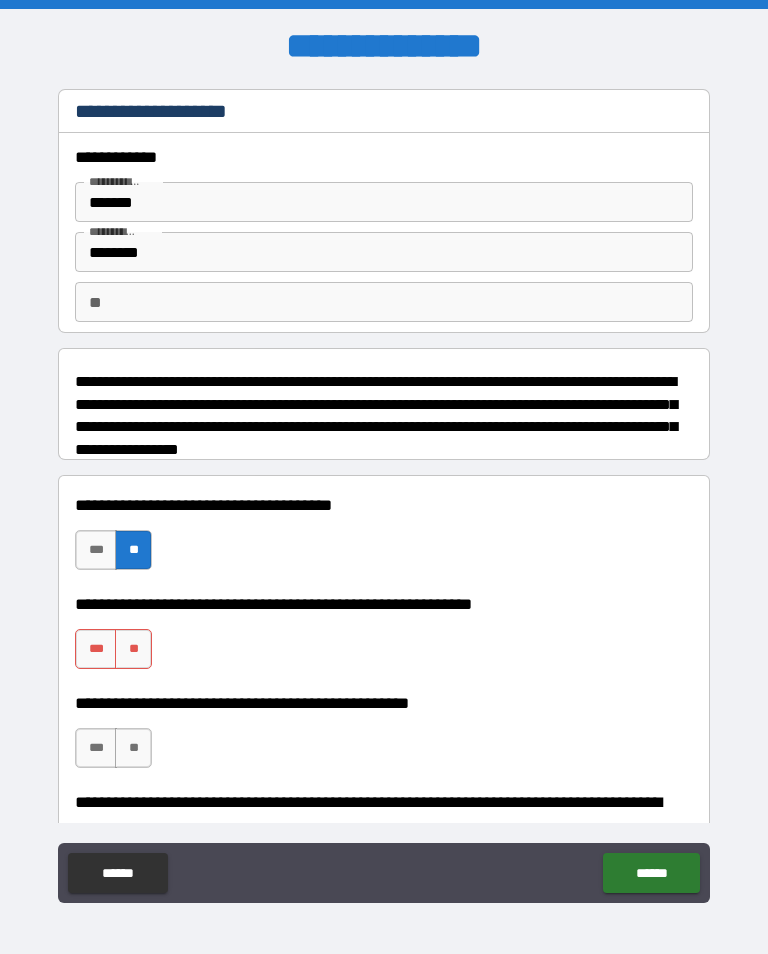 click on "**" at bounding box center [133, 649] 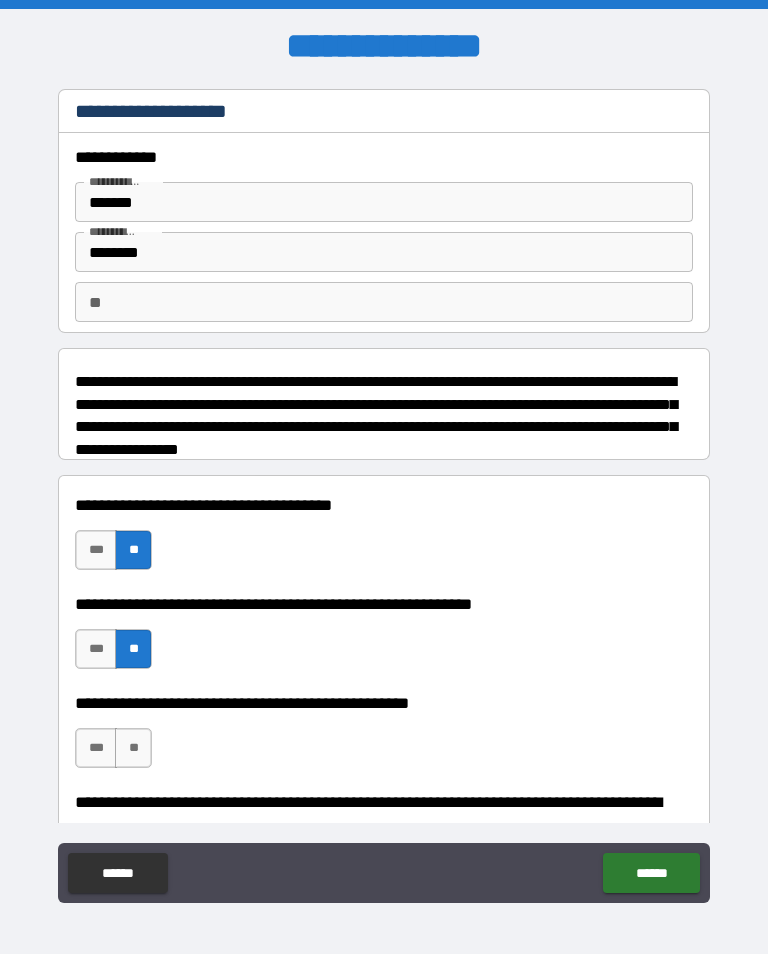 click on "**" at bounding box center [133, 748] 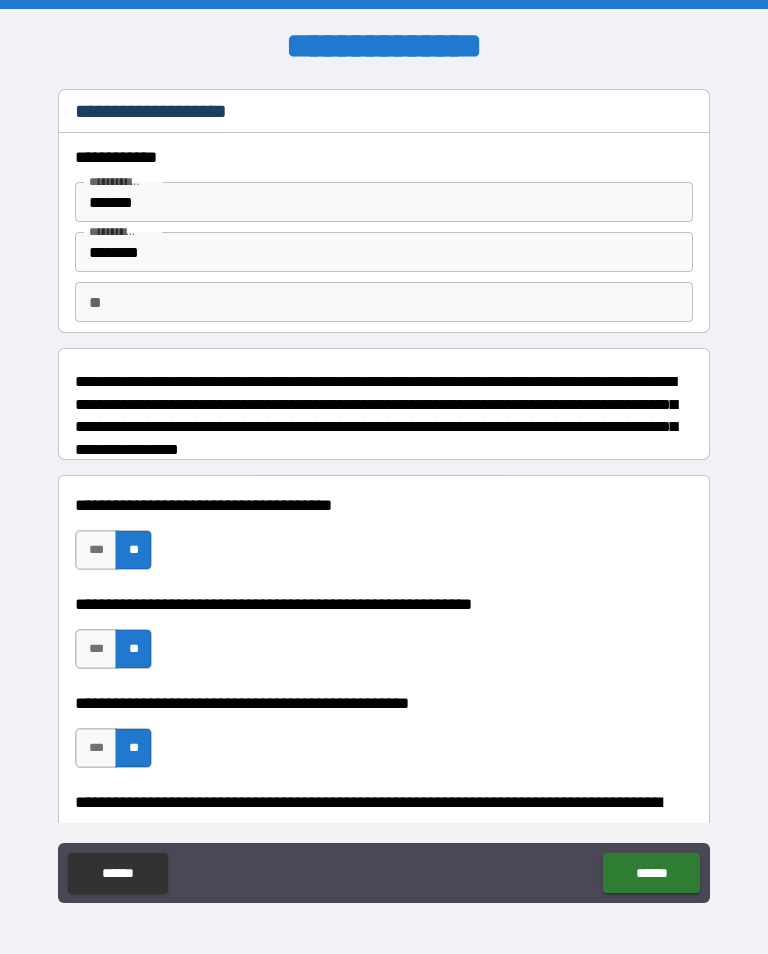 click on "**********" at bounding box center (378, 817) 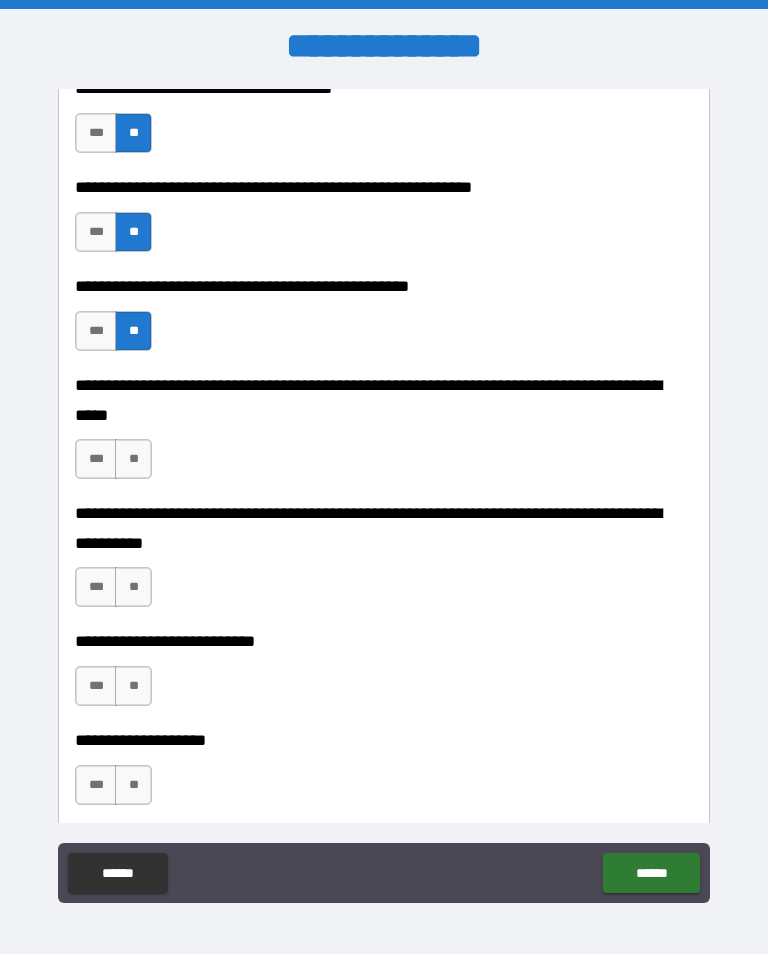scroll, scrollTop: 430, scrollLeft: 0, axis: vertical 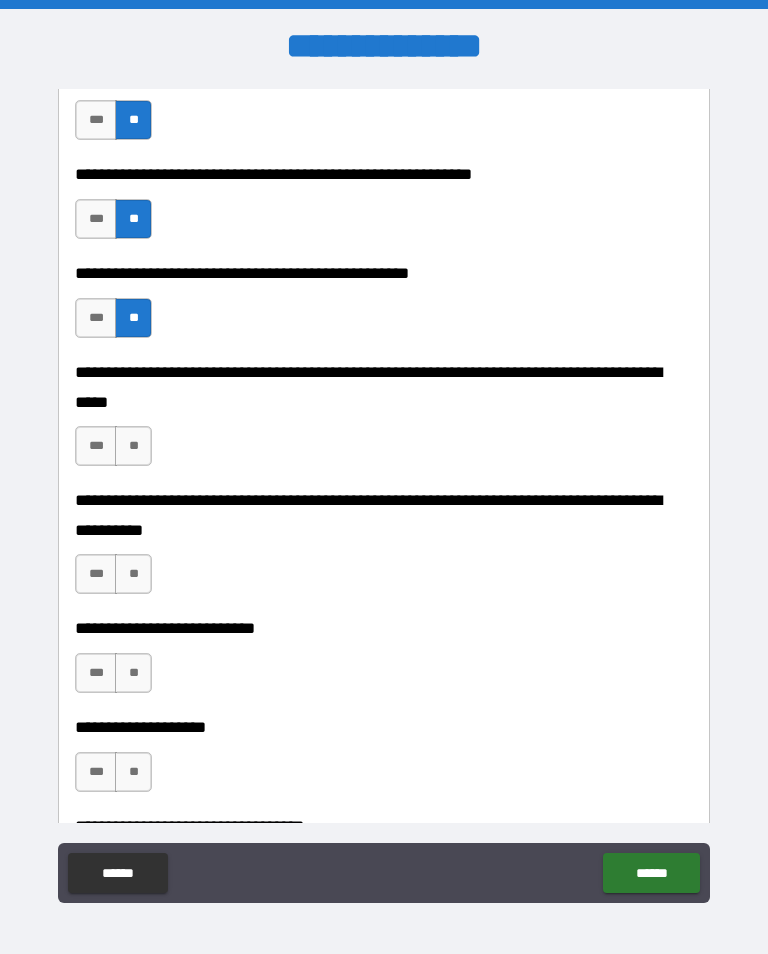 click on "**" at bounding box center (133, 446) 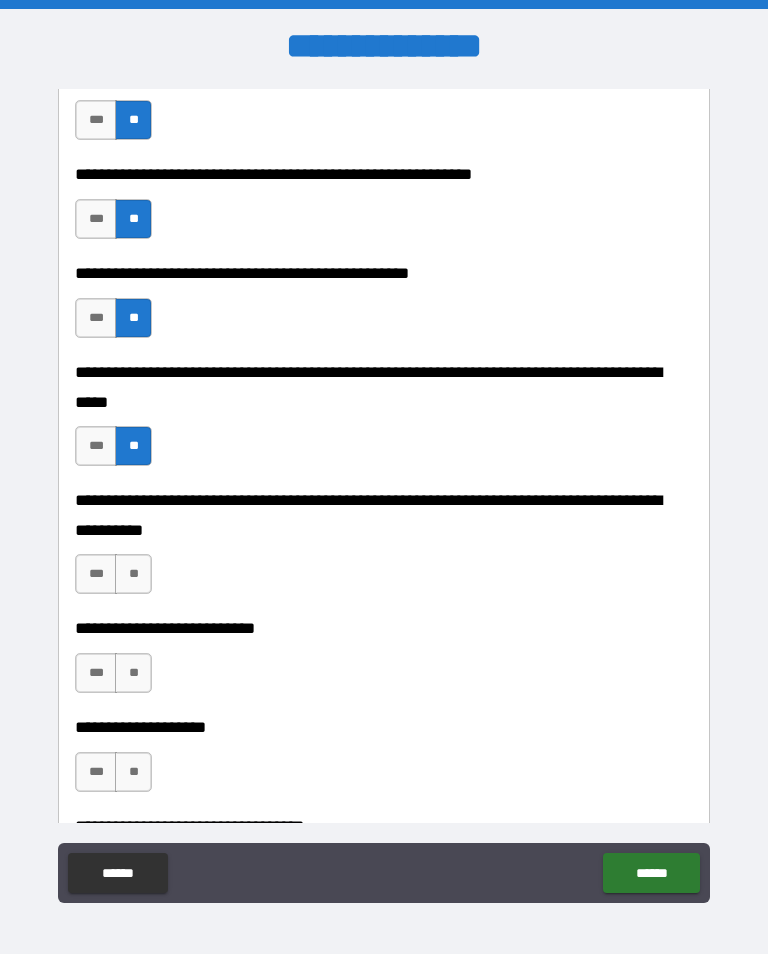 click on "**" at bounding box center [133, 574] 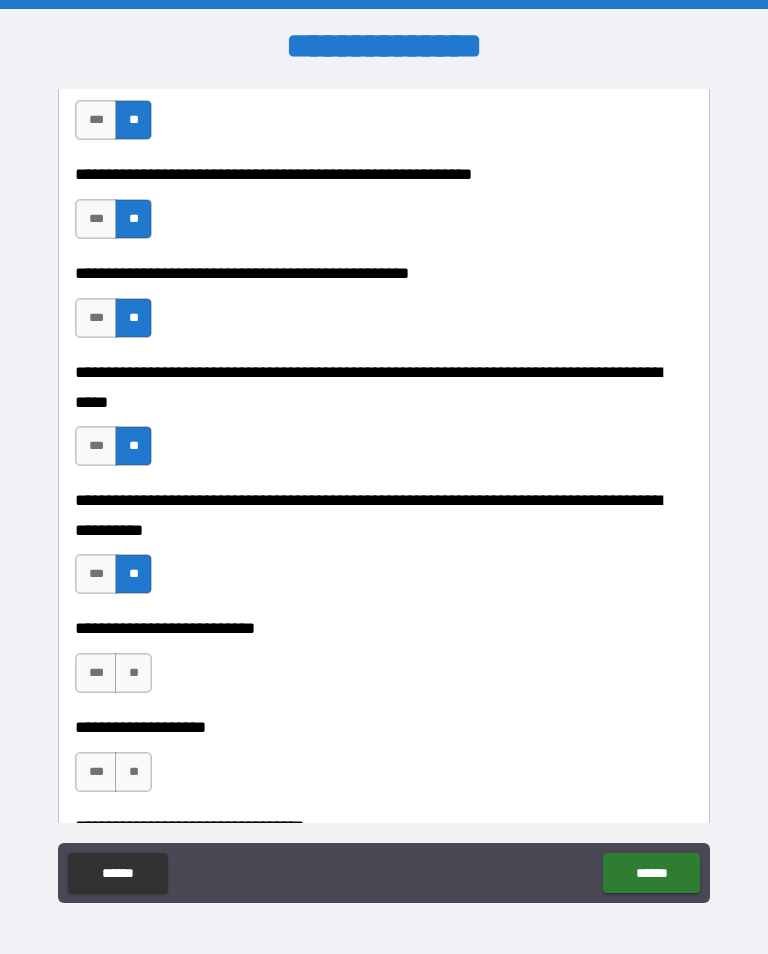 click on "**" at bounding box center (133, 673) 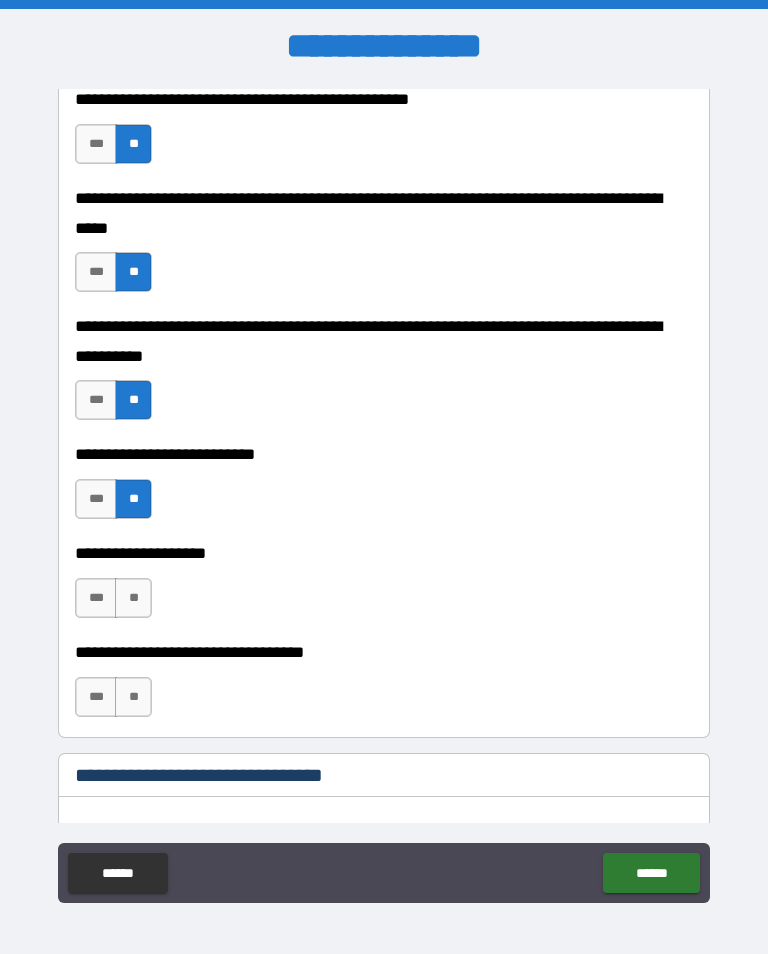 scroll, scrollTop: 720, scrollLeft: 0, axis: vertical 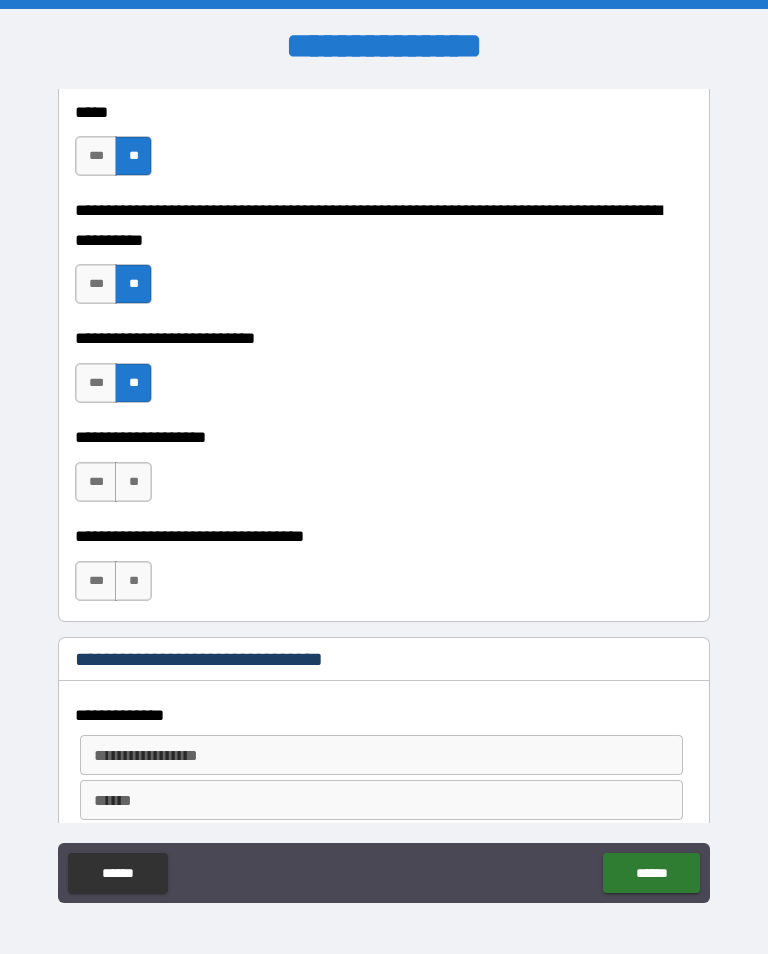 click on "***" at bounding box center (96, 482) 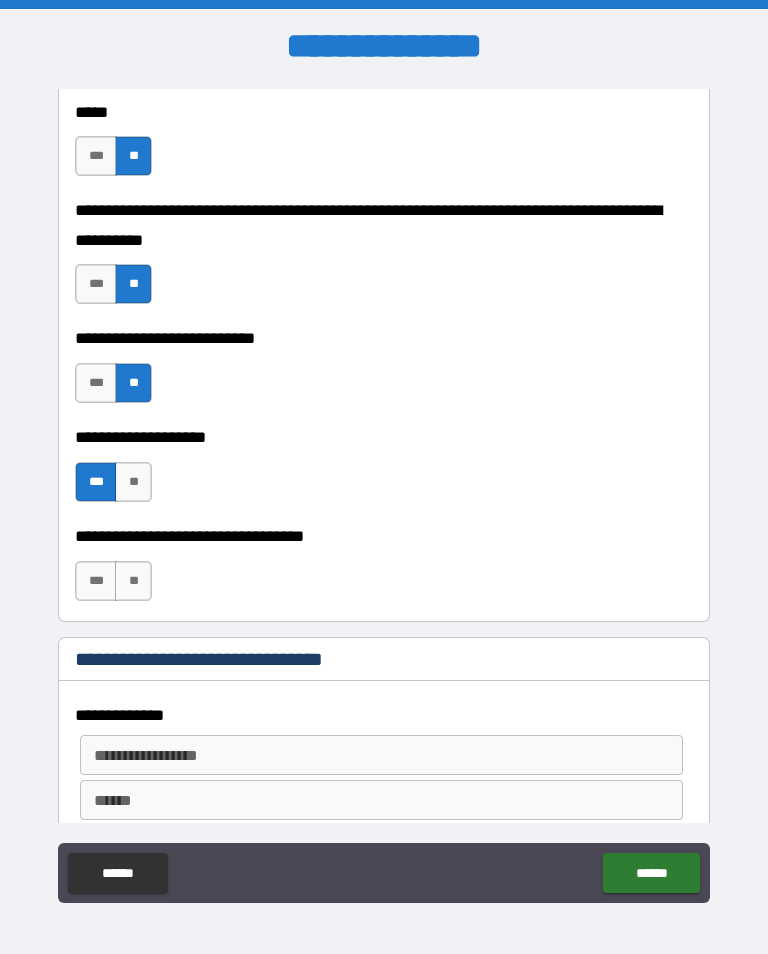 click on "**" at bounding box center (133, 581) 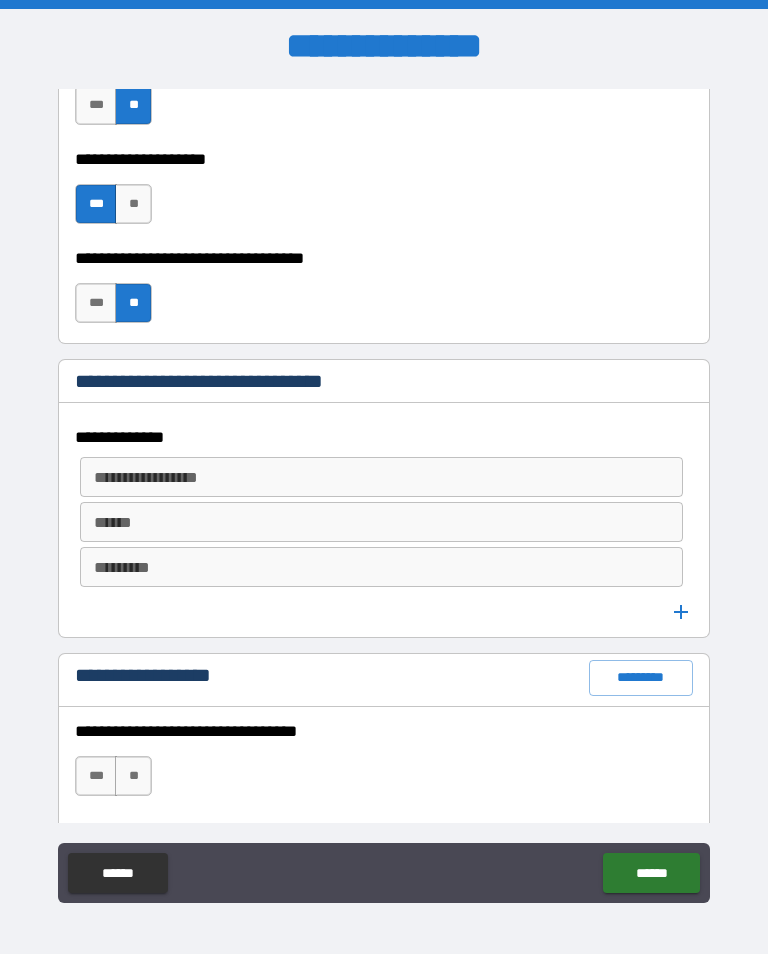 scroll, scrollTop: 1010, scrollLeft: 0, axis: vertical 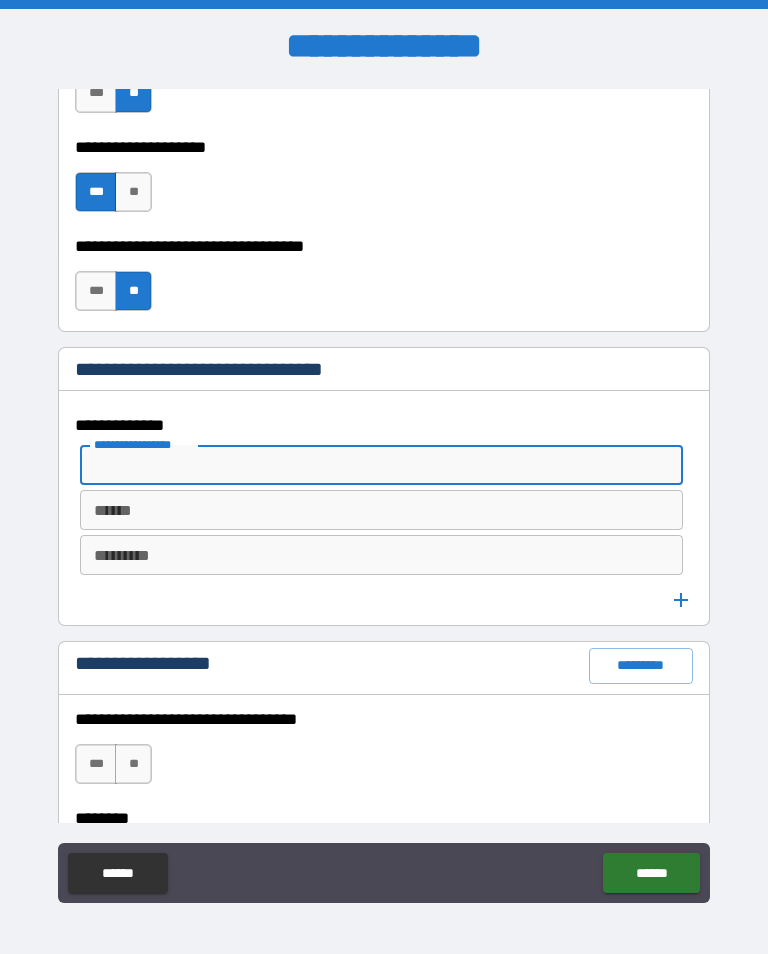click on "**********" at bounding box center [374, 465] 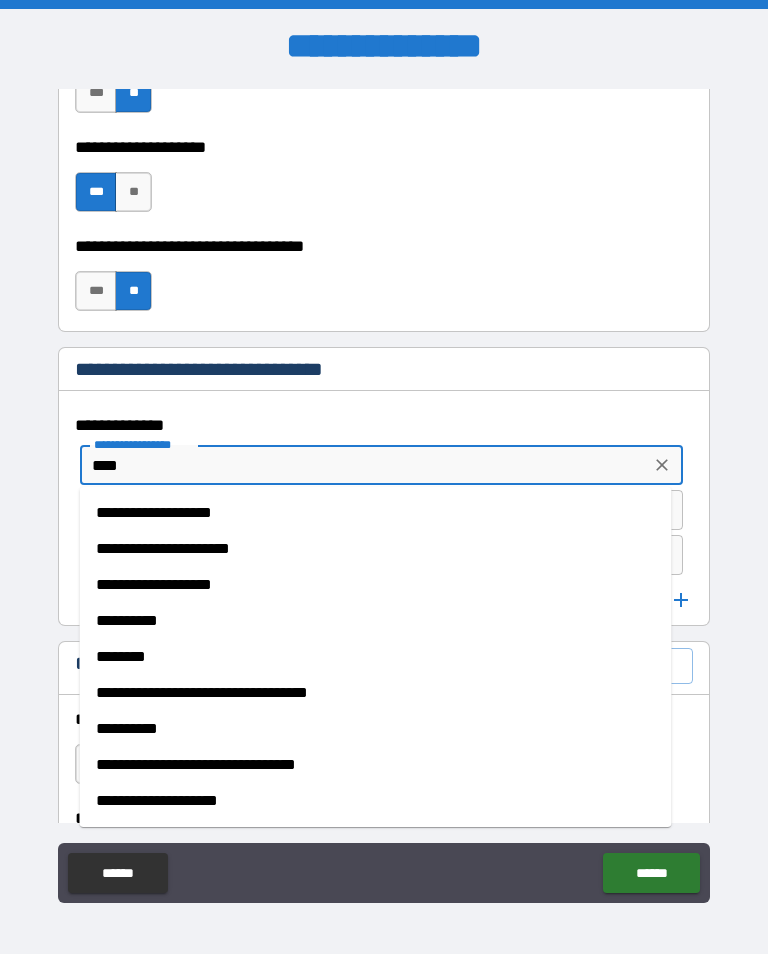 click on "**********" at bounding box center (376, 513) 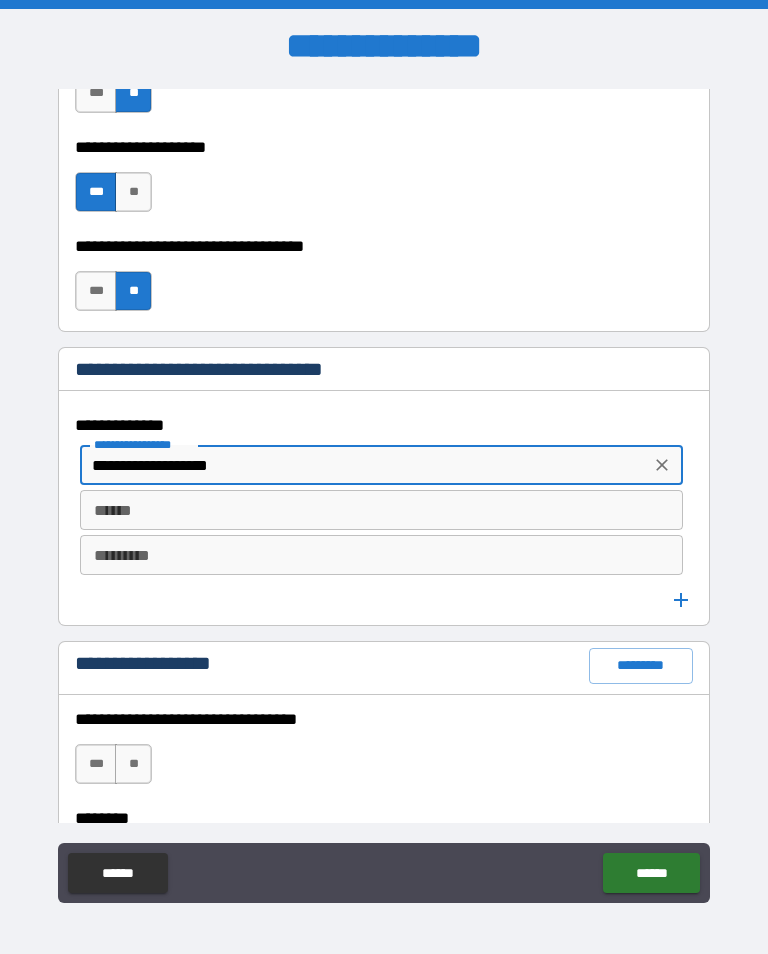 click on "**********" at bounding box center (359, 465) 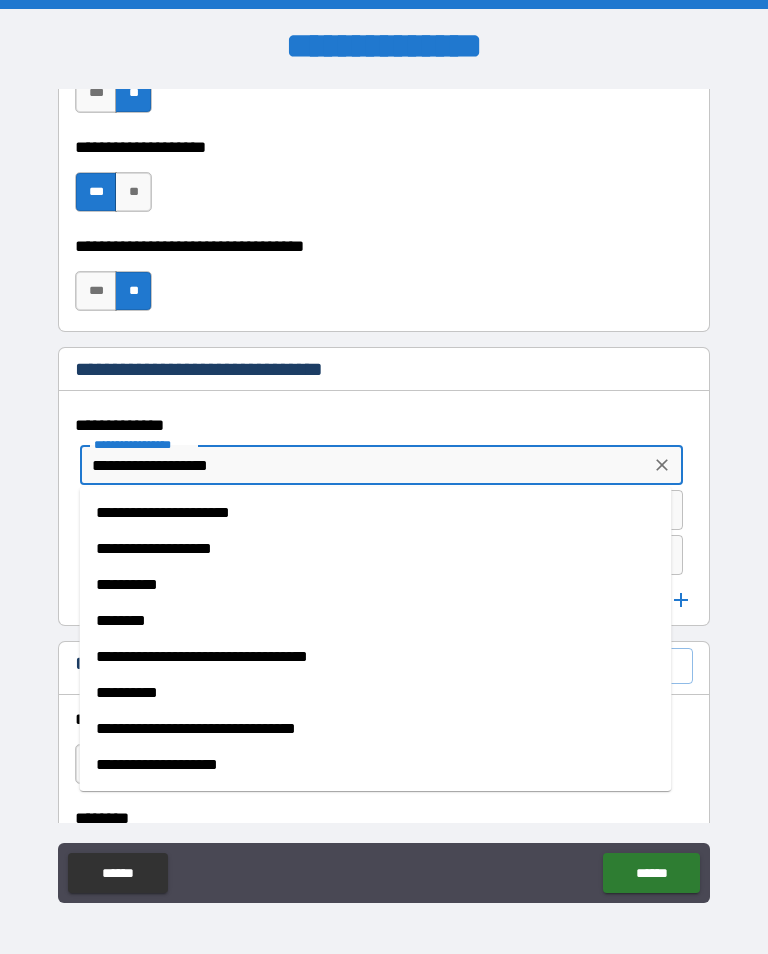 click on "**********" at bounding box center [359, 465] 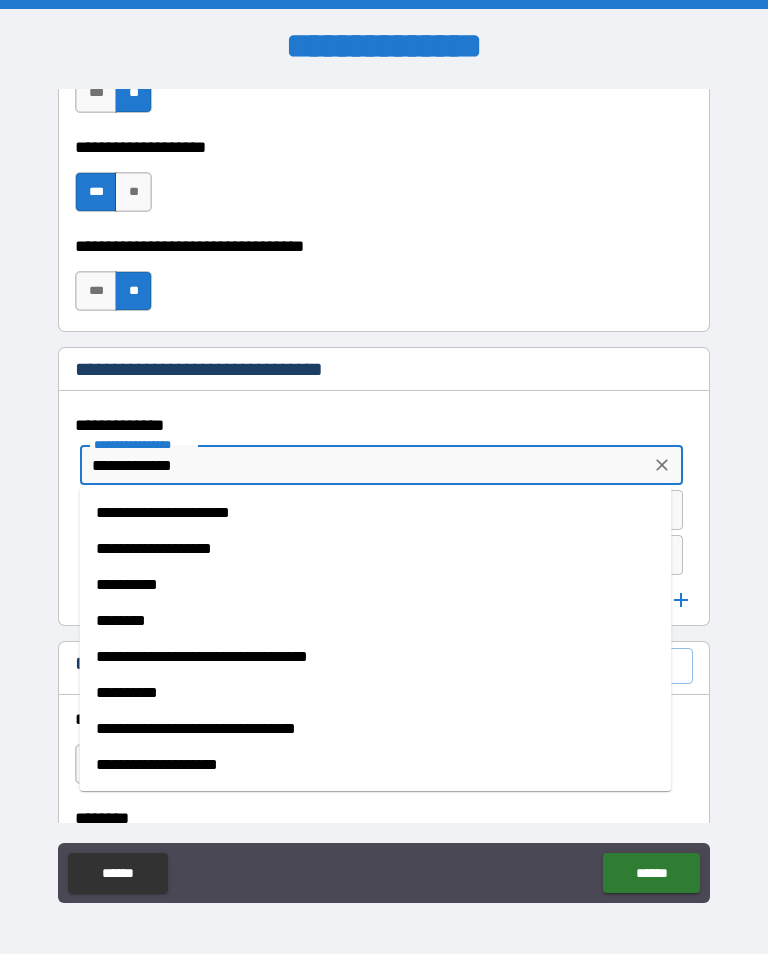 click on "**********" at bounding box center (359, 465) 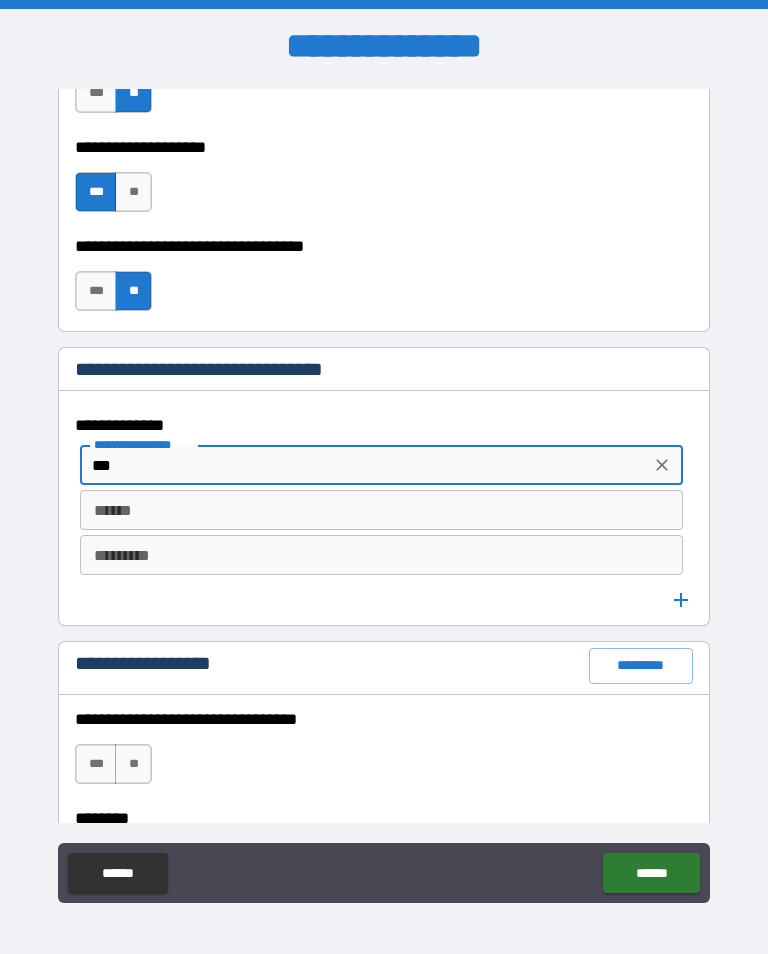 click on "**" at bounding box center (359, 465) 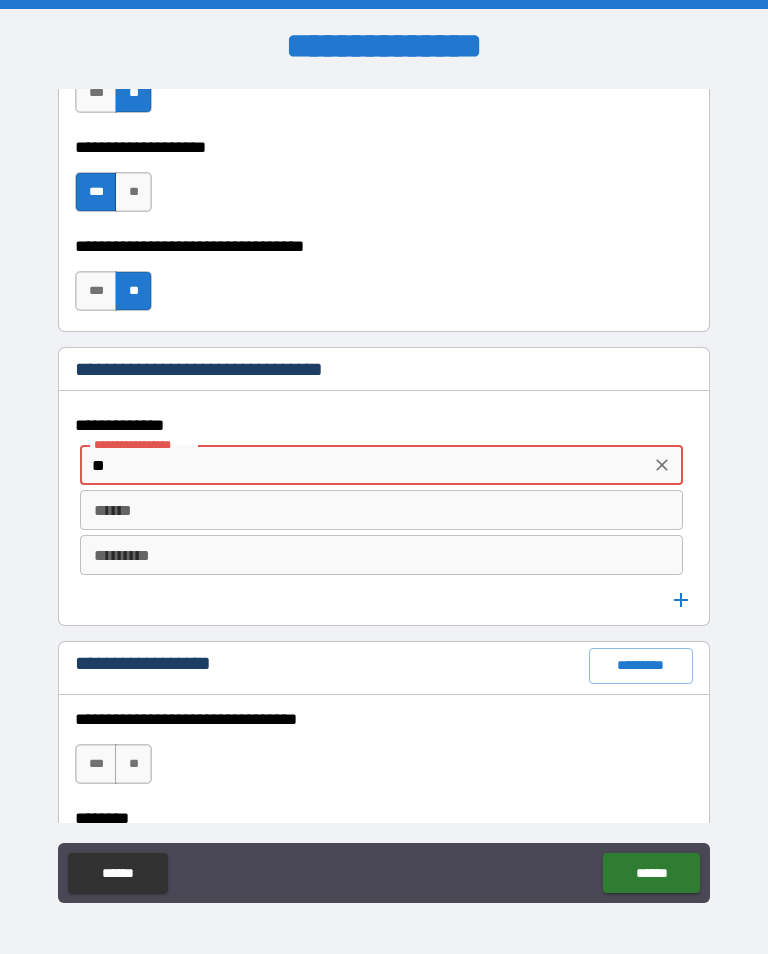 click on "**" at bounding box center [359, 465] 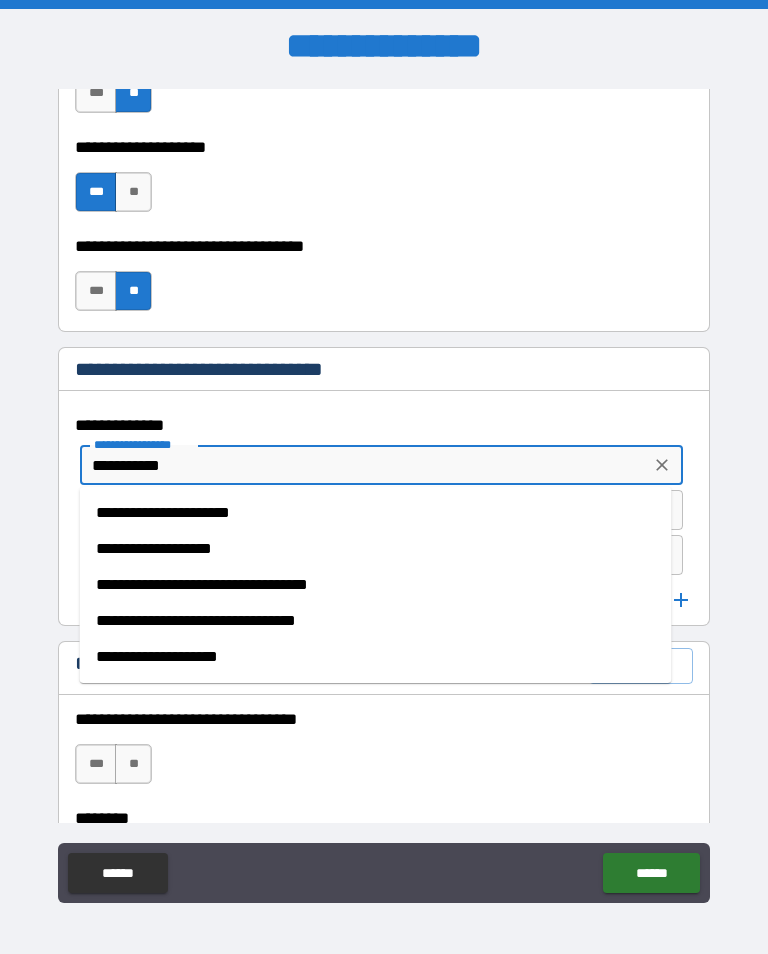 type on "**********" 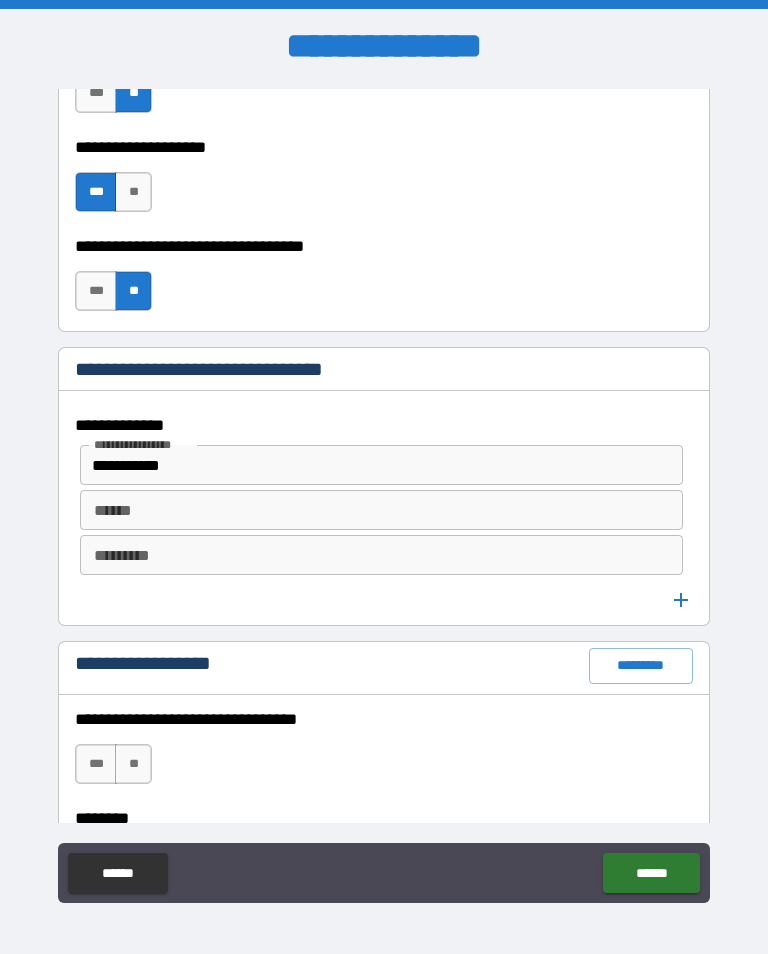 click on "******" at bounding box center [376, 510] 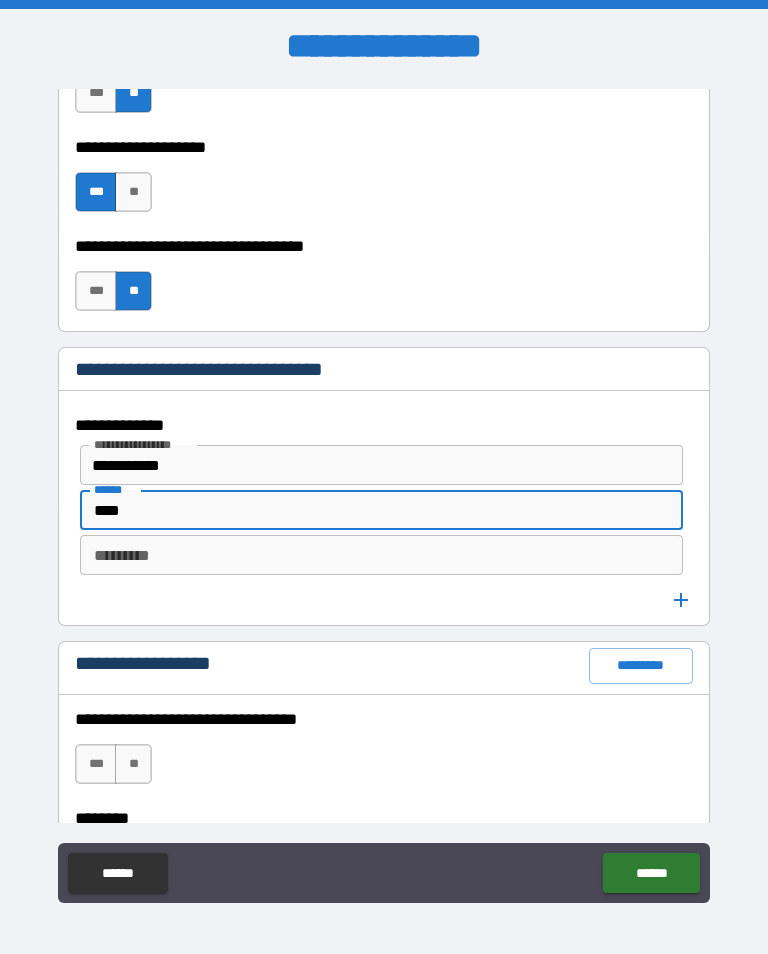 type on "****" 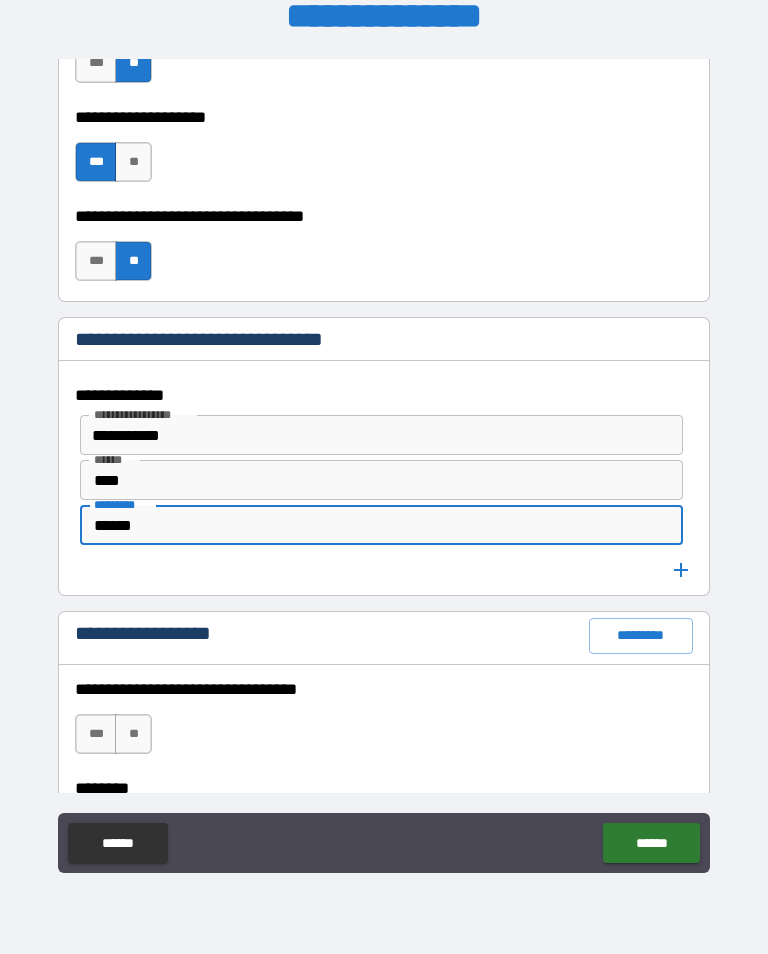 scroll, scrollTop: 314, scrollLeft: 0, axis: vertical 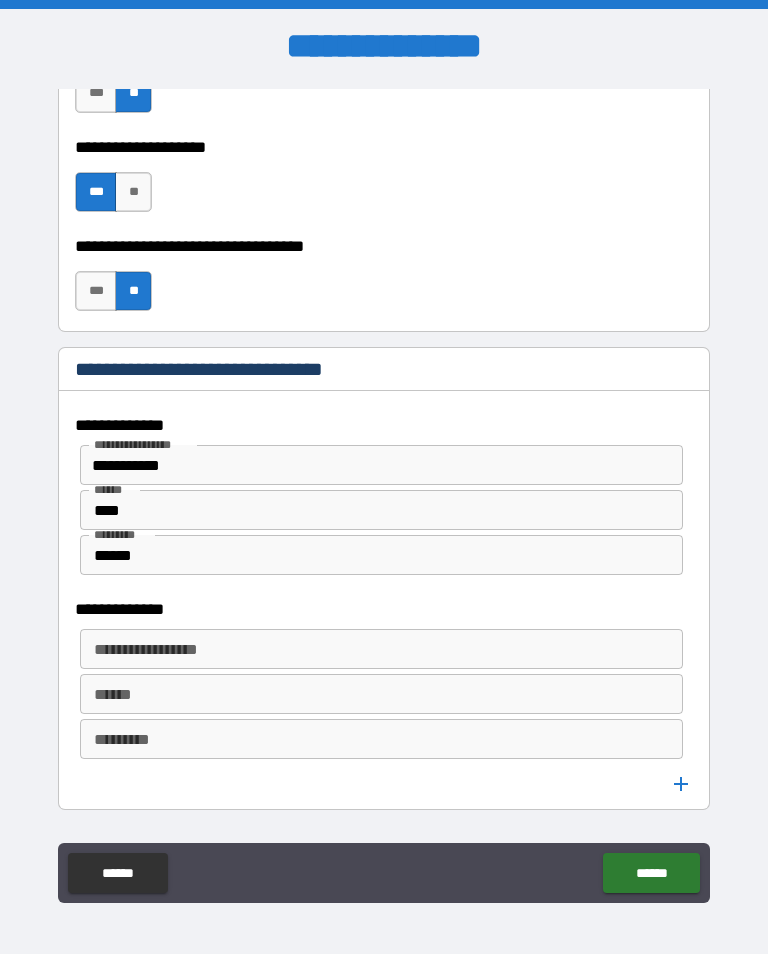 click on "**********" at bounding box center [380, 649] 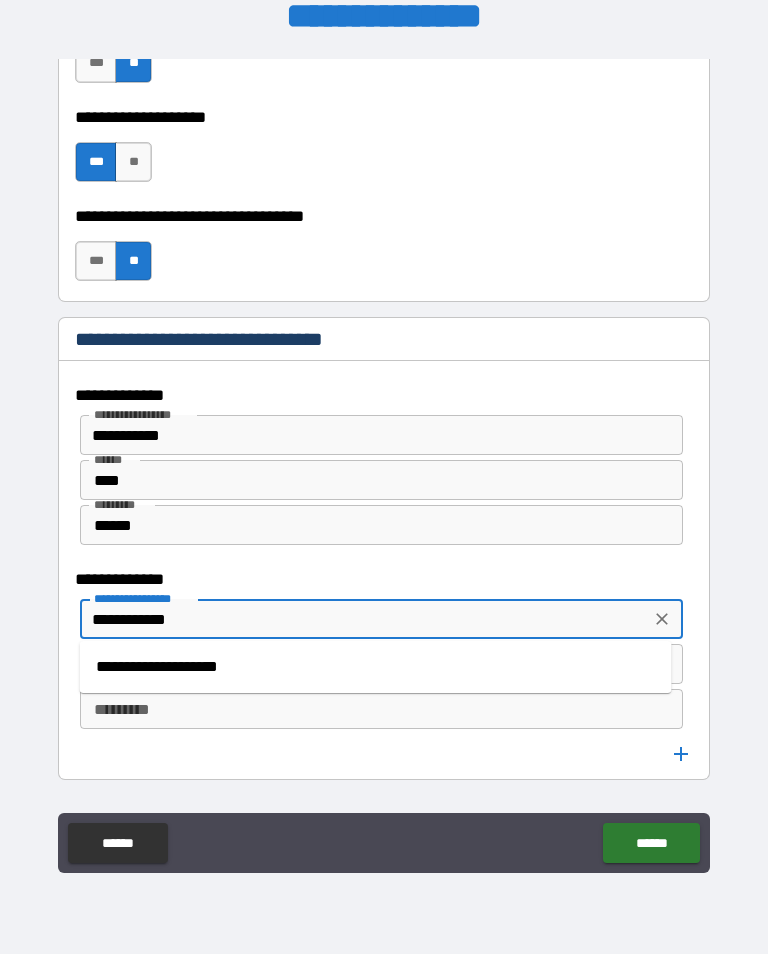 scroll, scrollTop: 257, scrollLeft: 0, axis: vertical 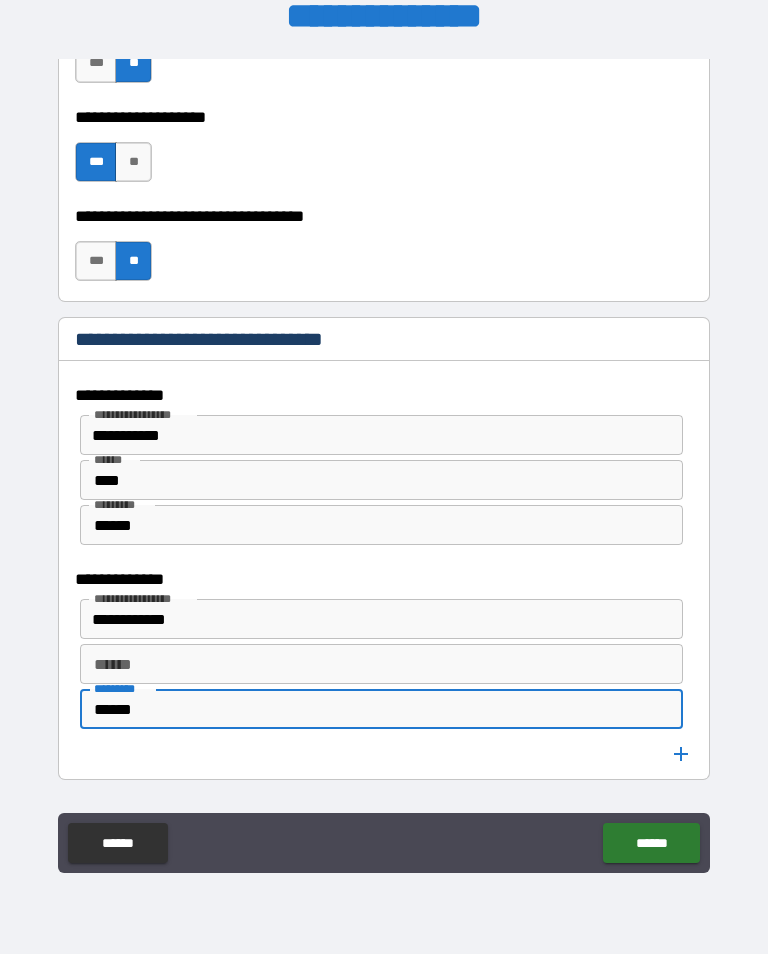 type on "*****" 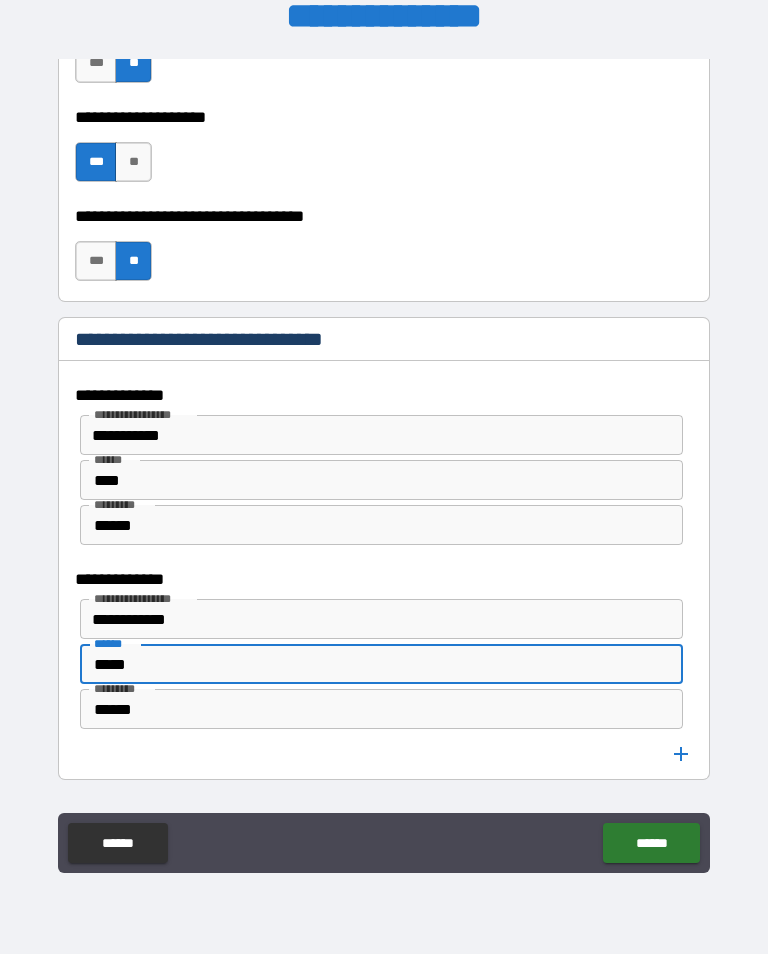 type on "*****" 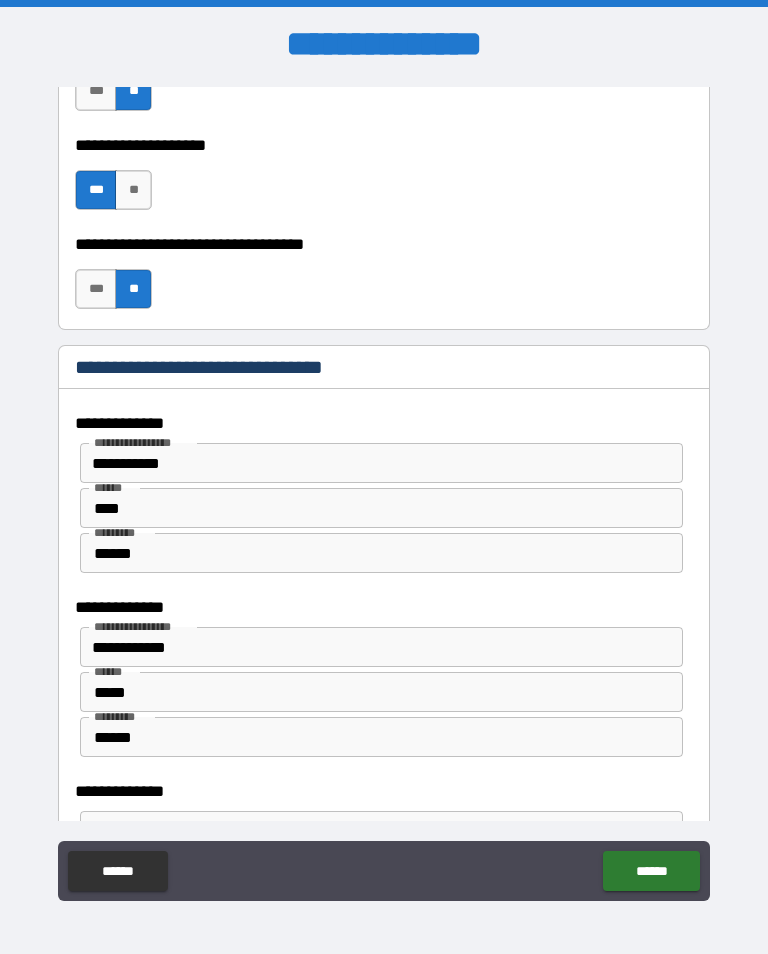 scroll, scrollTop: 1, scrollLeft: 0, axis: vertical 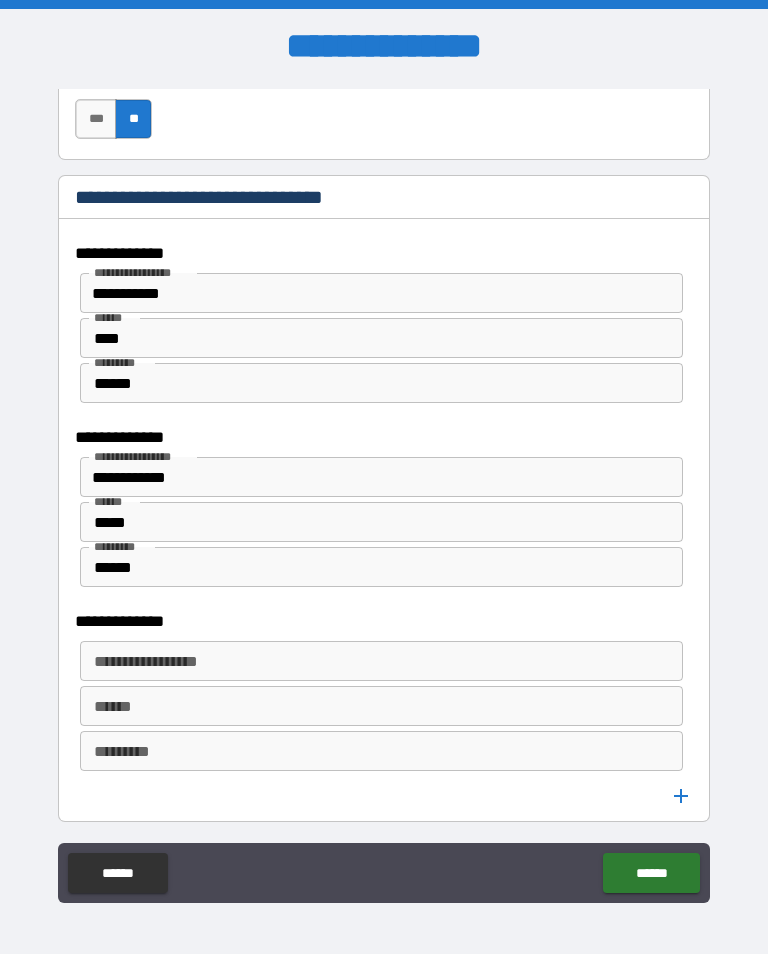 click on "**********" at bounding box center (380, 661) 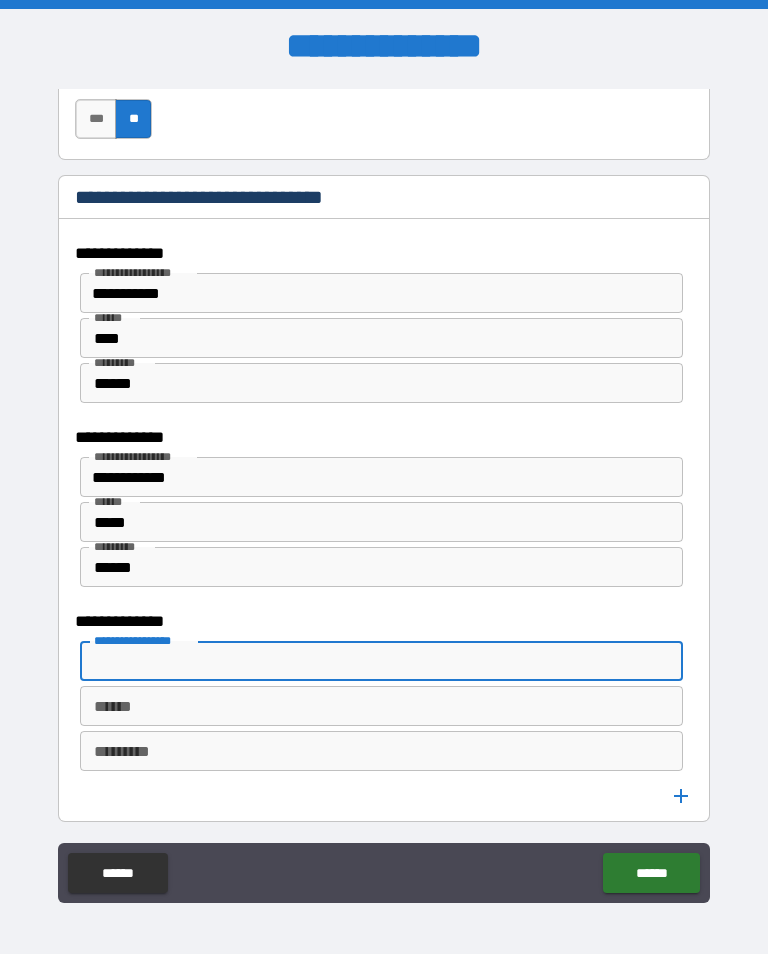 scroll, scrollTop: 314, scrollLeft: 0, axis: vertical 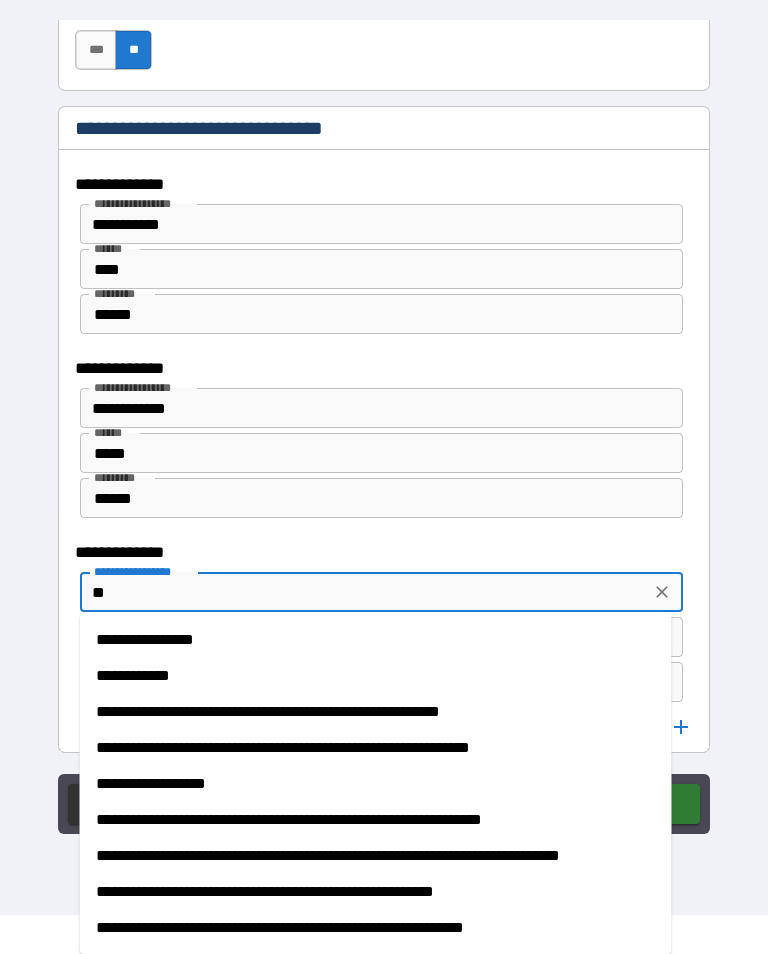 type on "*" 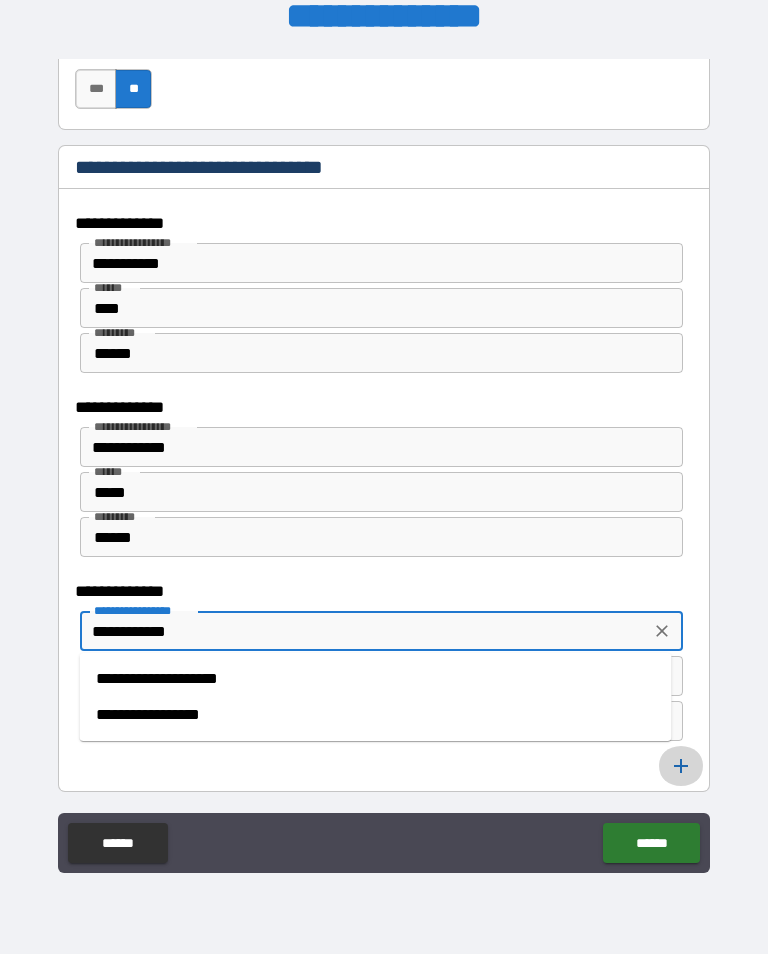 type on "**********" 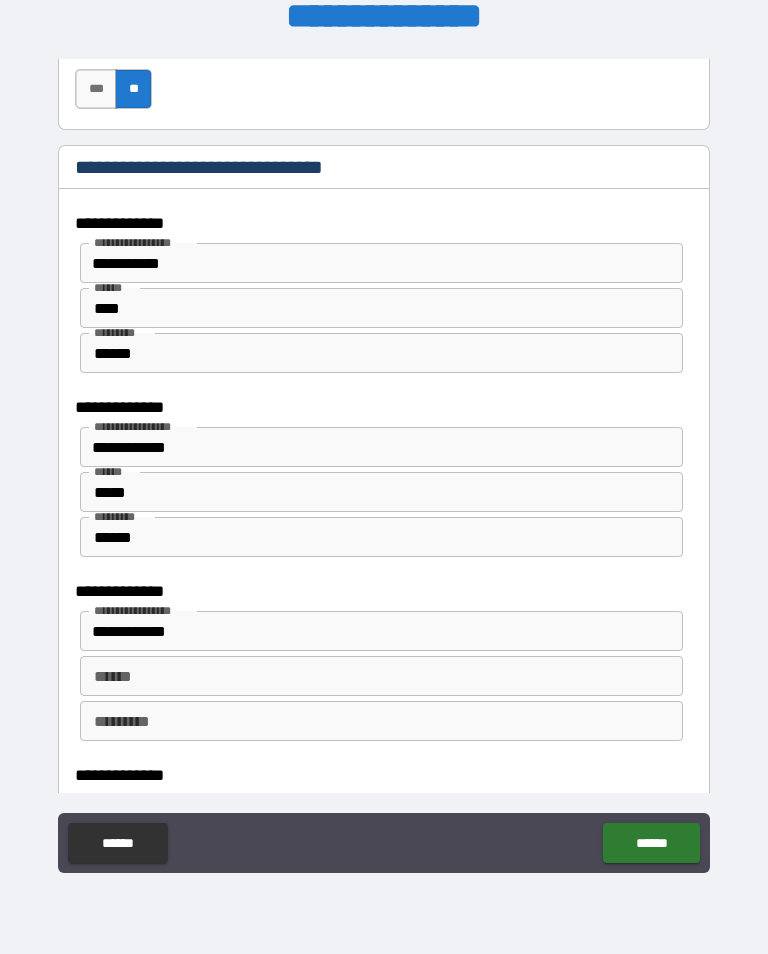 scroll, scrollTop: 1, scrollLeft: 0, axis: vertical 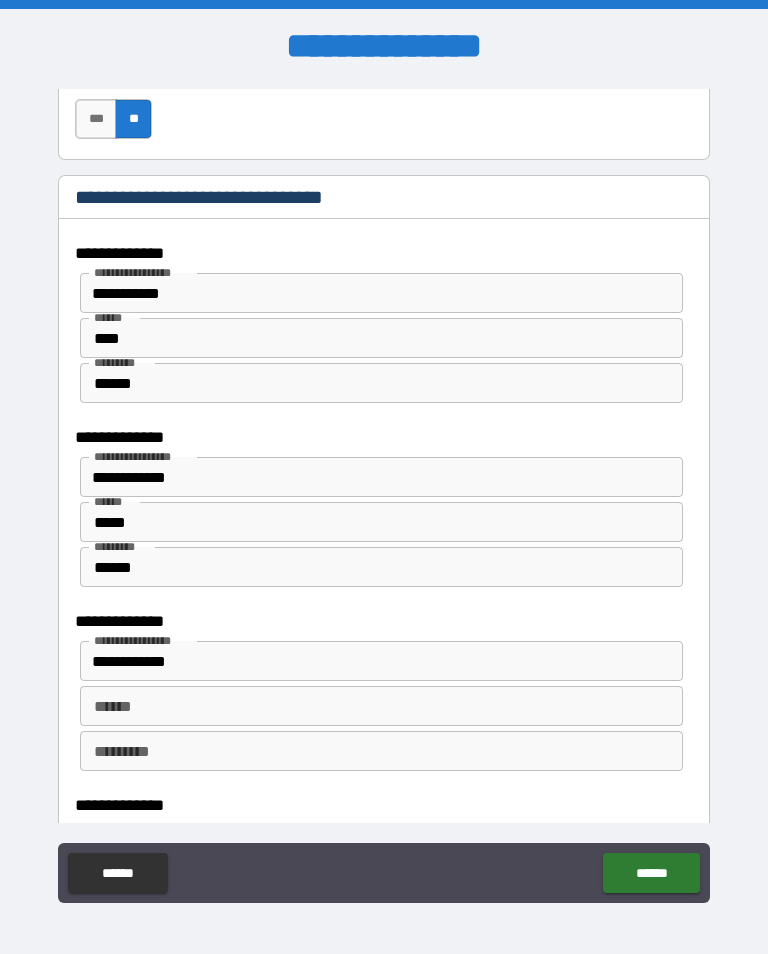 click on "******" at bounding box center [376, 706] 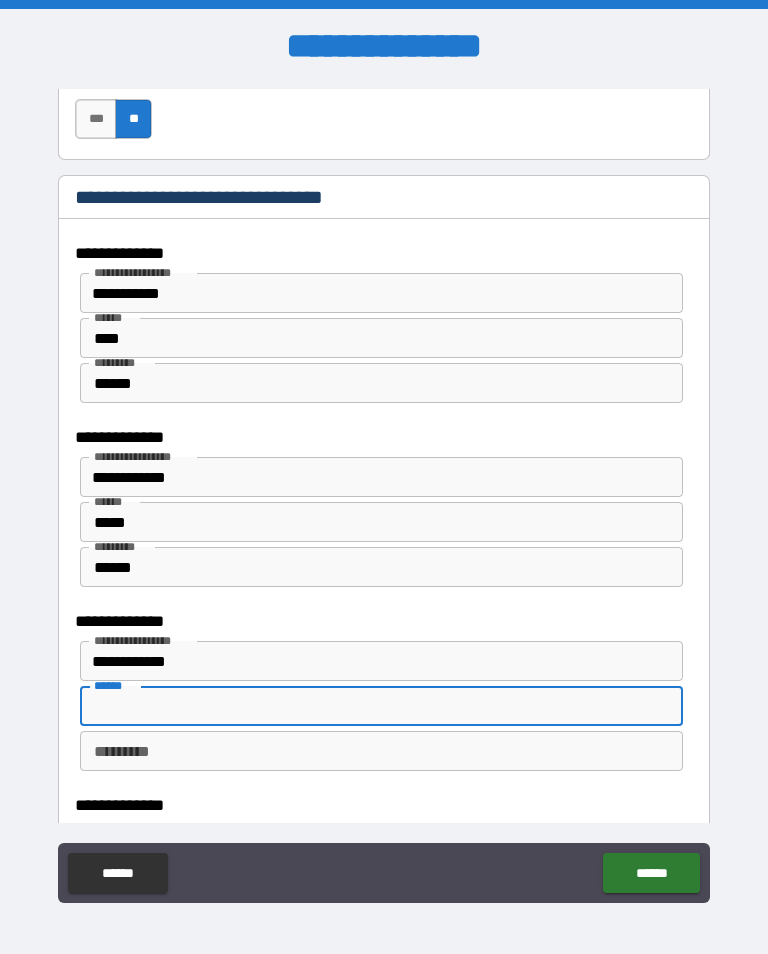 scroll, scrollTop: 314, scrollLeft: 0, axis: vertical 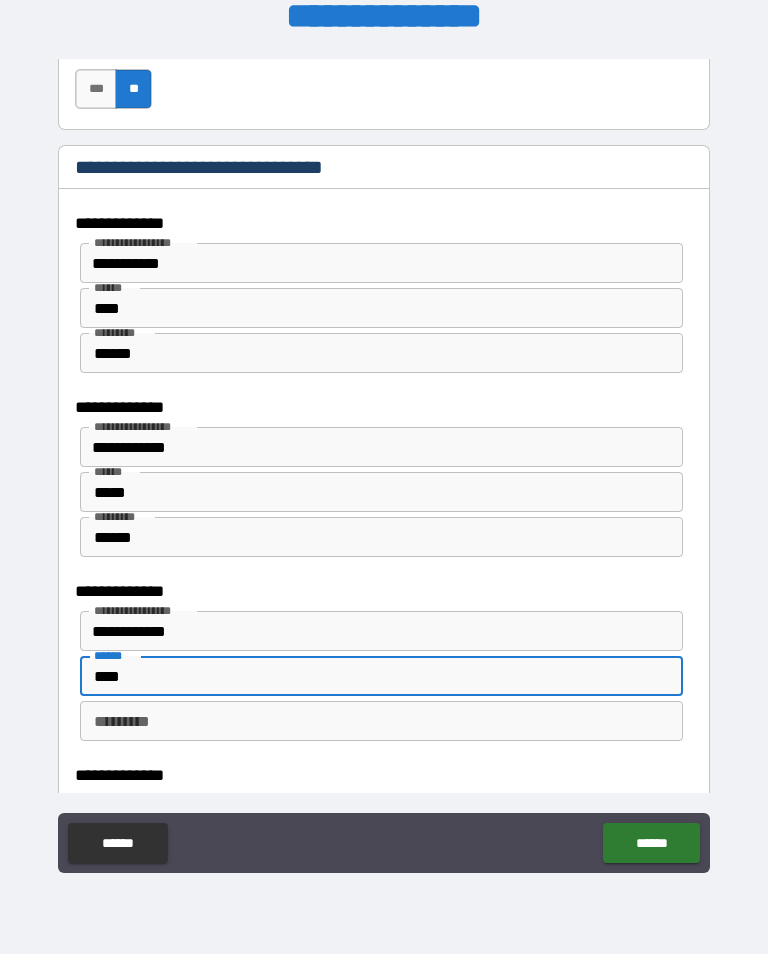 type on "****" 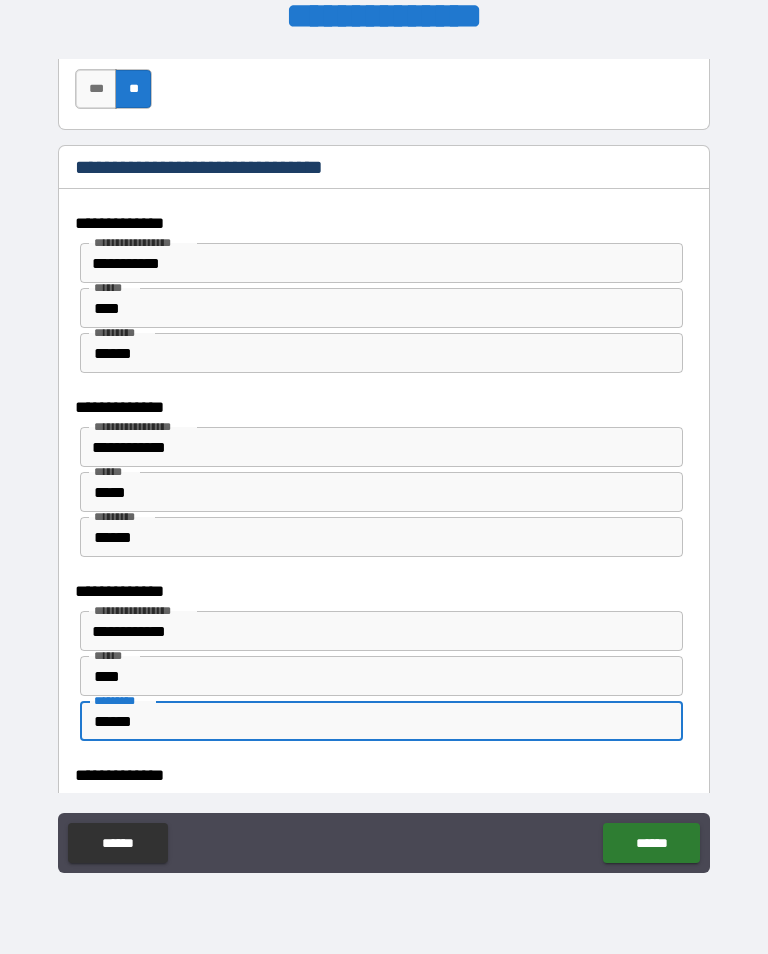 scroll, scrollTop: 314, scrollLeft: 0, axis: vertical 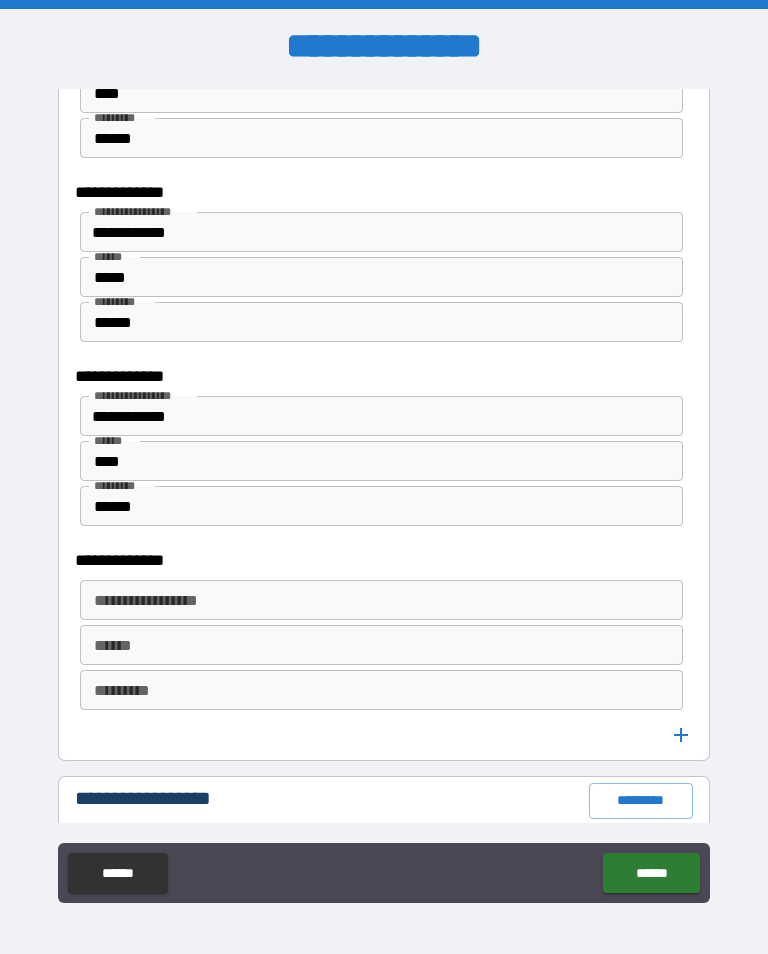 click on "******" at bounding box center (117, 873) 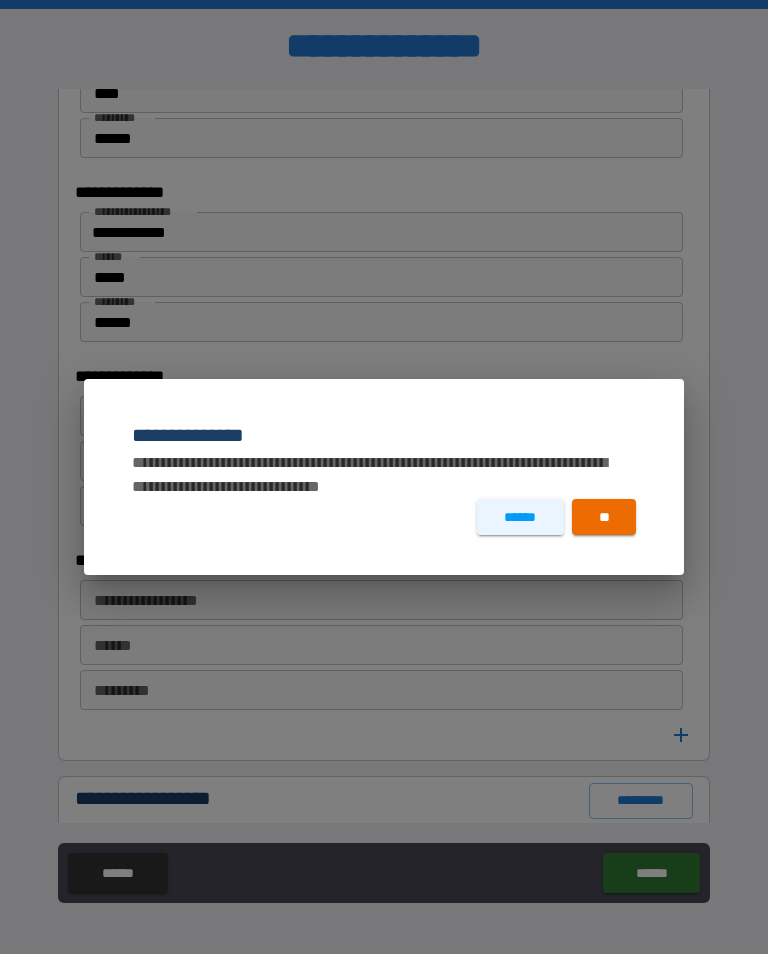 click on "**" at bounding box center [604, 517] 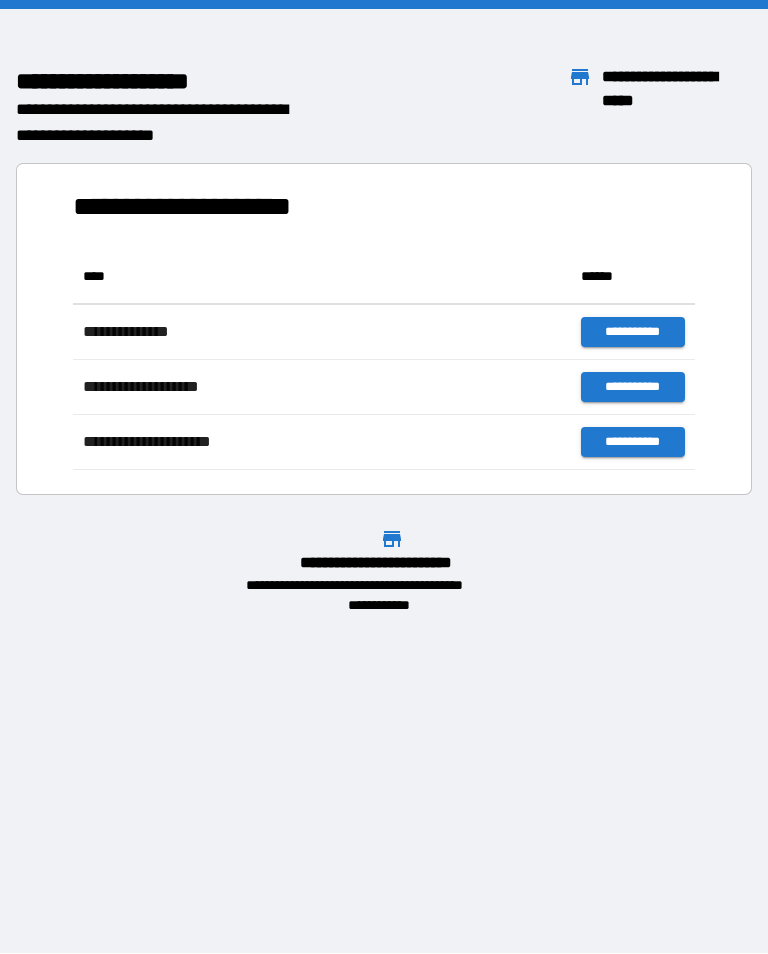 scroll, scrollTop: 221, scrollLeft: 622, axis: both 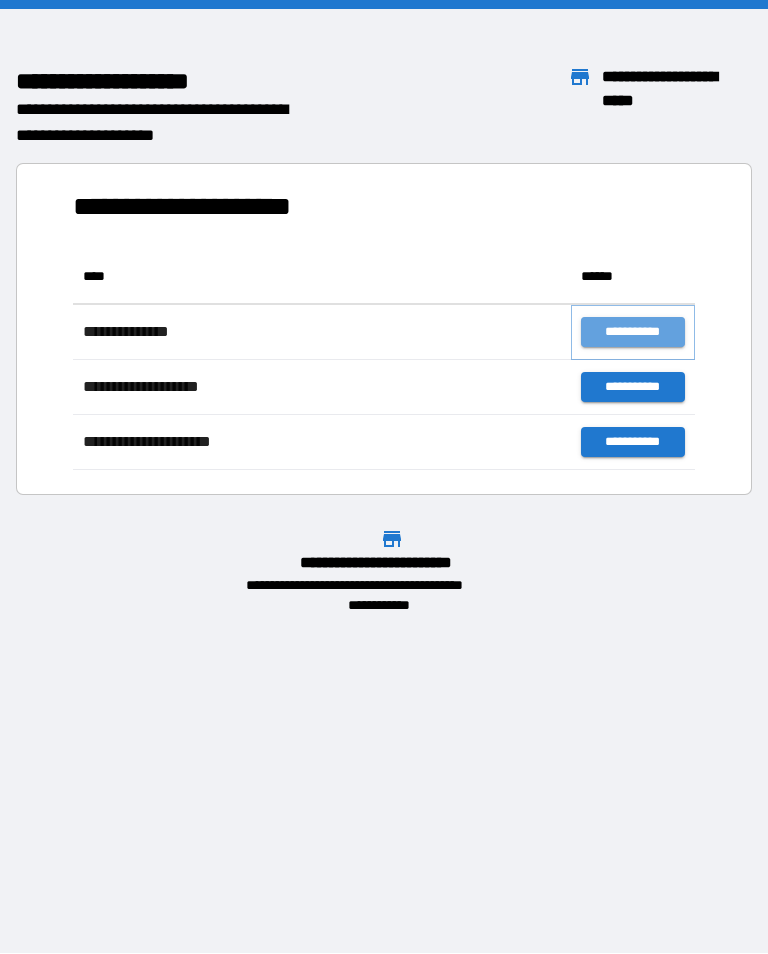 click on "**********" at bounding box center [633, 332] 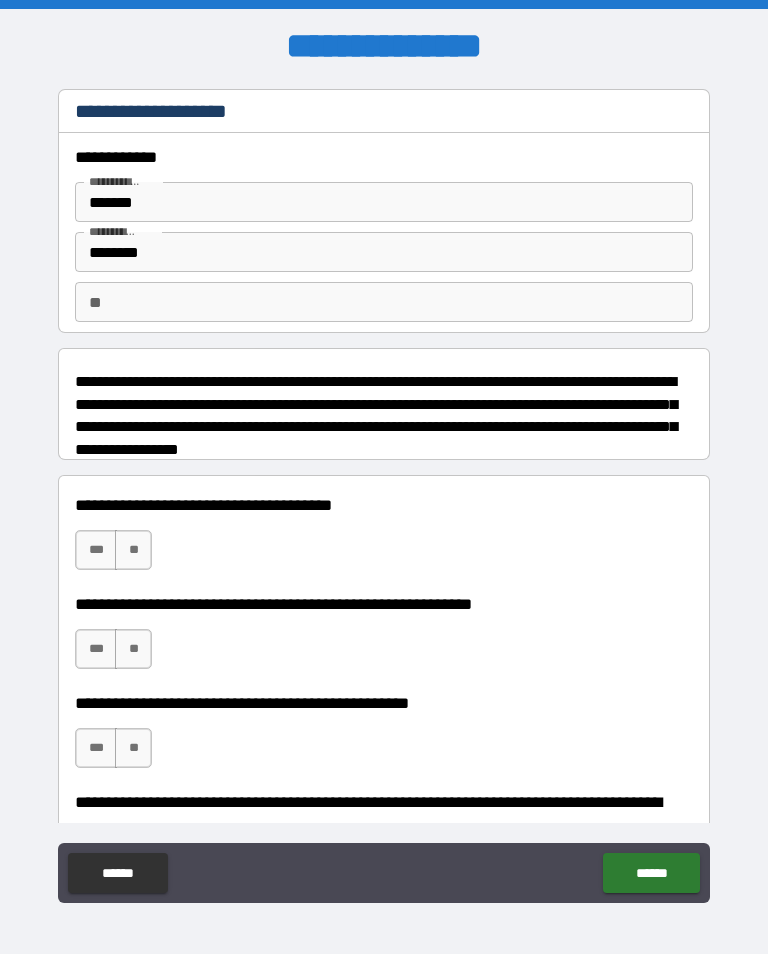 click on "**" at bounding box center (133, 550) 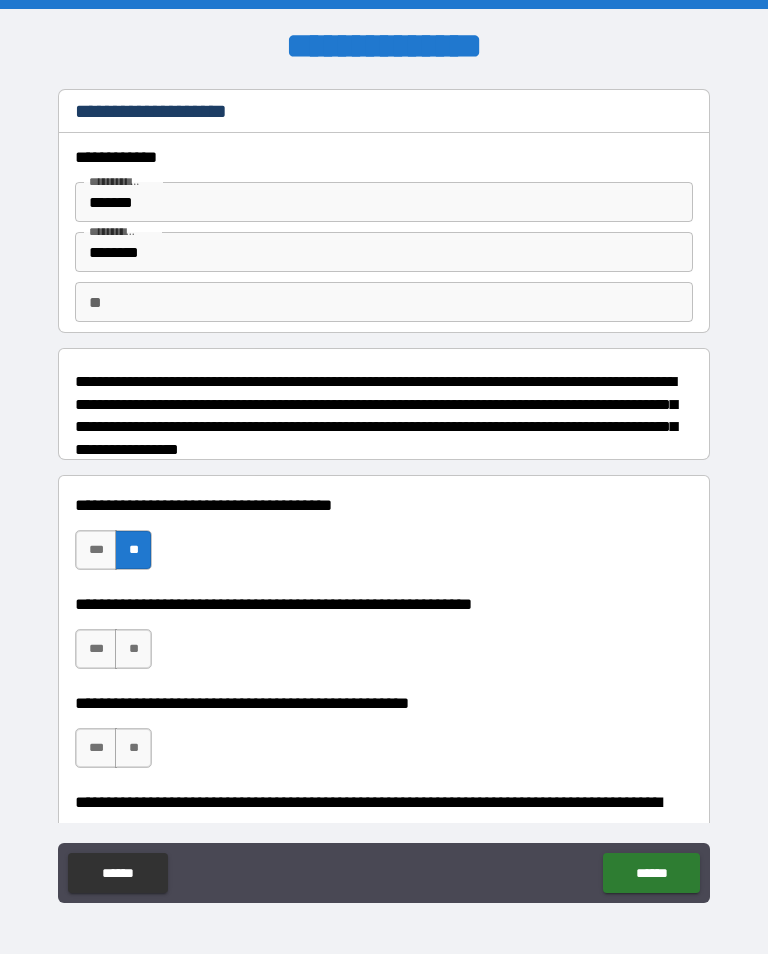 click on "***" at bounding box center (96, 649) 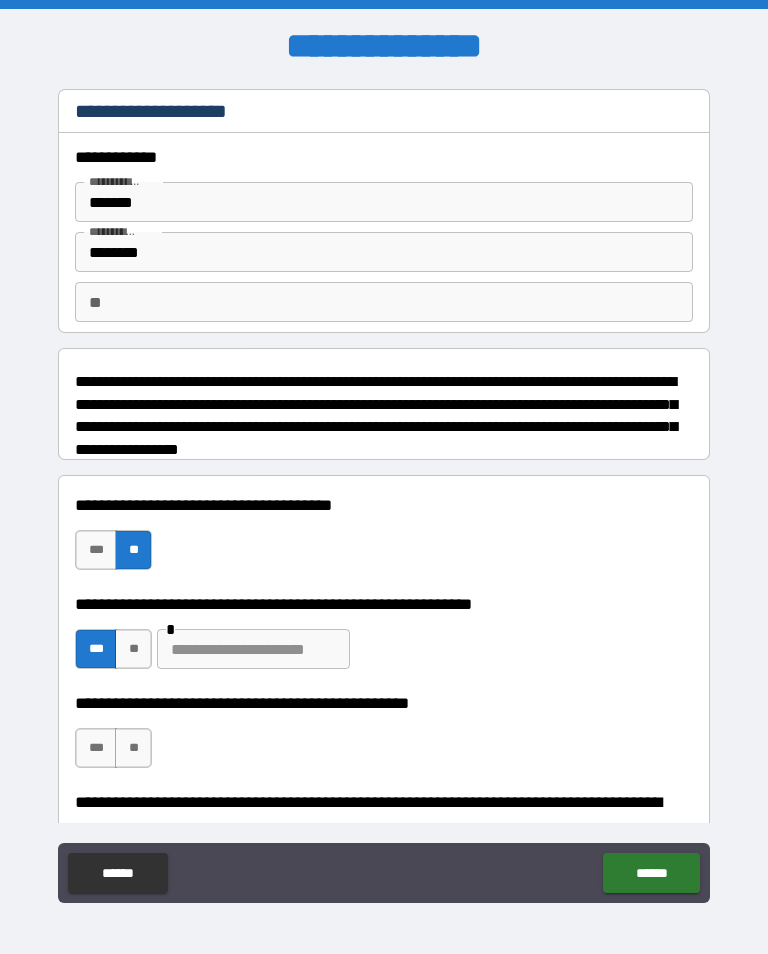 click on "**" at bounding box center (133, 748) 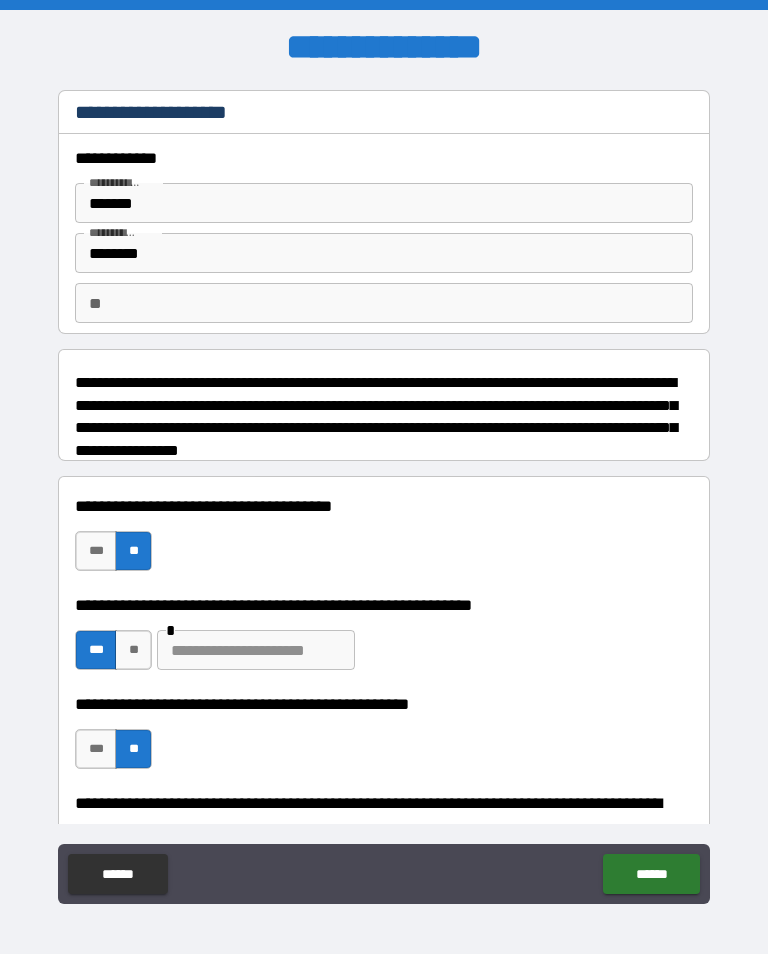 scroll, scrollTop: 0, scrollLeft: 0, axis: both 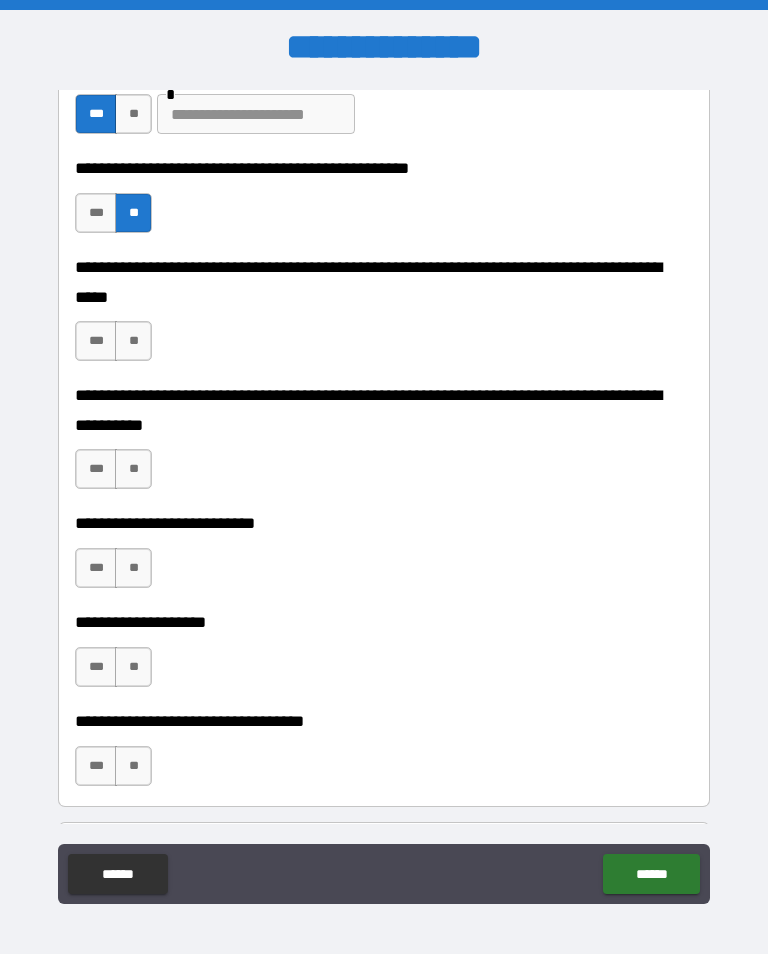 click on "**" at bounding box center [133, 341] 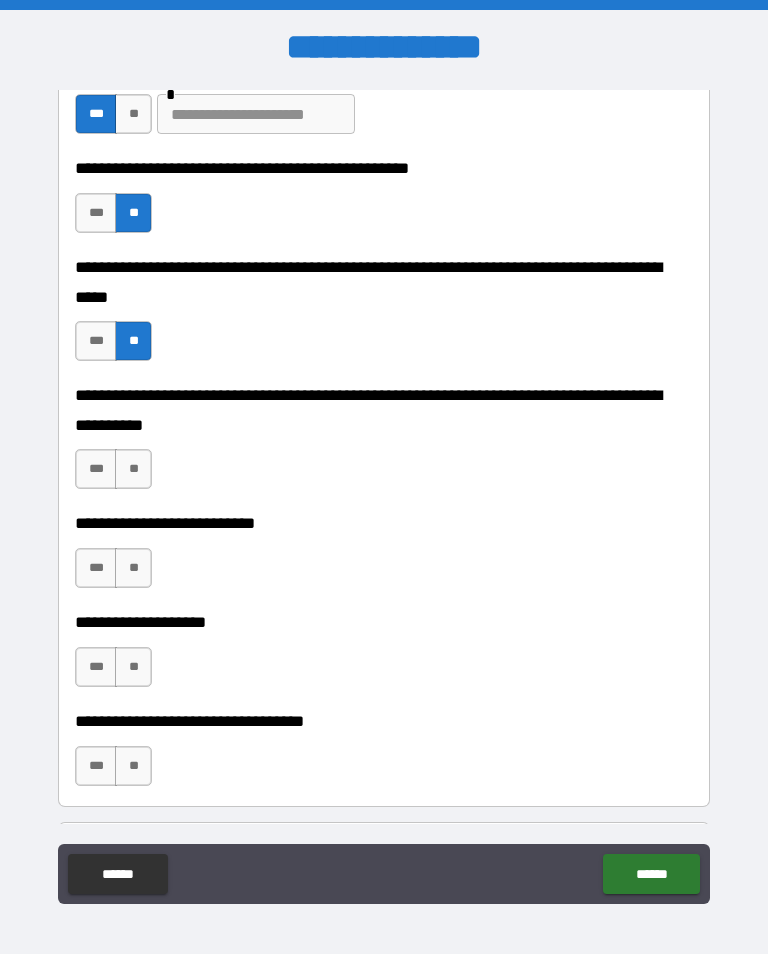 click on "**" at bounding box center [133, 469] 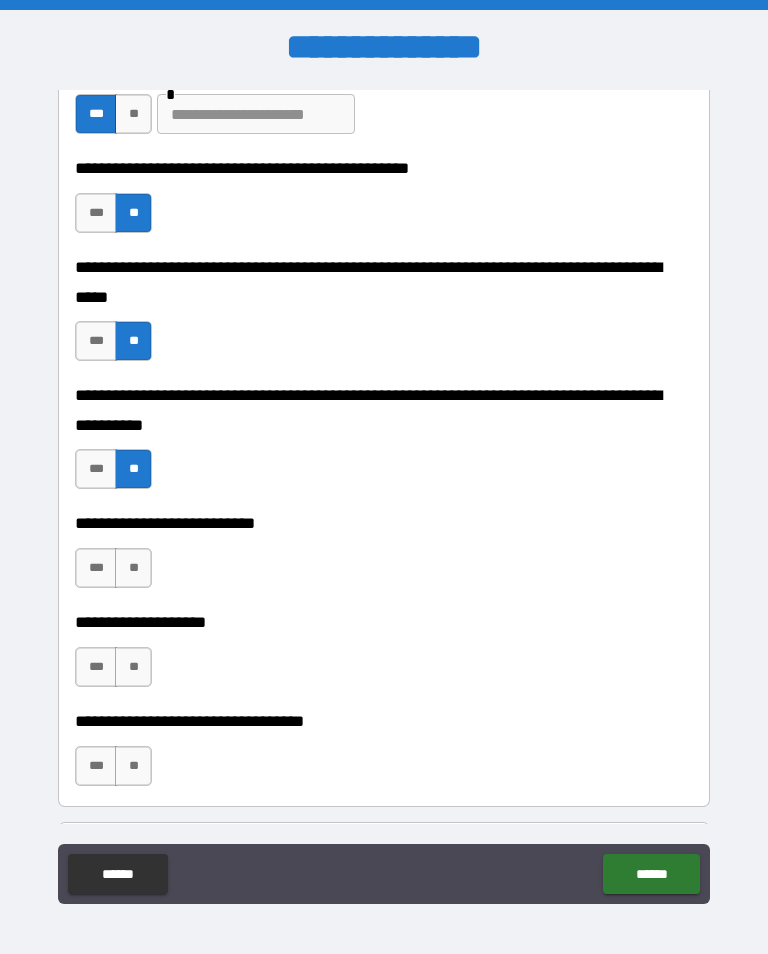 click on "**" at bounding box center [133, 568] 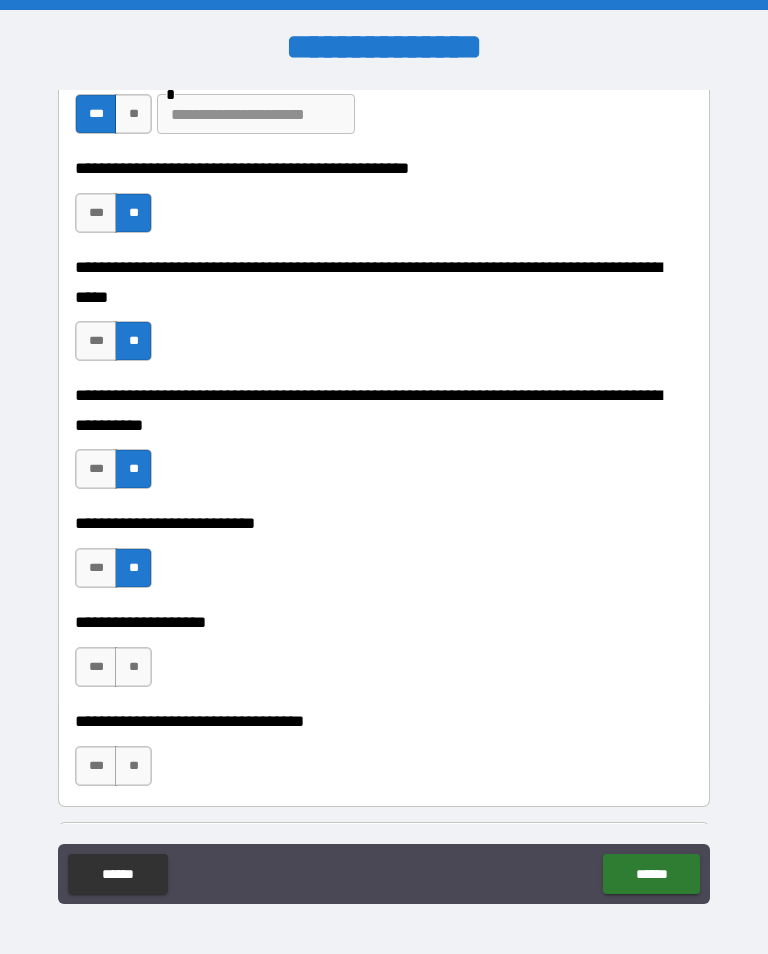 click on "***" at bounding box center (96, 667) 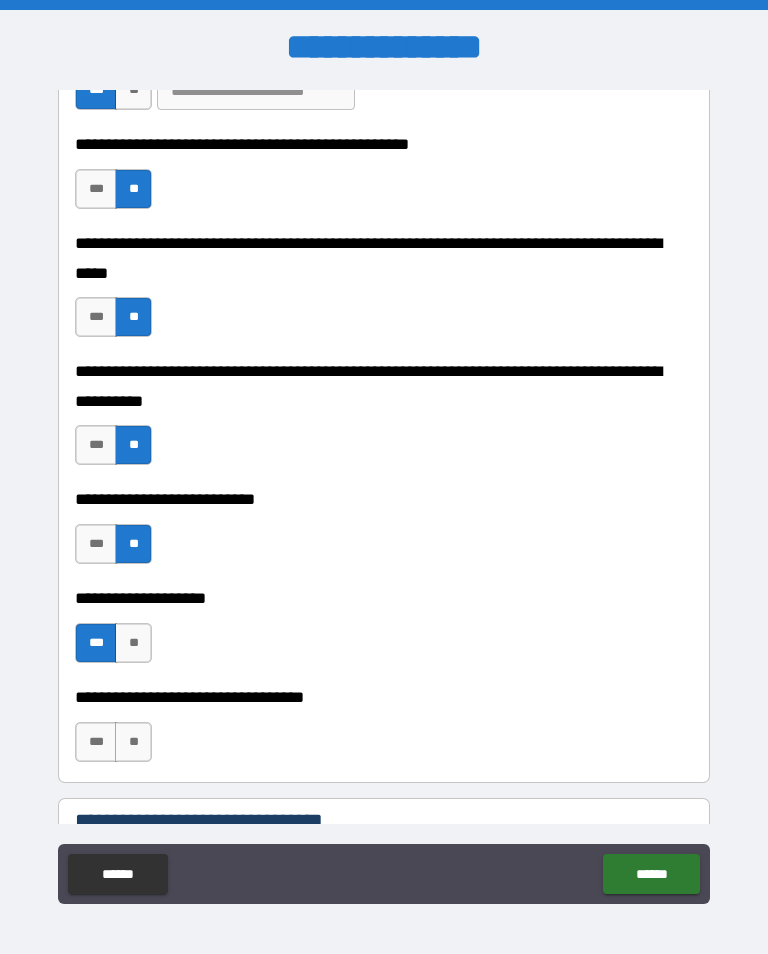 scroll, scrollTop: 670, scrollLeft: 0, axis: vertical 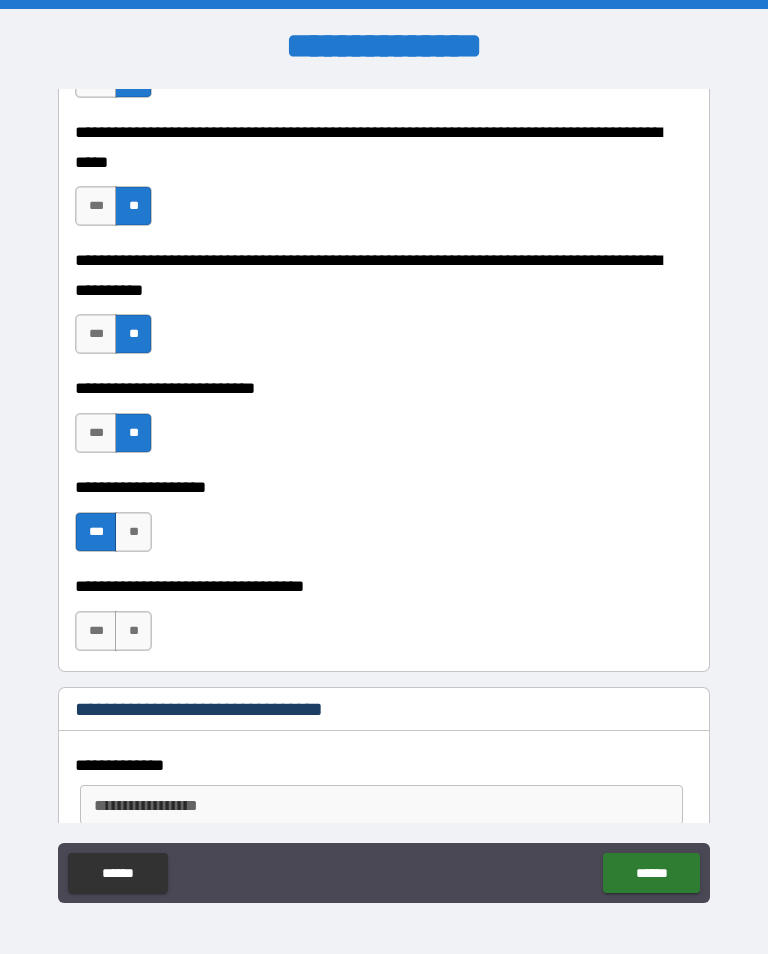 click on "**" at bounding box center (133, 631) 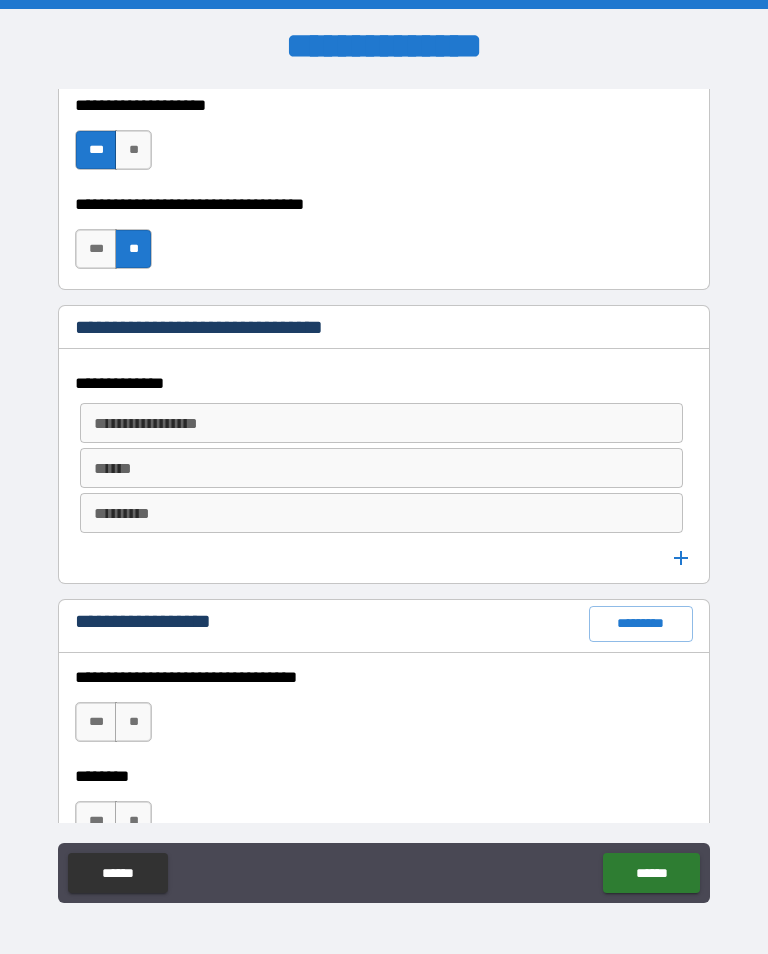 scroll, scrollTop: 1157, scrollLeft: 0, axis: vertical 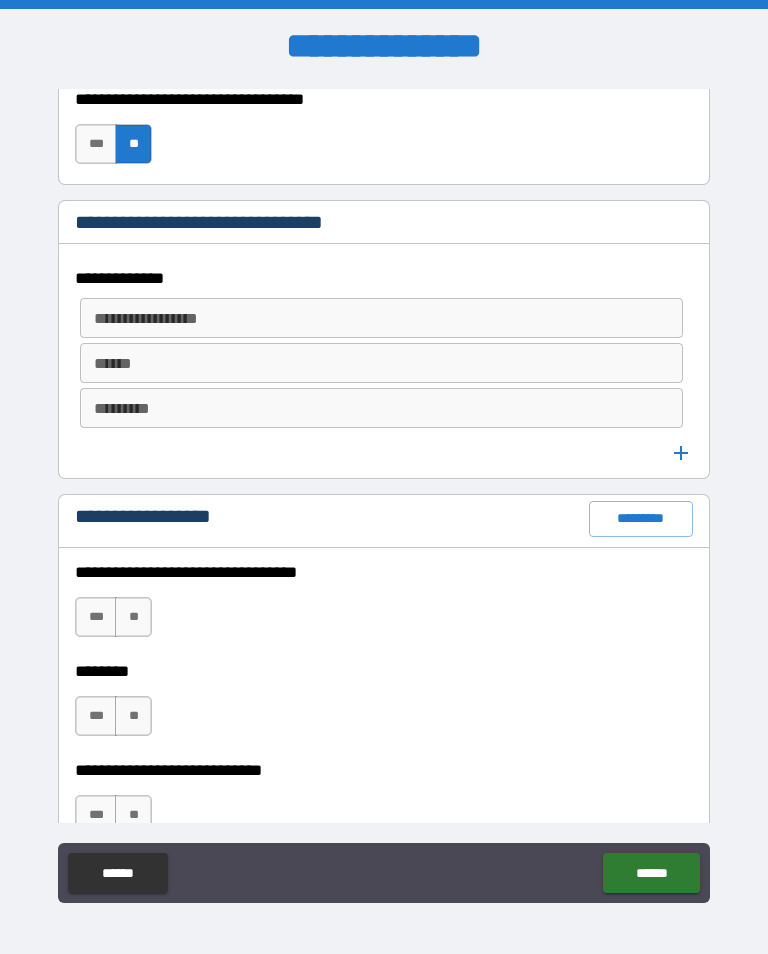 click on "**********" at bounding box center [380, 318] 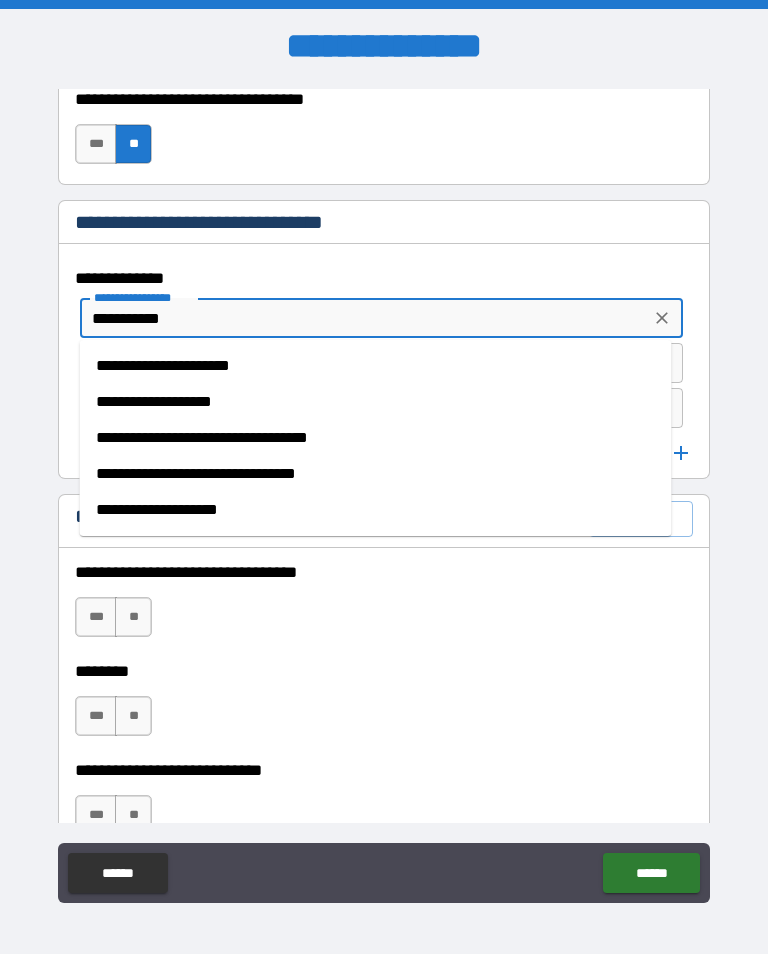 type on "**********" 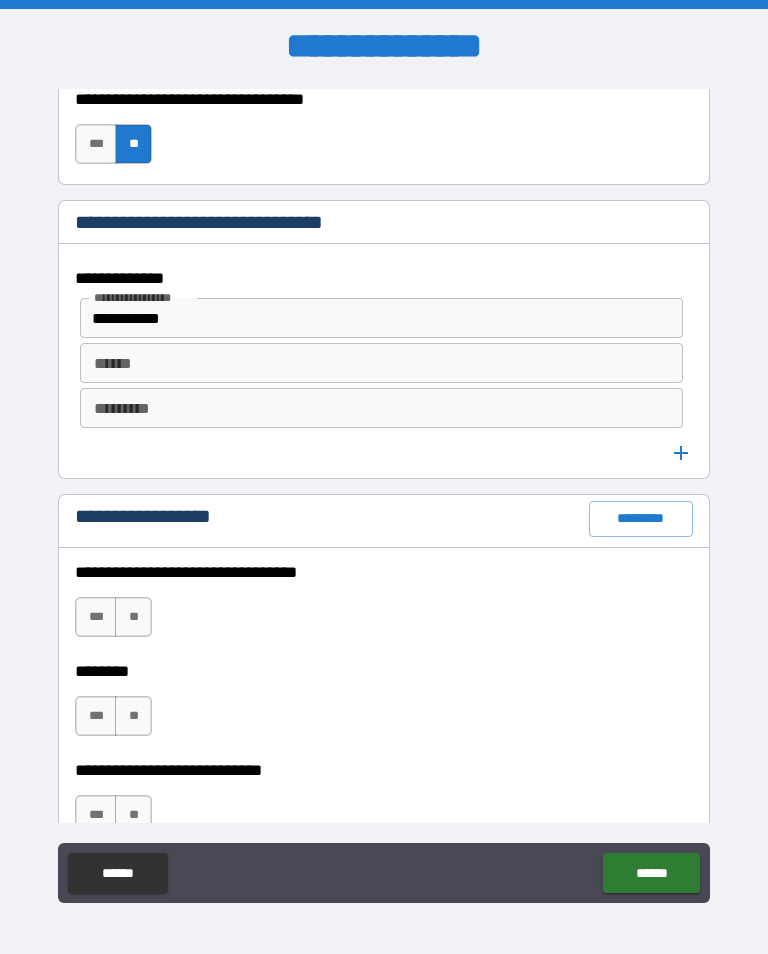 click on "******" at bounding box center (376, 363) 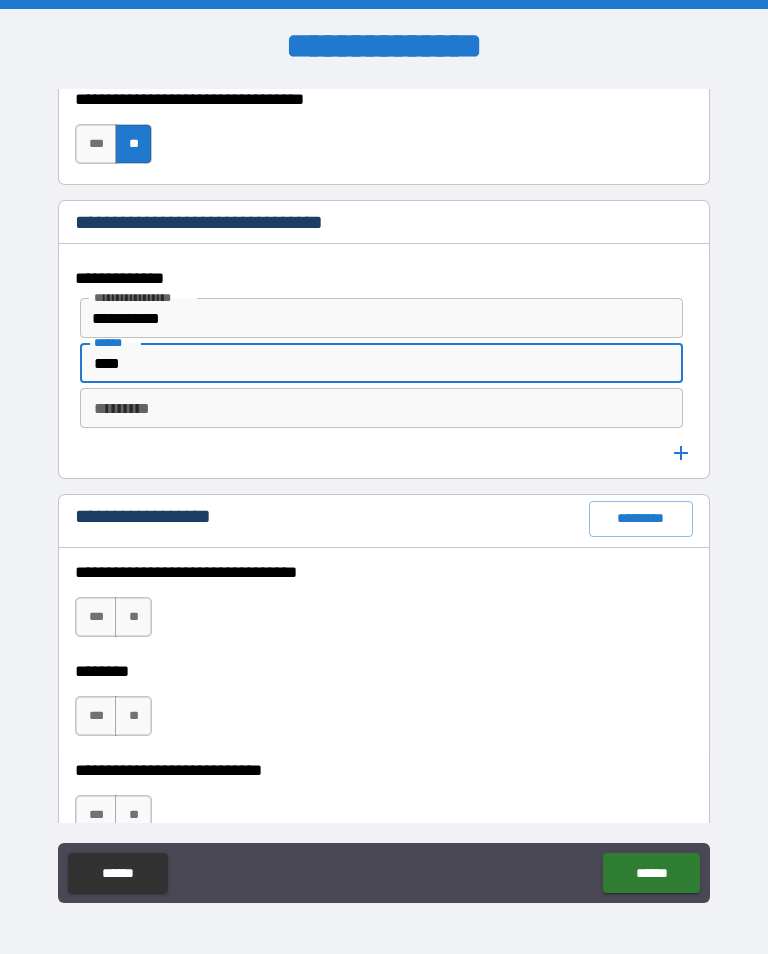 type on "****" 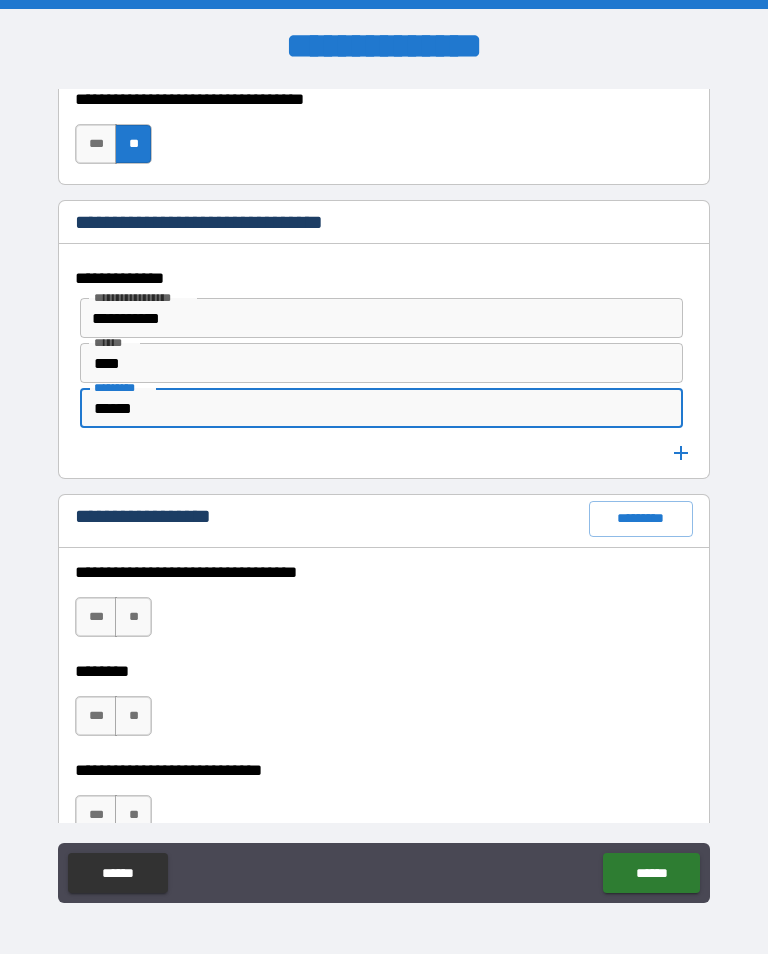 type on "*****" 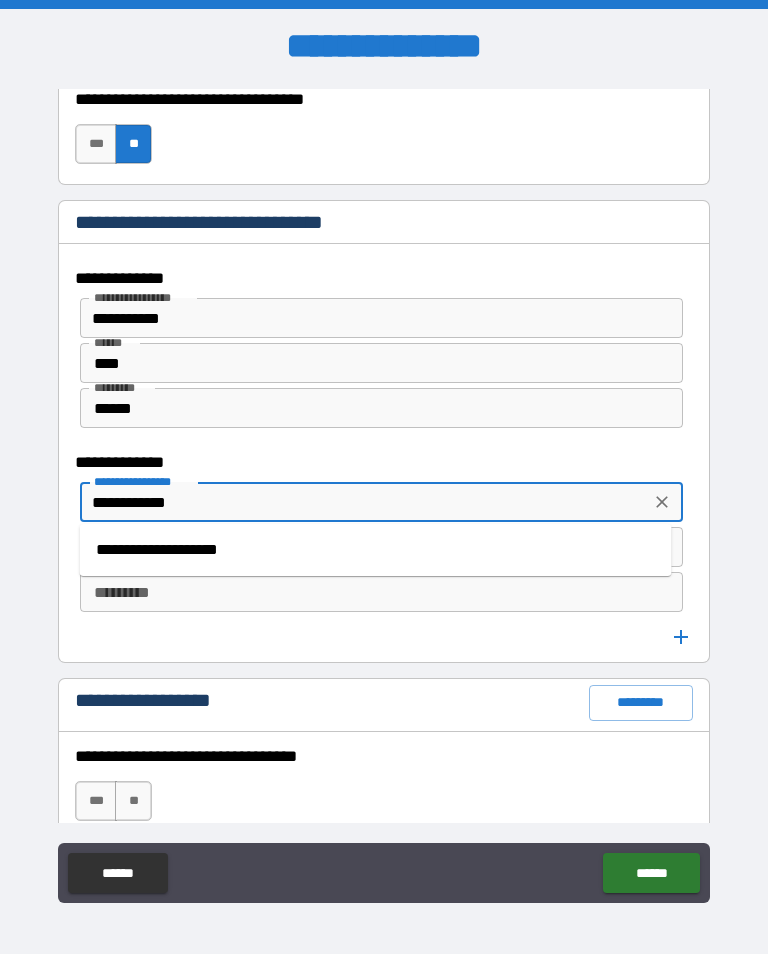 type on "**********" 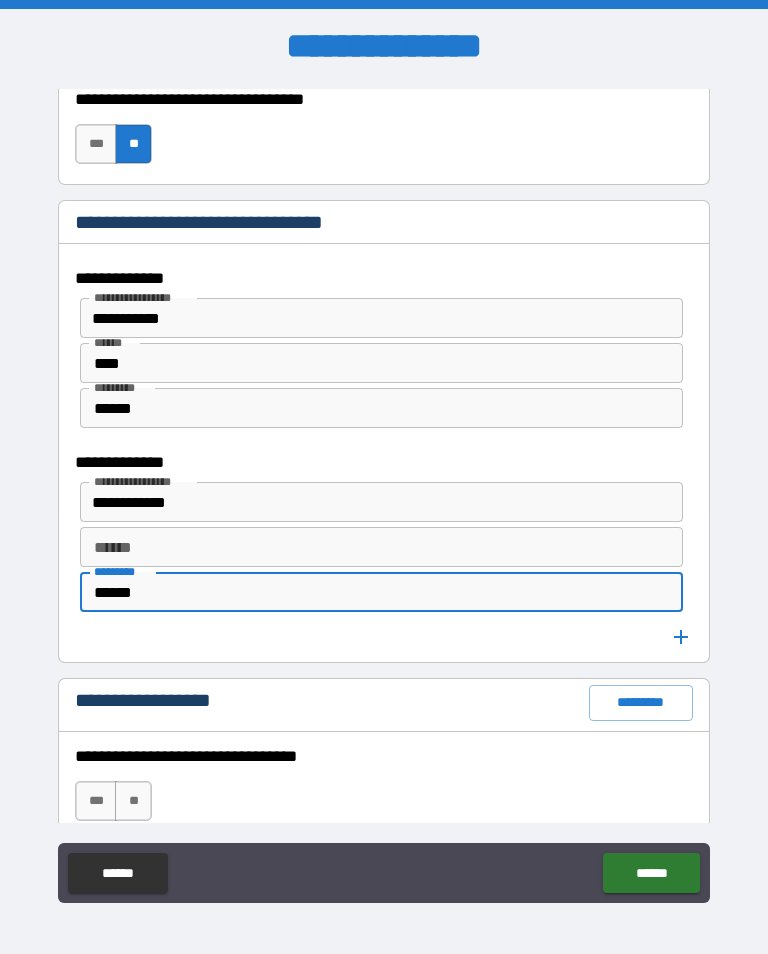 type on "*****" 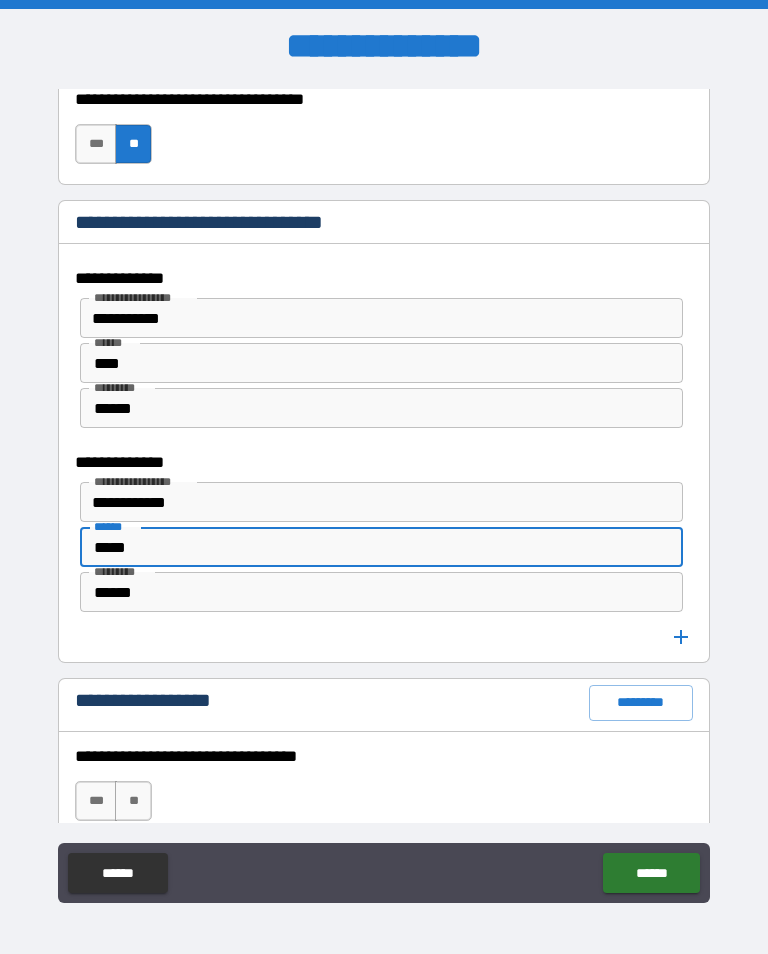 type on "*****" 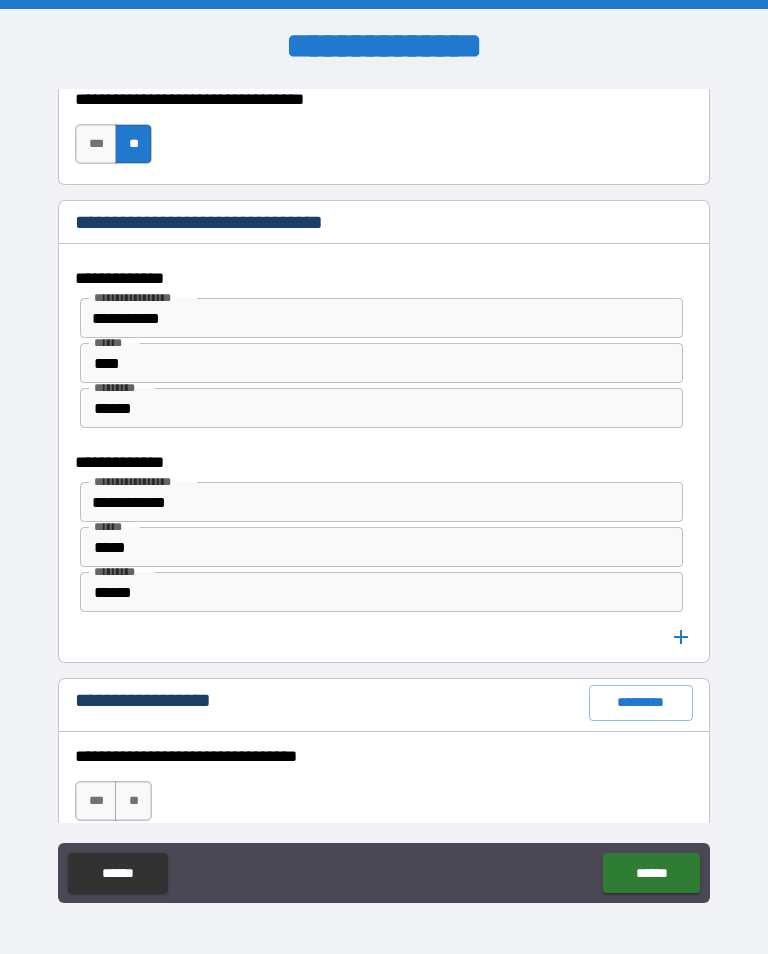 click on "**********" at bounding box center [384, 453] 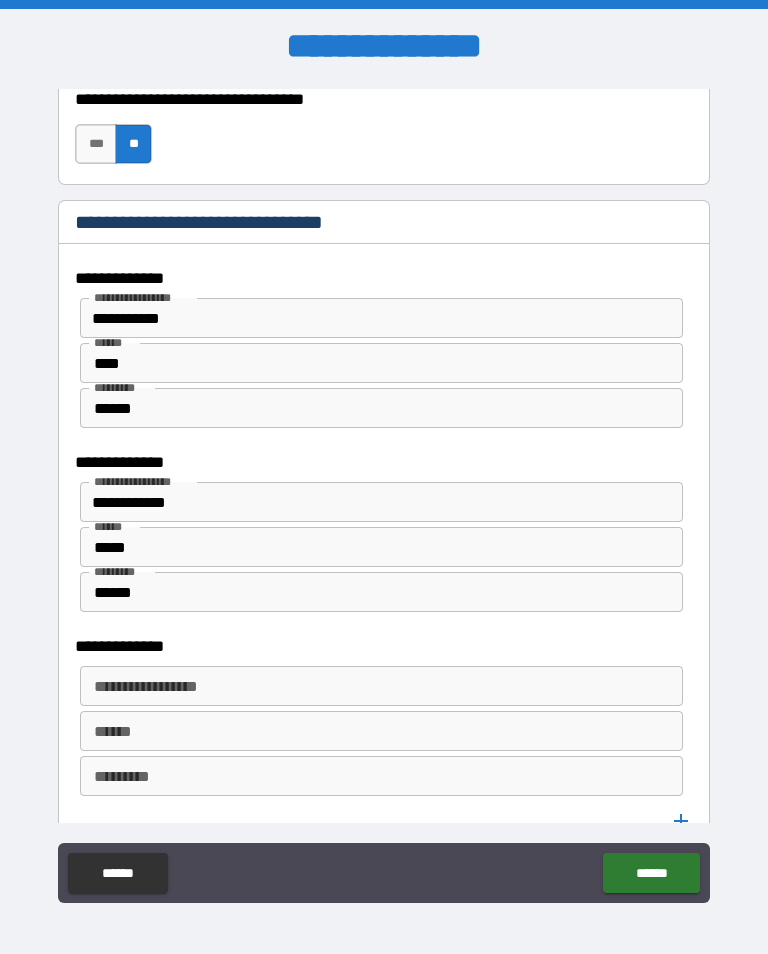 click on "**********" at bounding box center (380, 686) 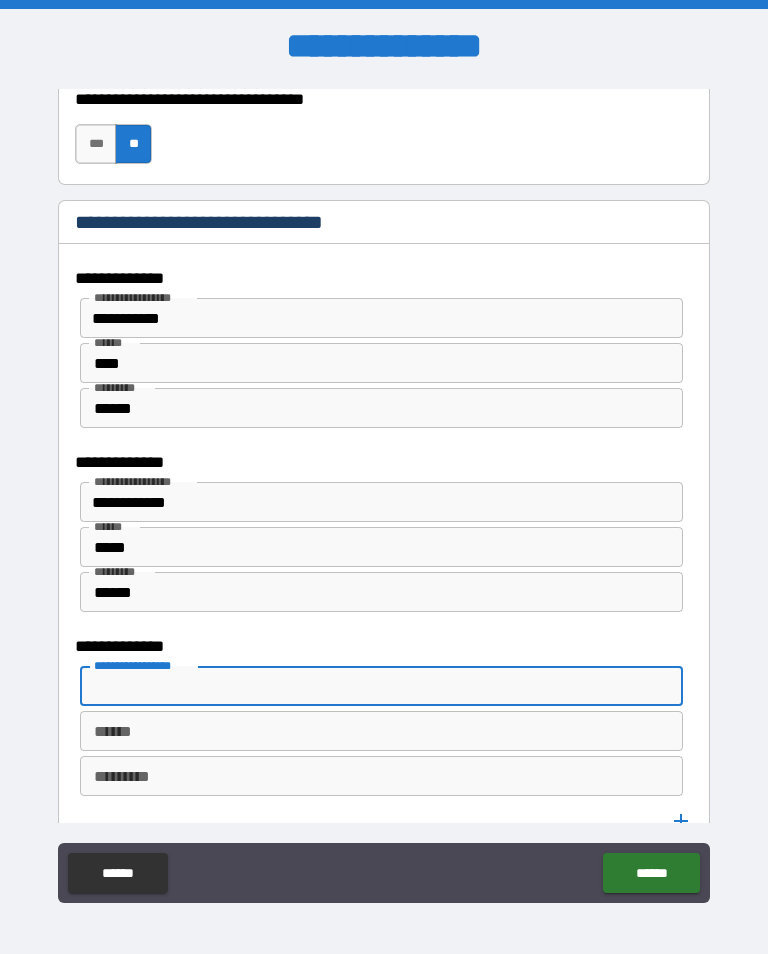 scroll, scrollTop: 314, scrollLeft: 0, axis: vertical 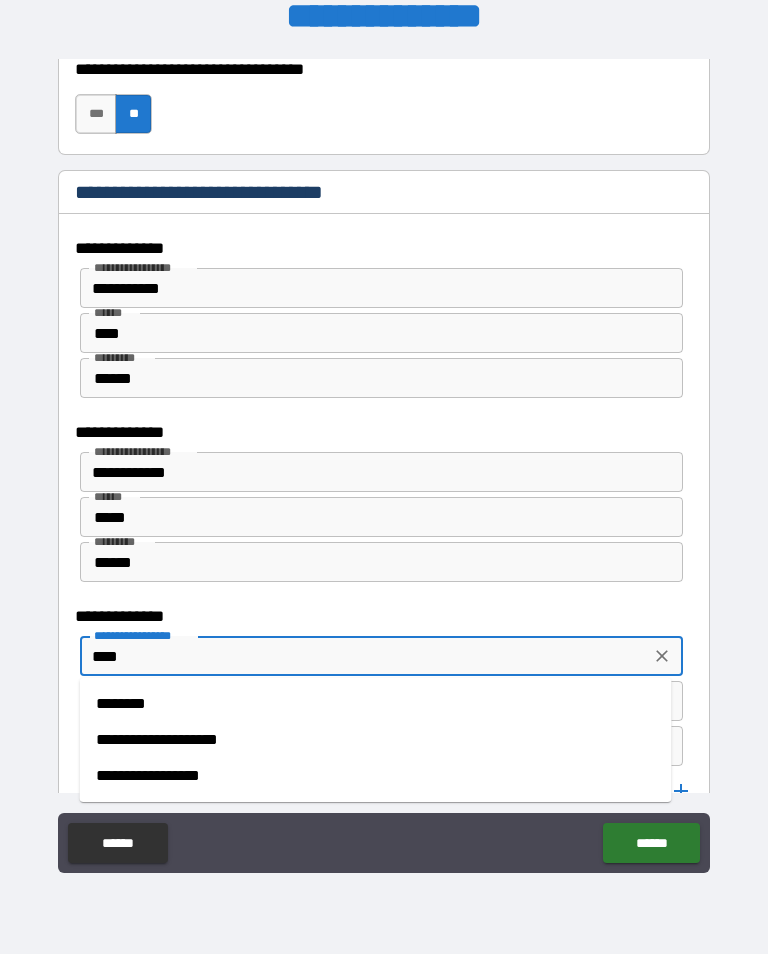 click on "**********" at bounding box center (376, 740) 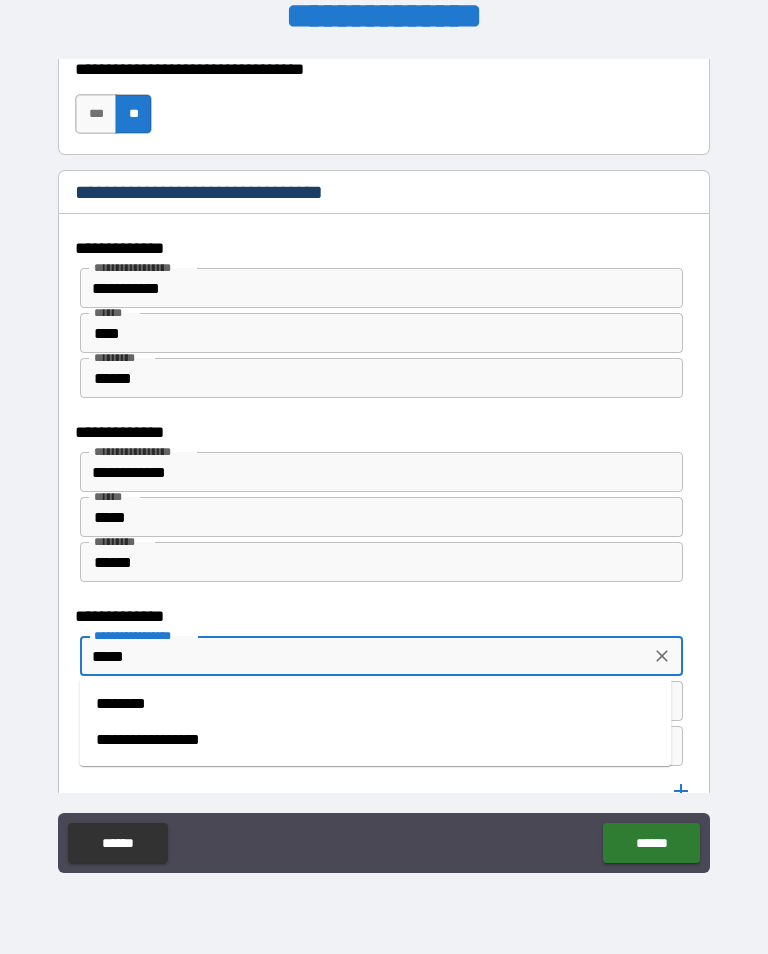 click on "*****" at bounding box center [359, 656] 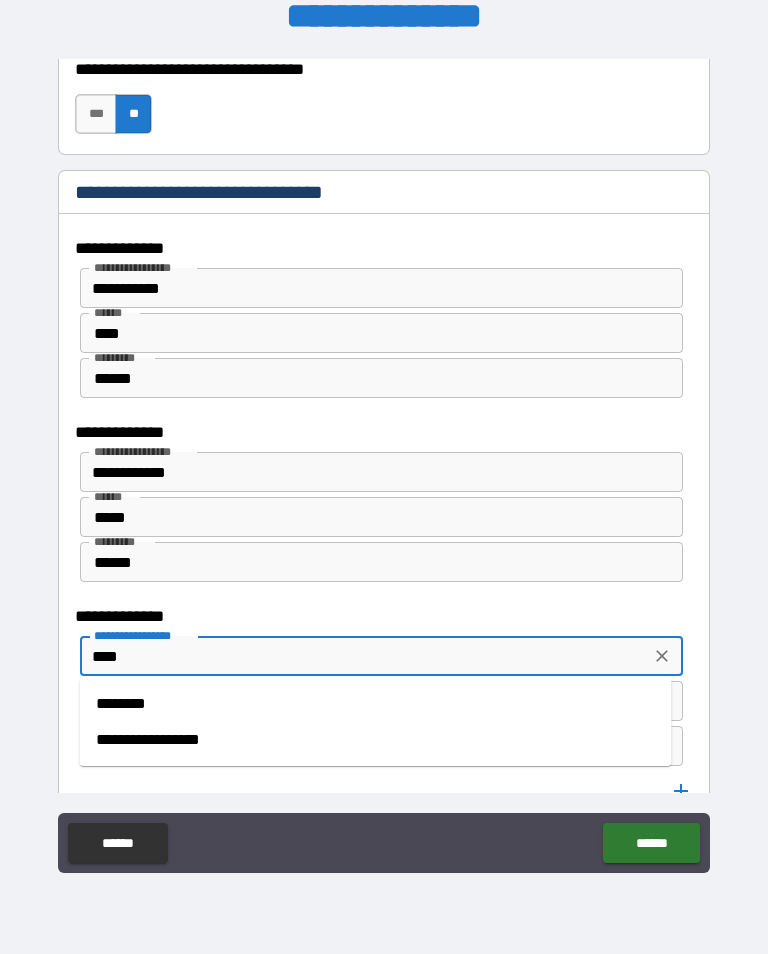 click on "****" at bounding box center (359, 656) 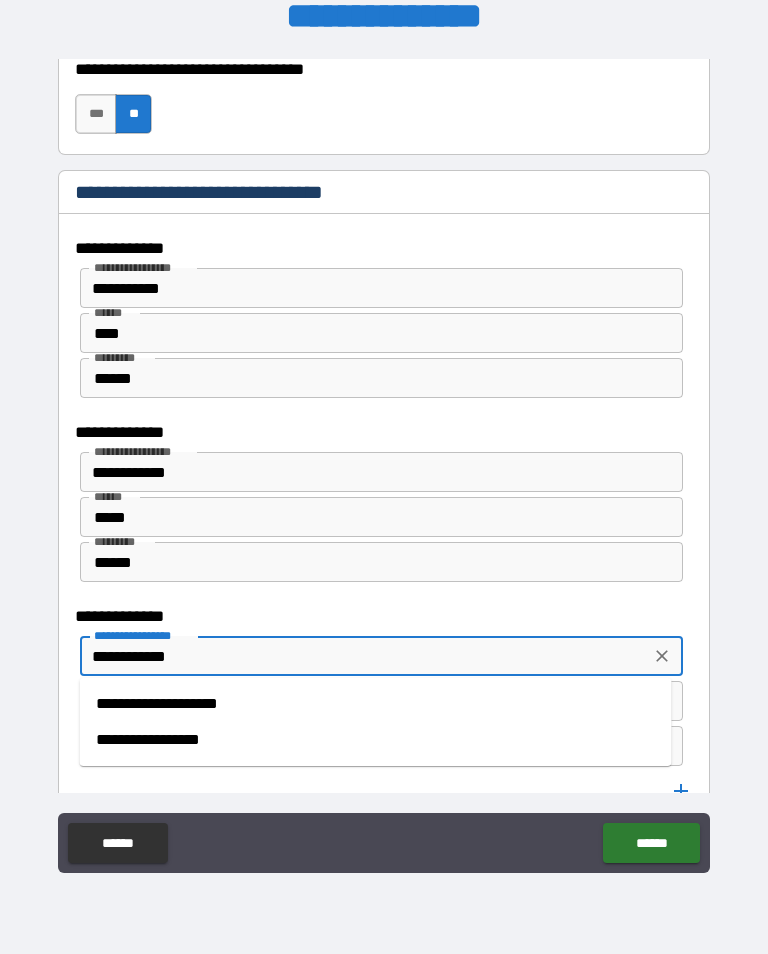 type on "**********" 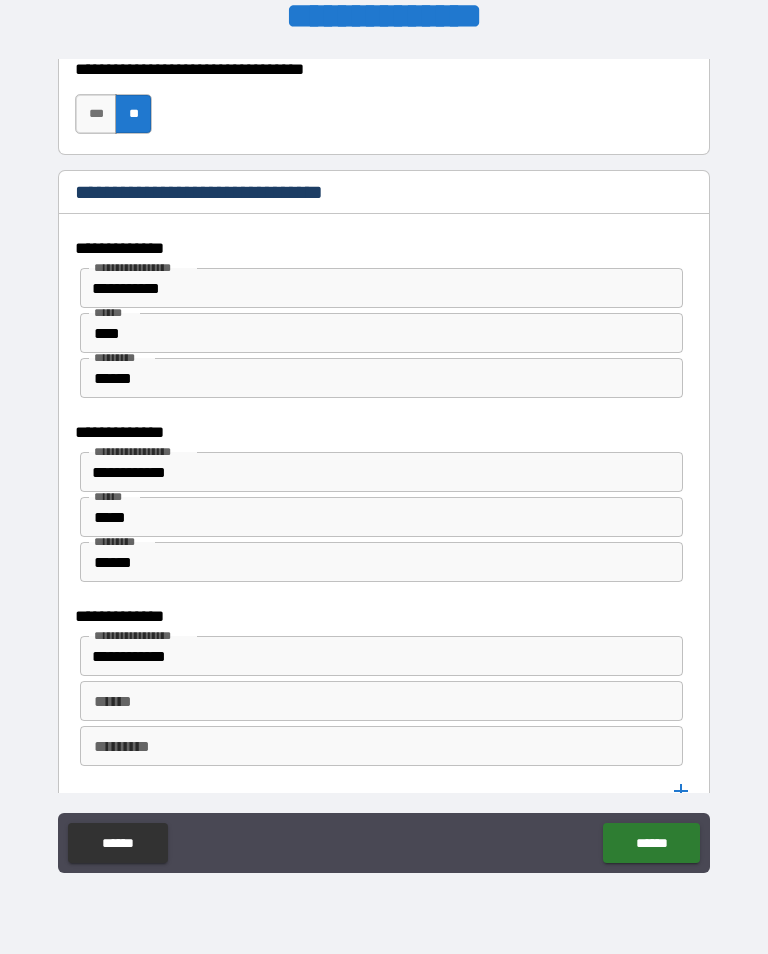 scroll, scrollTop: 1, scrollLeft: 0, axis: vertical 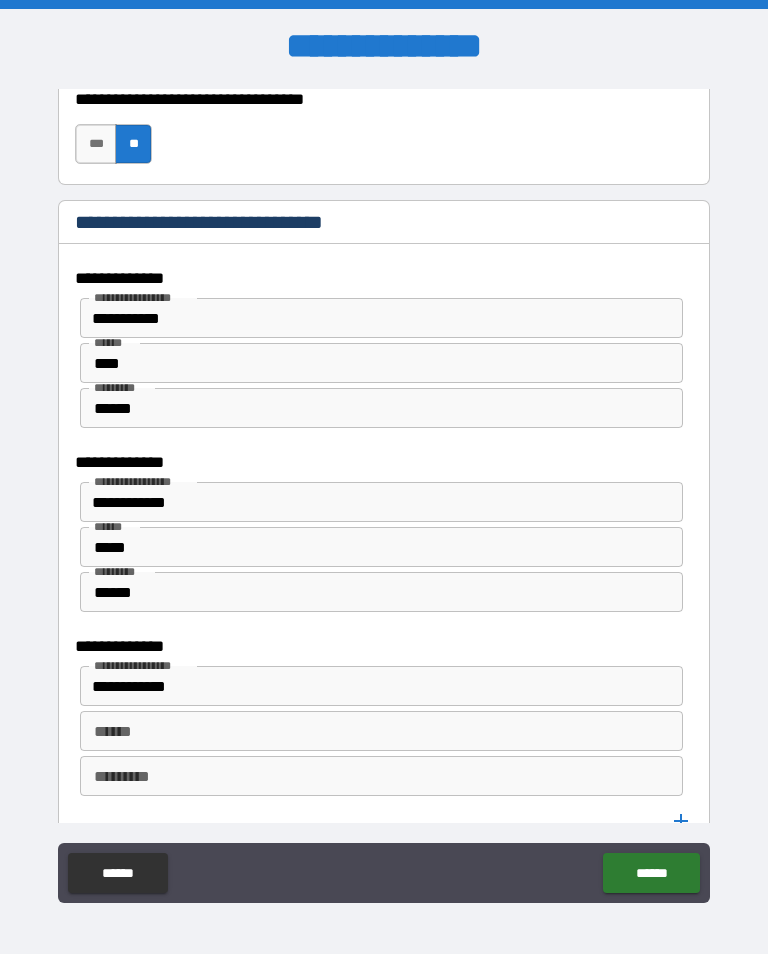 click on "******" at bounding box center (376, 731) 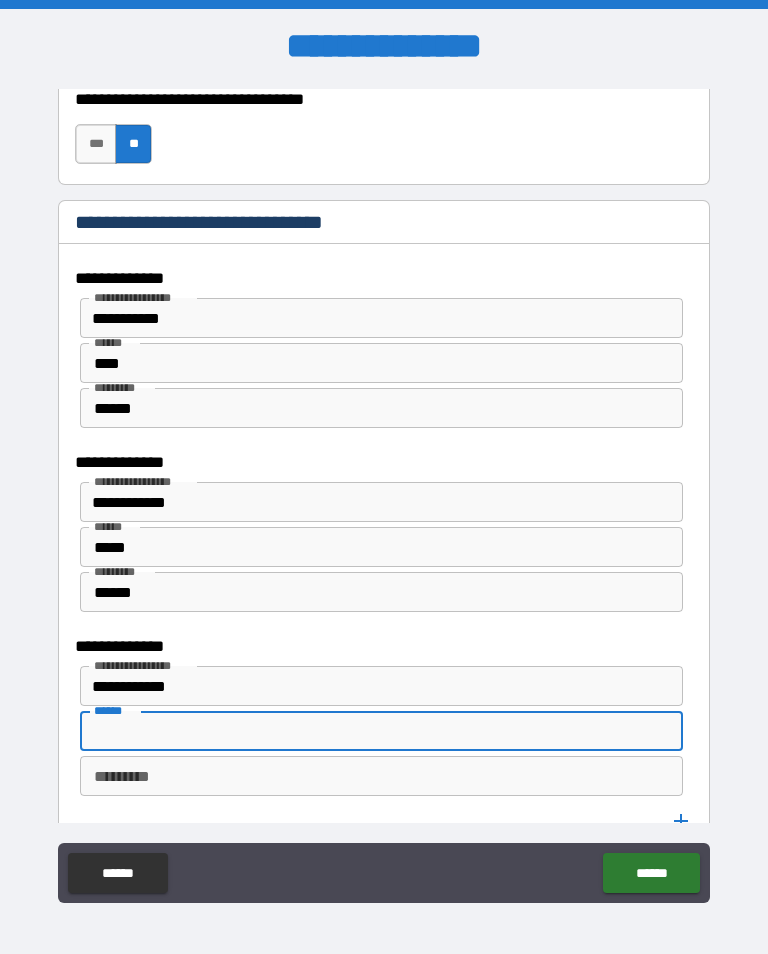 scroll, scrollTop: 314, scrollLeft: 0, axis: vertical 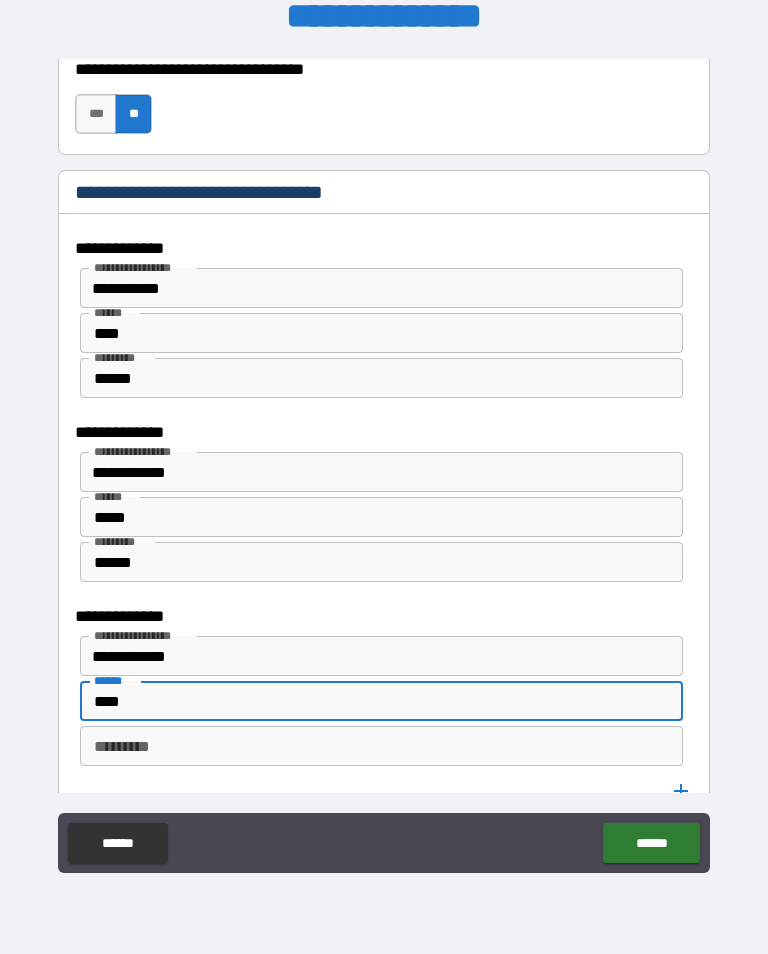 type on "****" 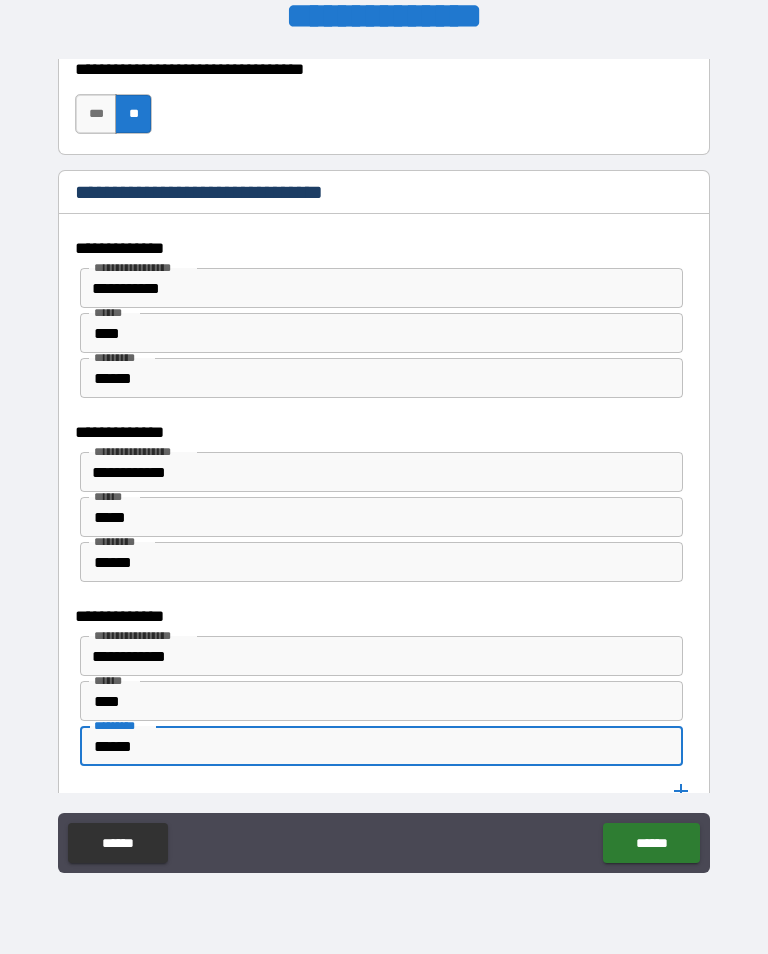 type on "*****" 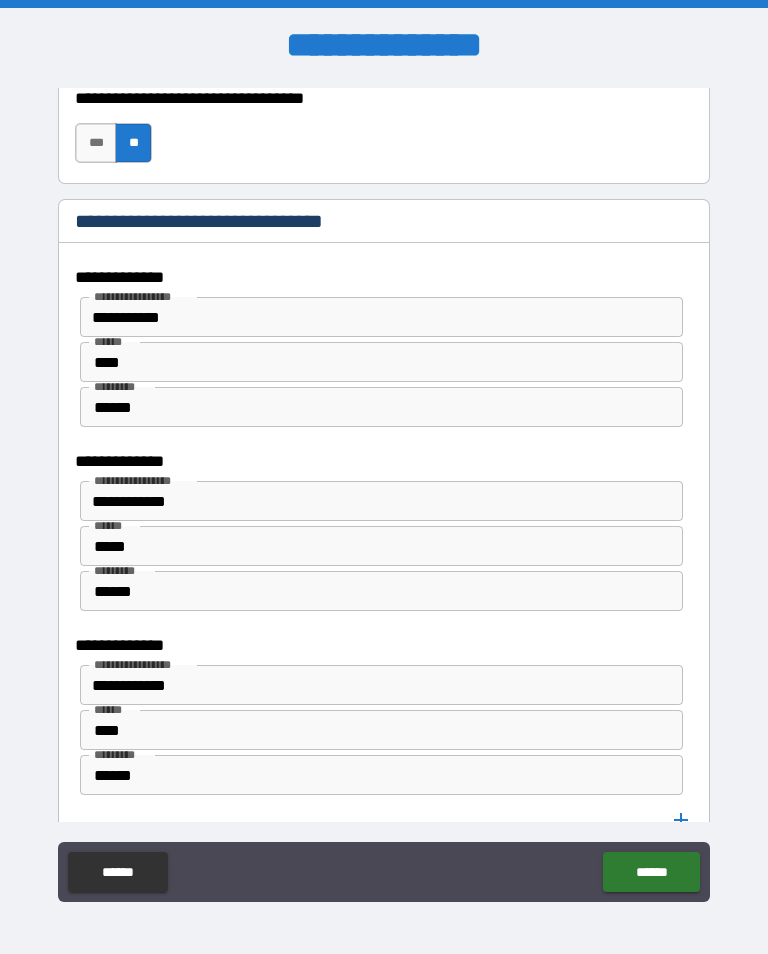 scroll, scrollTop: 1, scrollLeft: 0, axis: vertical 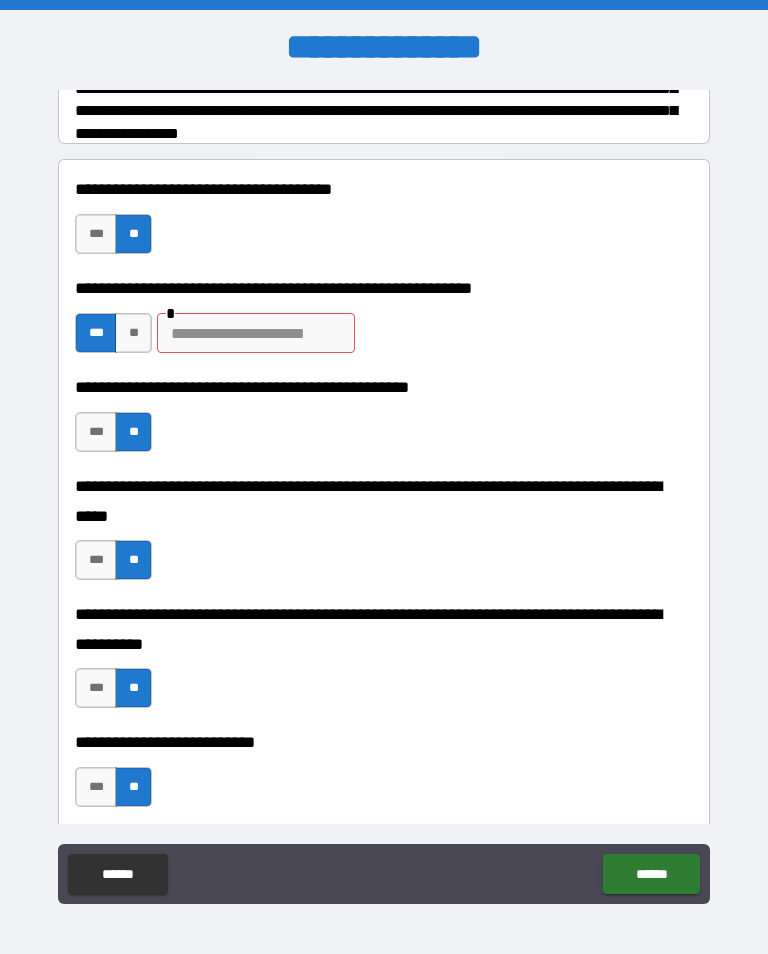 click at bounding box center (253, 333) 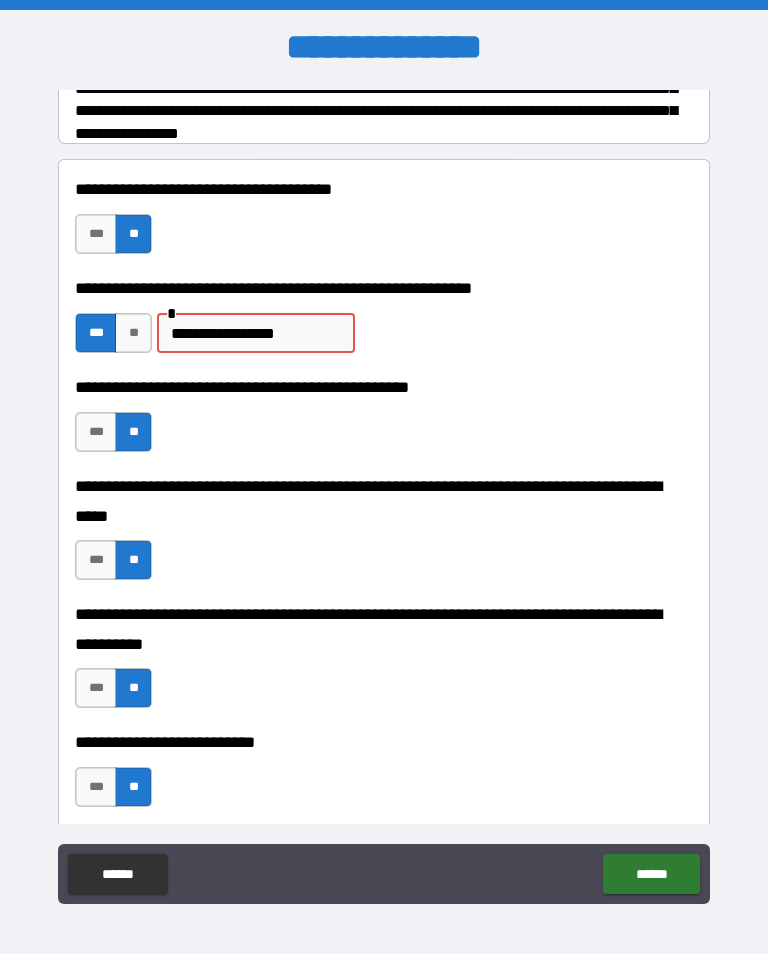 click on "**********" at bounding box center (384, 422) 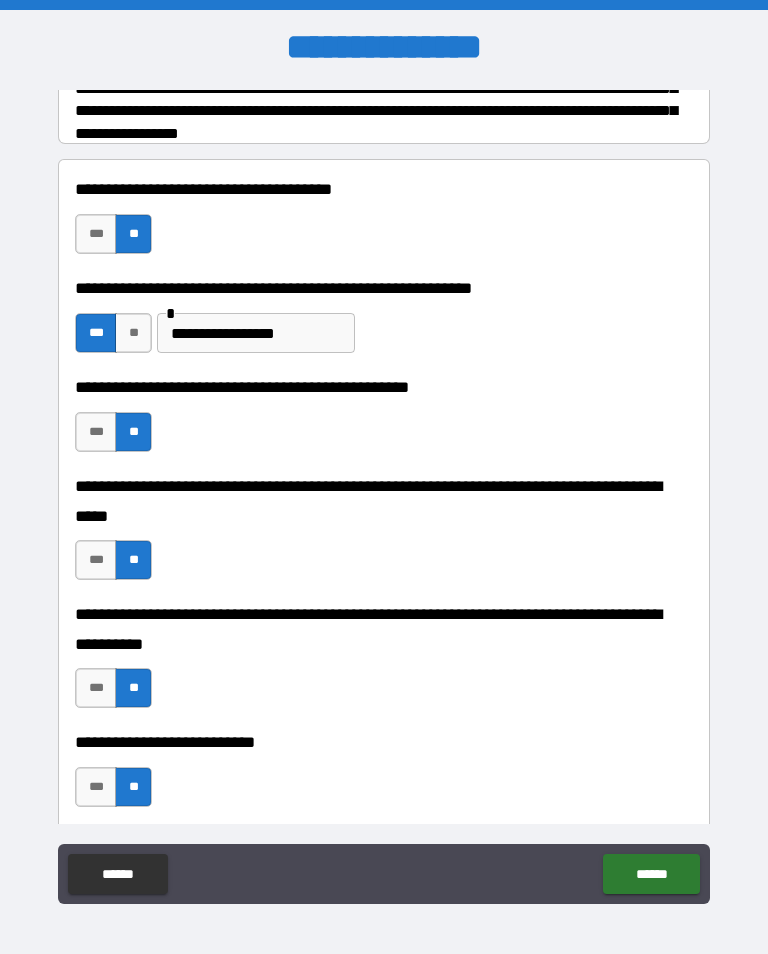 scroll, scrollTop: 0, scrollLeft: 0, axis: both 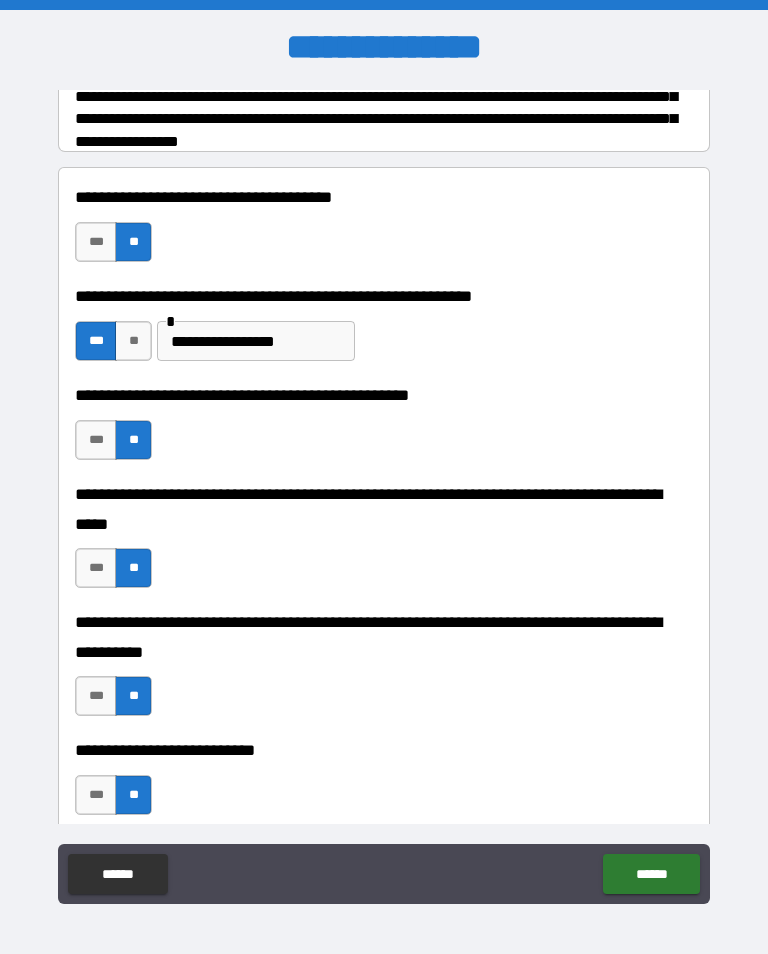 click on "**********" at bounding box center [253, 341] 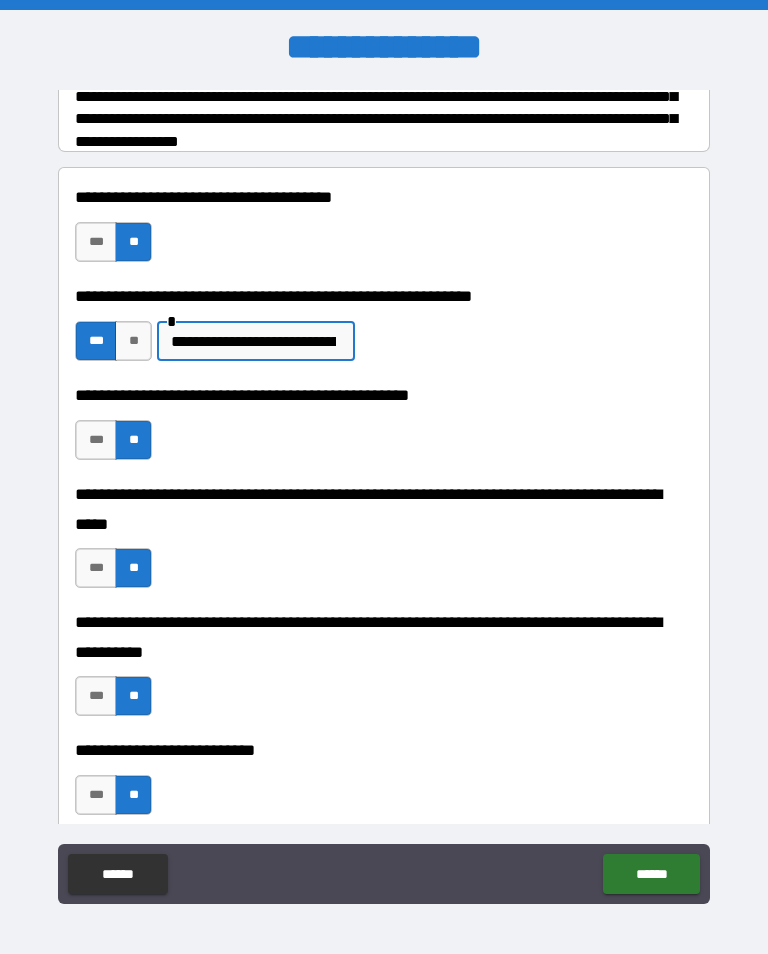 type on "**********" 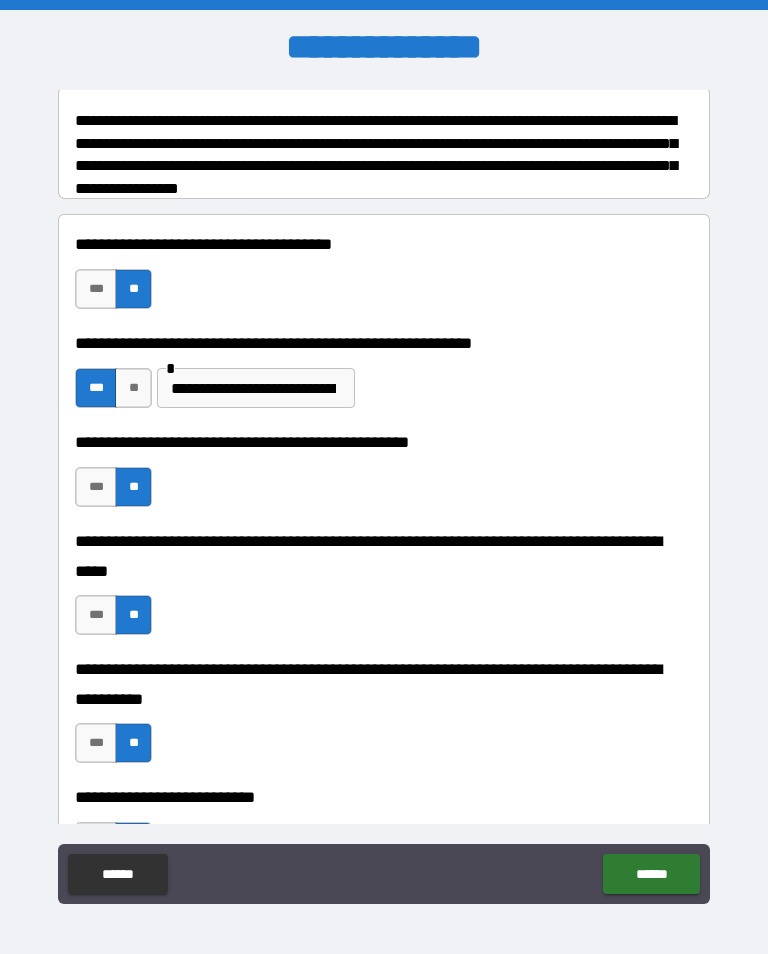 scroll, scrollTop: 276, scrollLeft: 0, axis: vertical 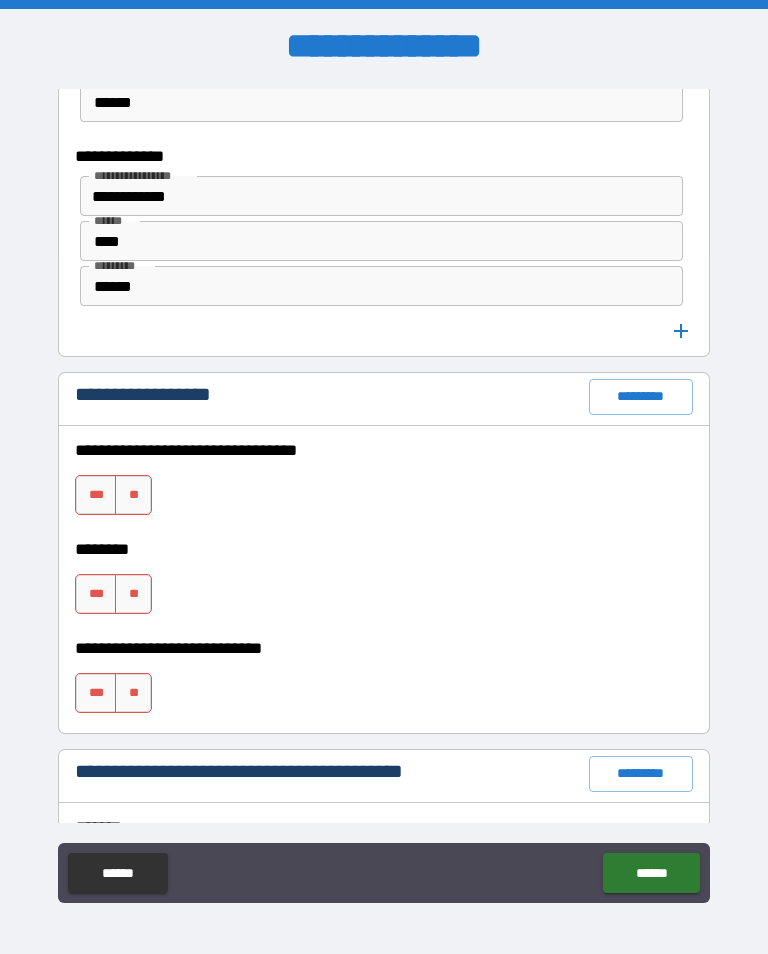 click on "**" at bounding box center (133, 495) 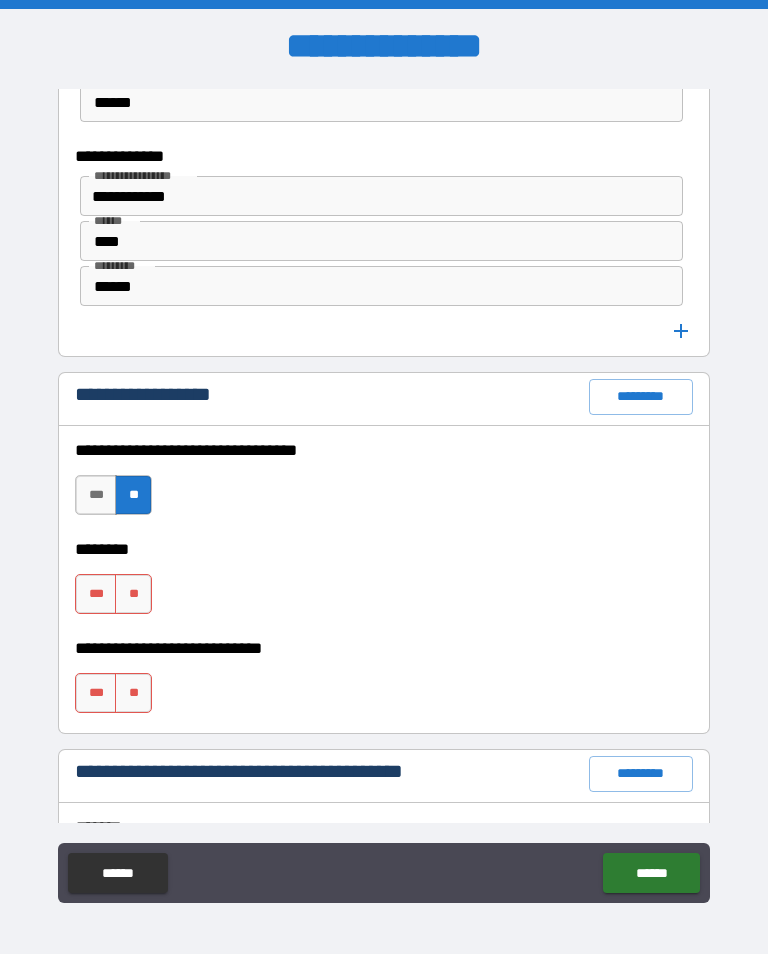 click on "**" at bounding box center (133, 594) 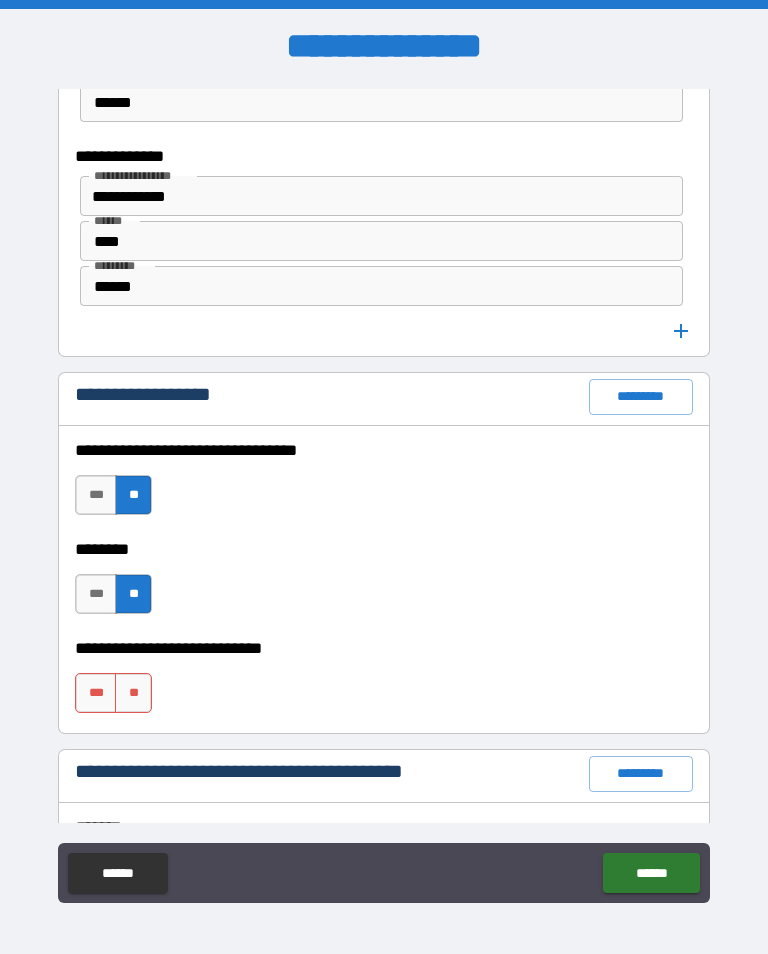 click on "**" at bounding box center [133, 693] 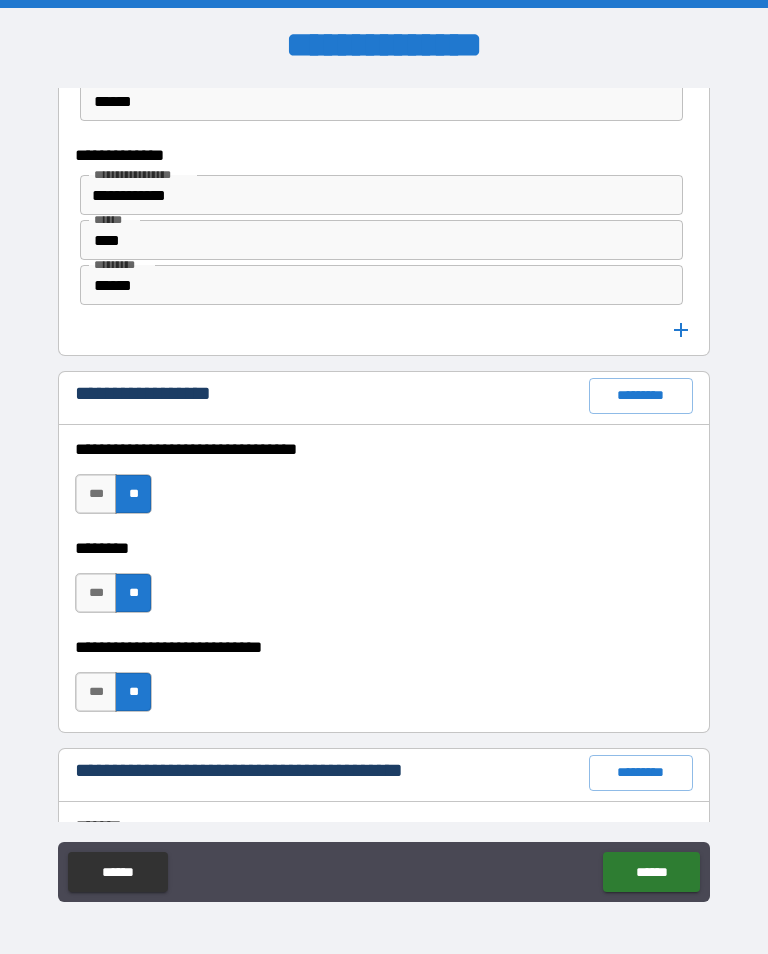 scroll, scrollTop: 1, scrollLeft: 0, axis: vertical 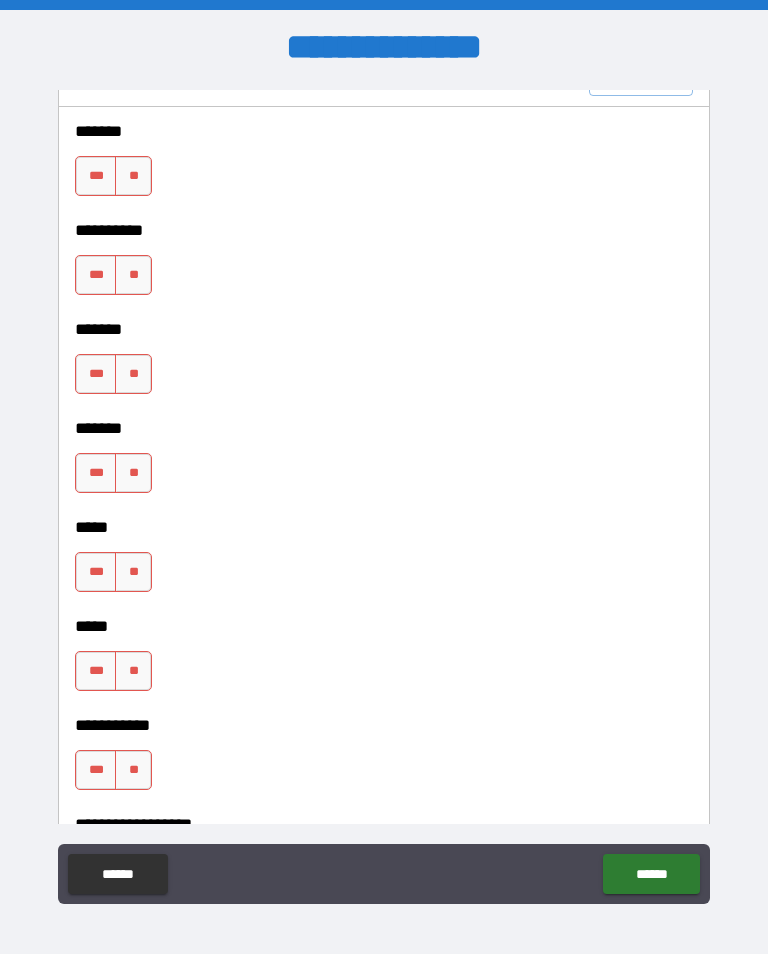 click on "**" at bounding box center (133, 176) 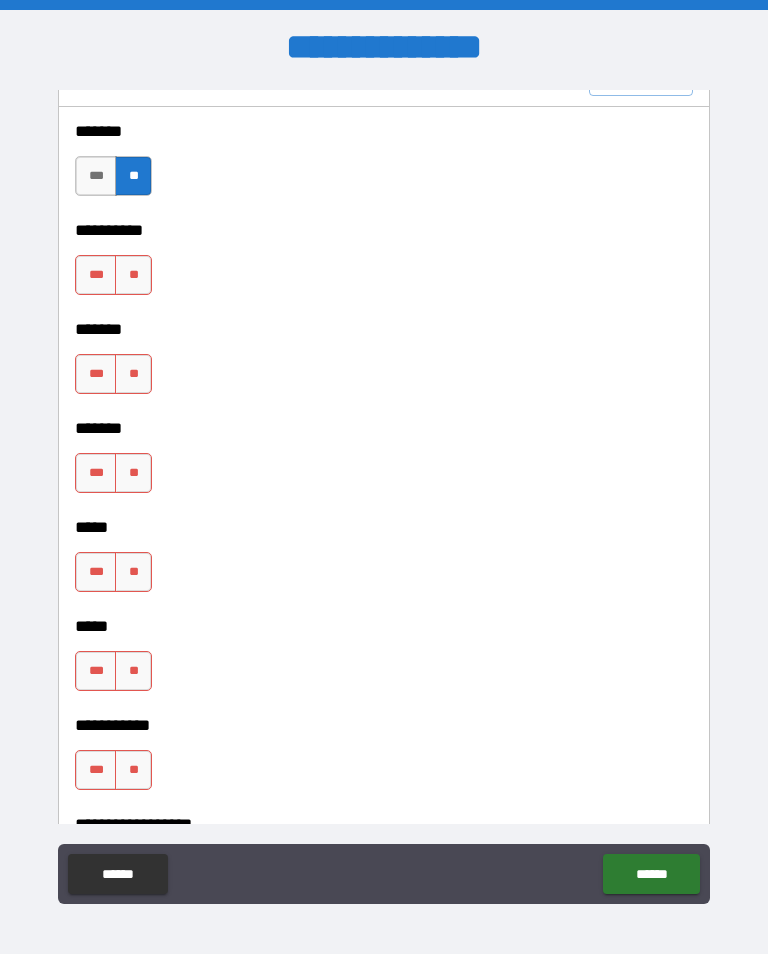 click on "**" at bounding box center (133, 374) 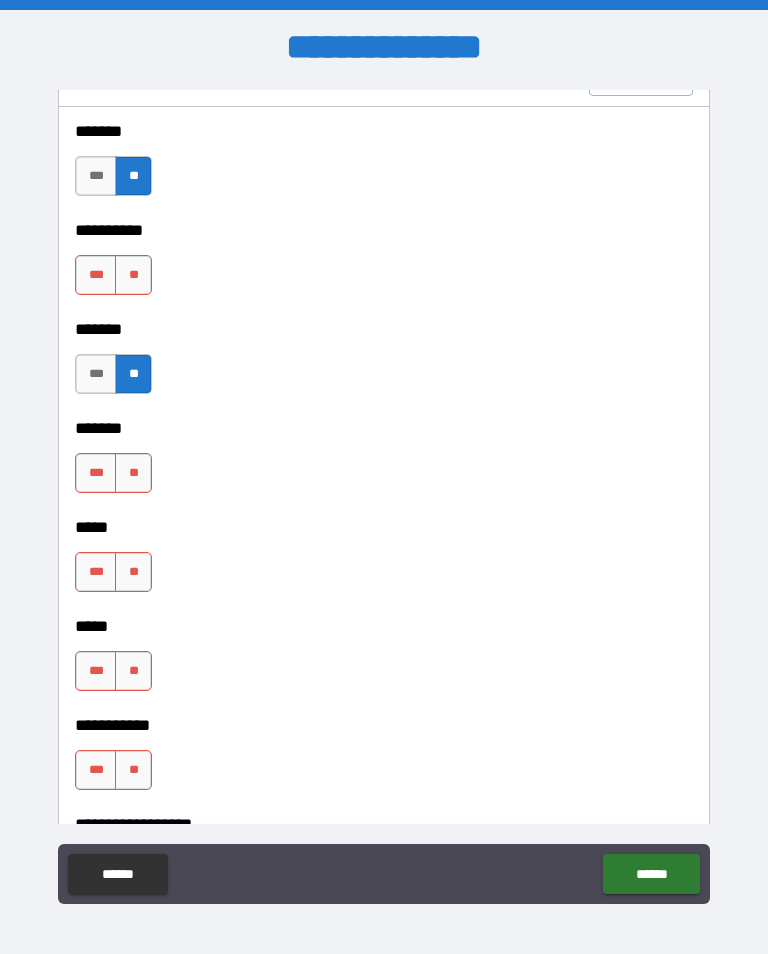 click on "**" at bounding box center [133, 473] 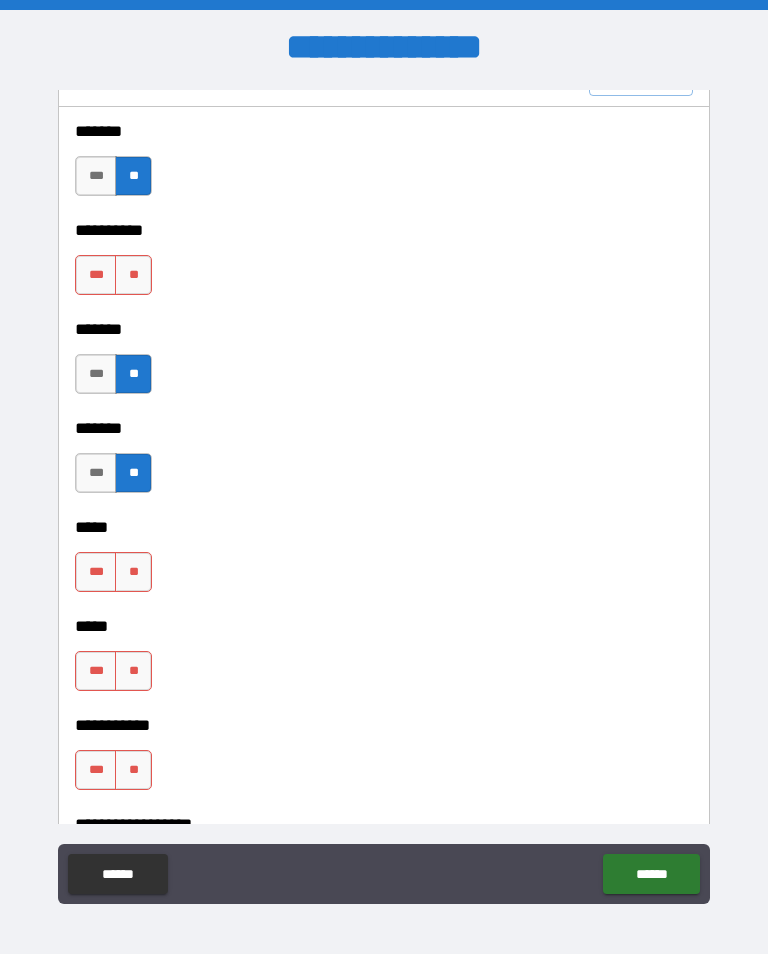 click on "**" at bounding box center (133, 572) 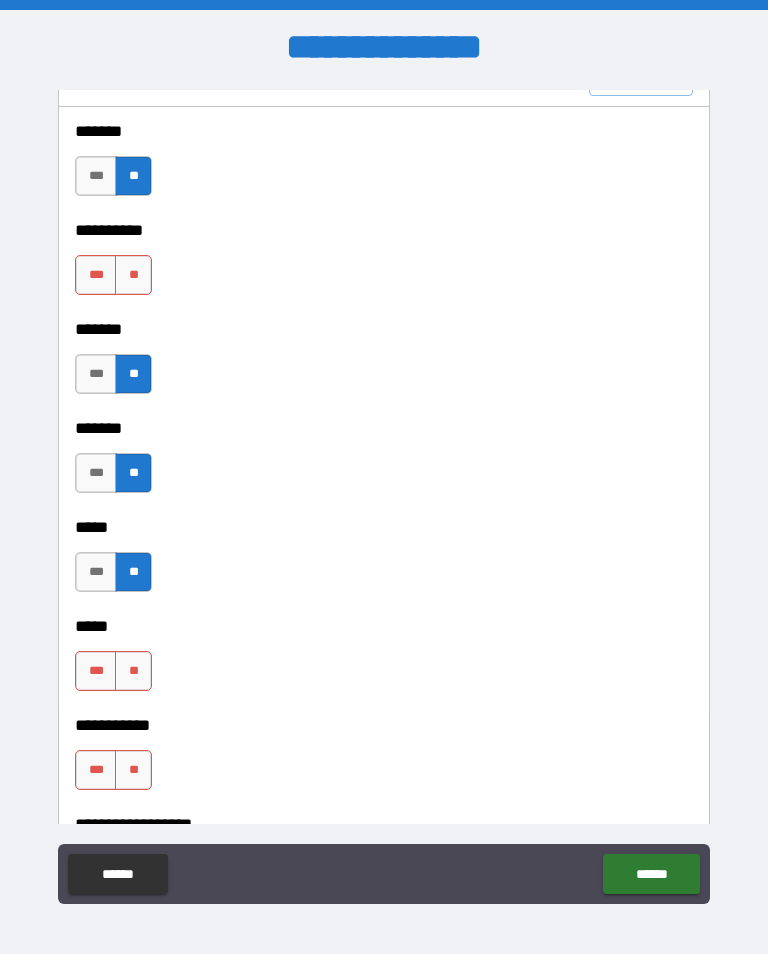 click on "**" at bounding box center [133, 671] 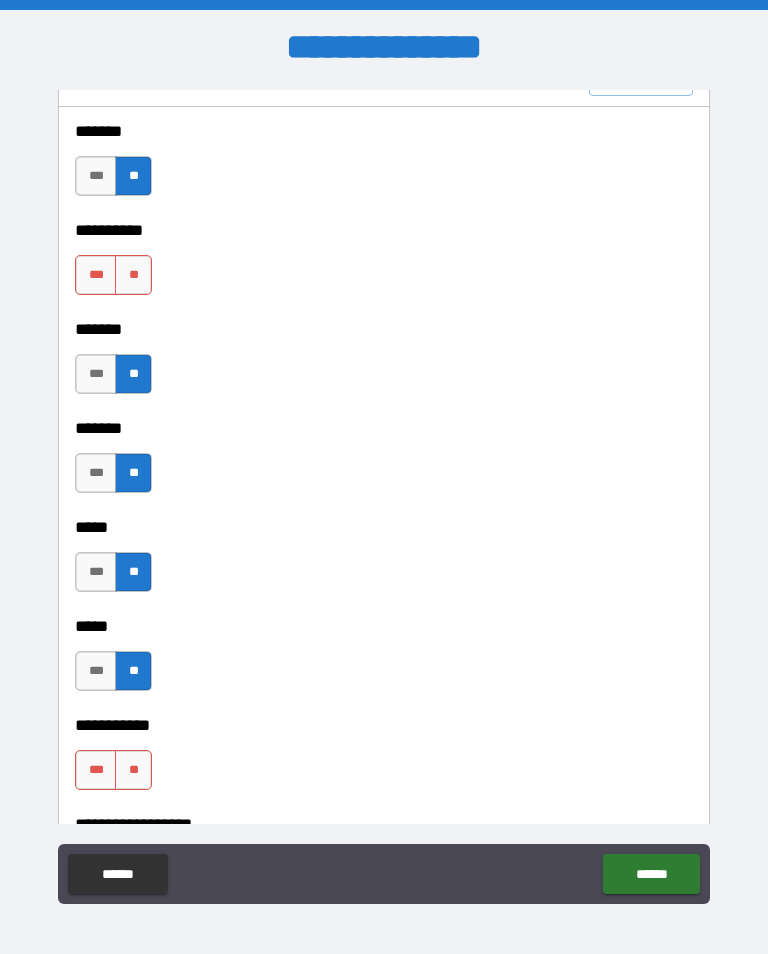click on "**" at bounding box center [133, 770] 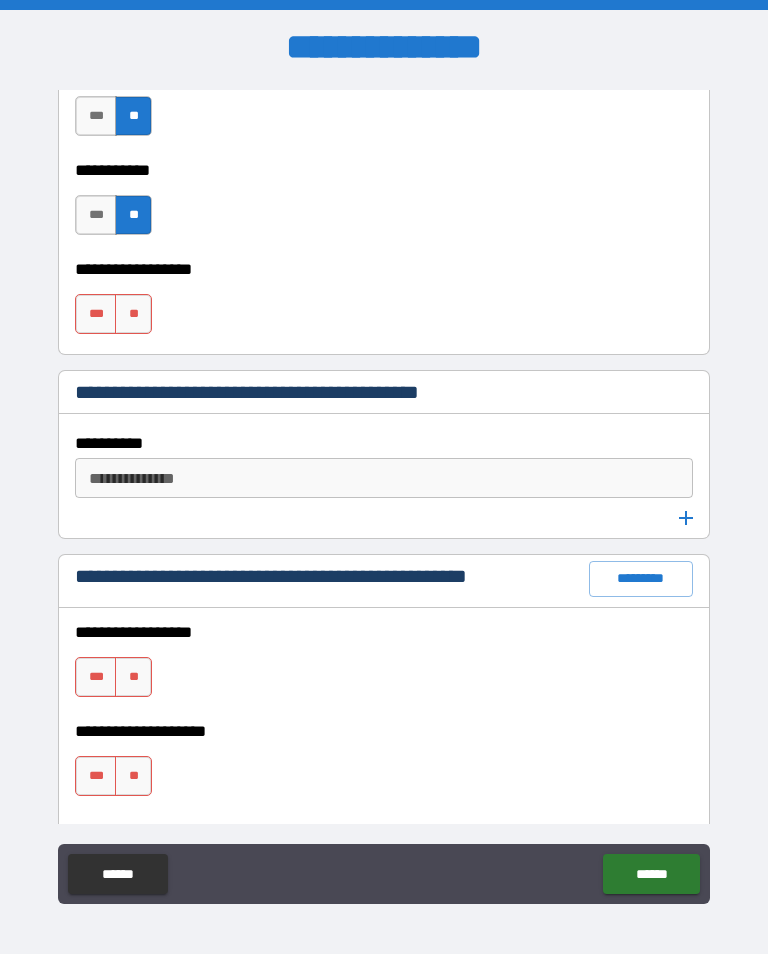 scroll, scrollTop: 2908, scrollLeft: 0, axis: vertical 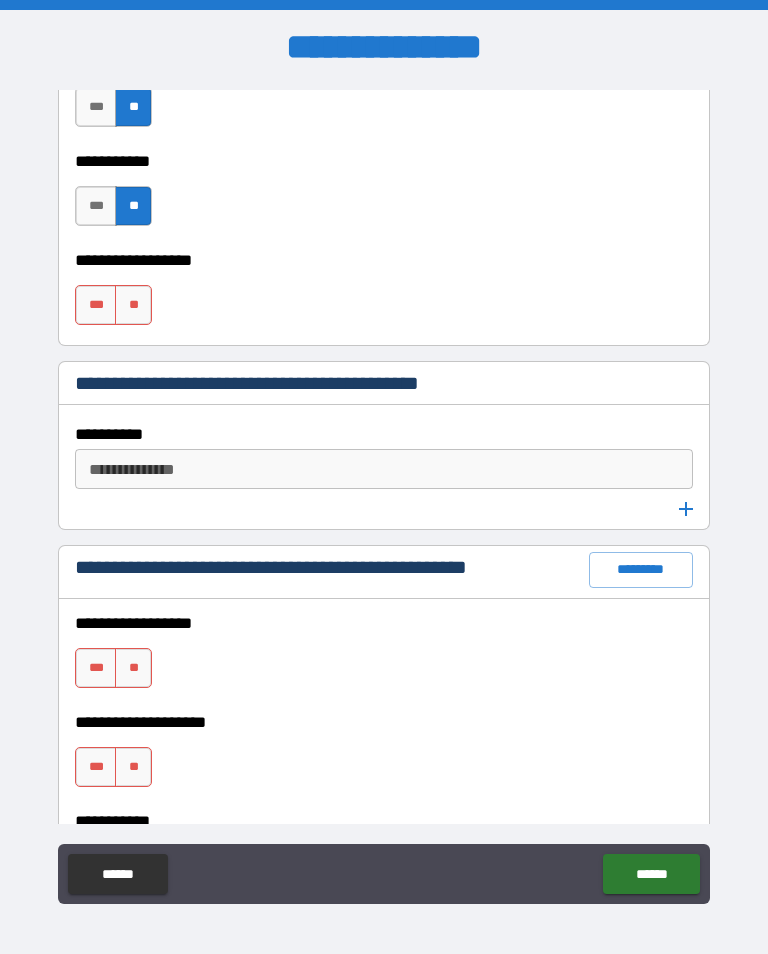 click on "**********" at bounding box center (384, 246) 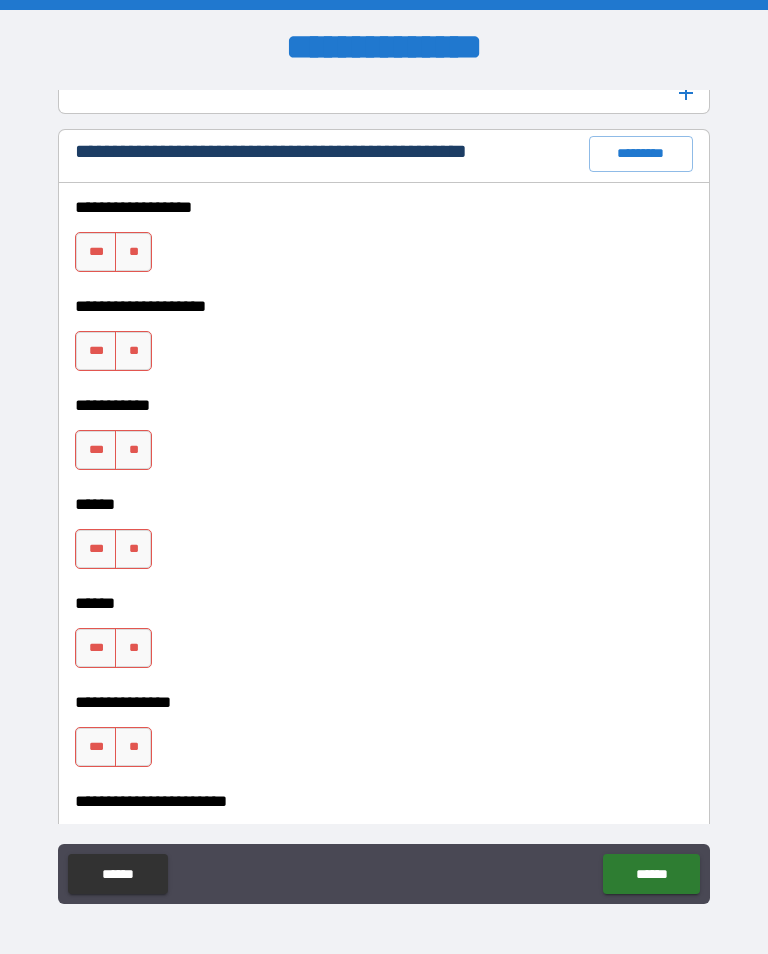 scroll, scrollTop: 3326, scrollLeft: 0, axis: vertical 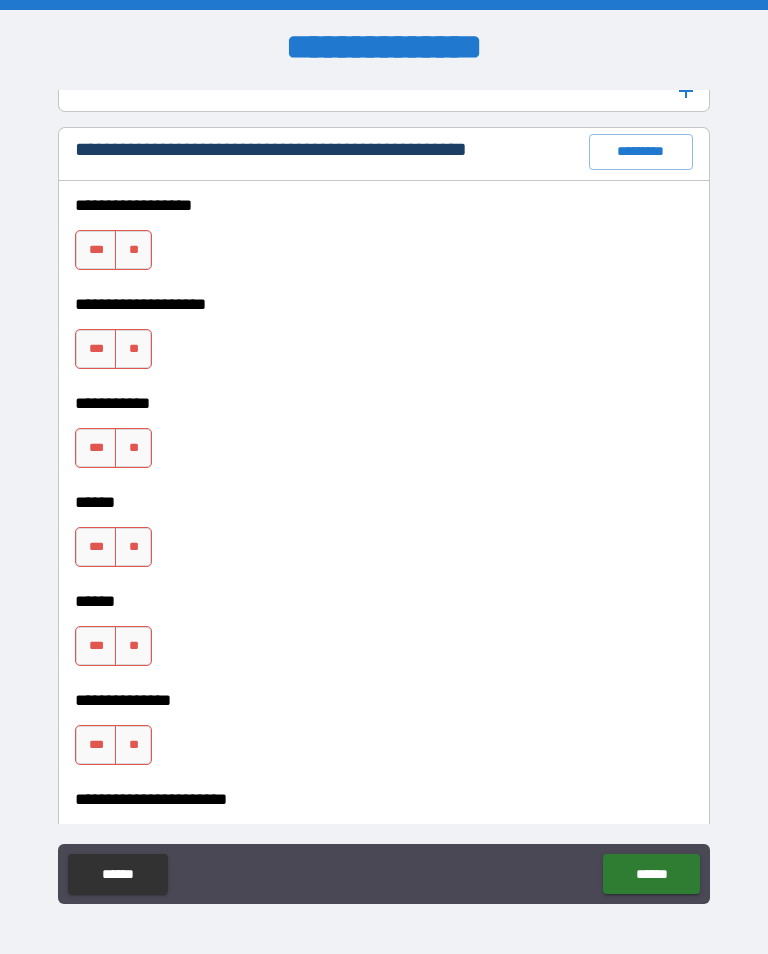 click on "**********" at bounding box center (384, 290) 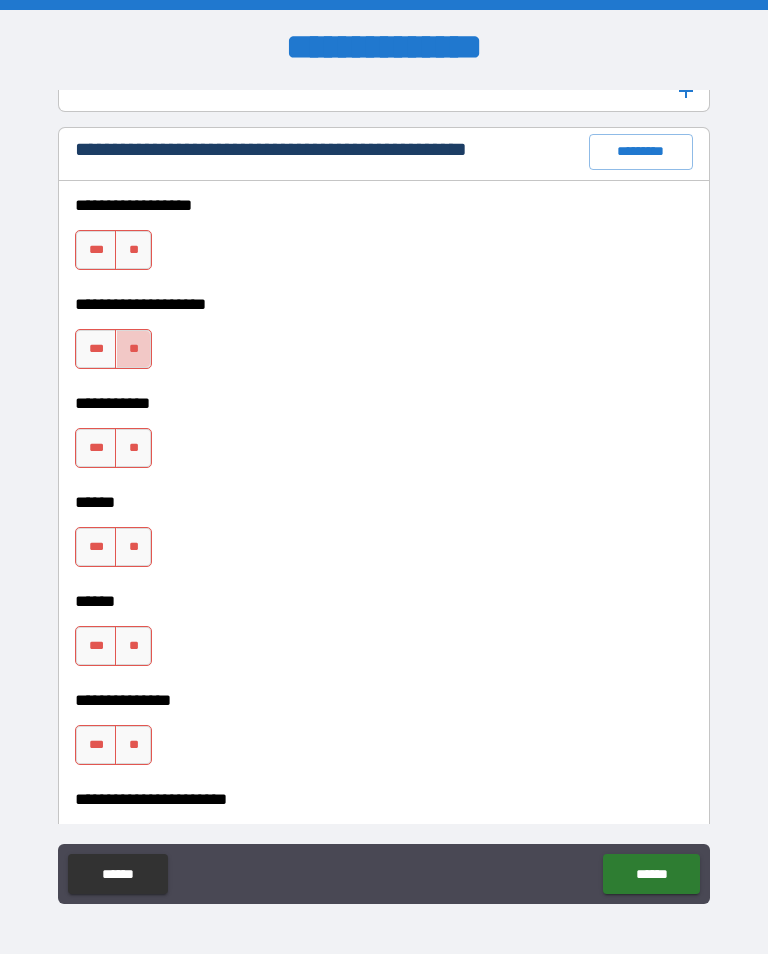 click on "**" at bounding box center [133, 349] 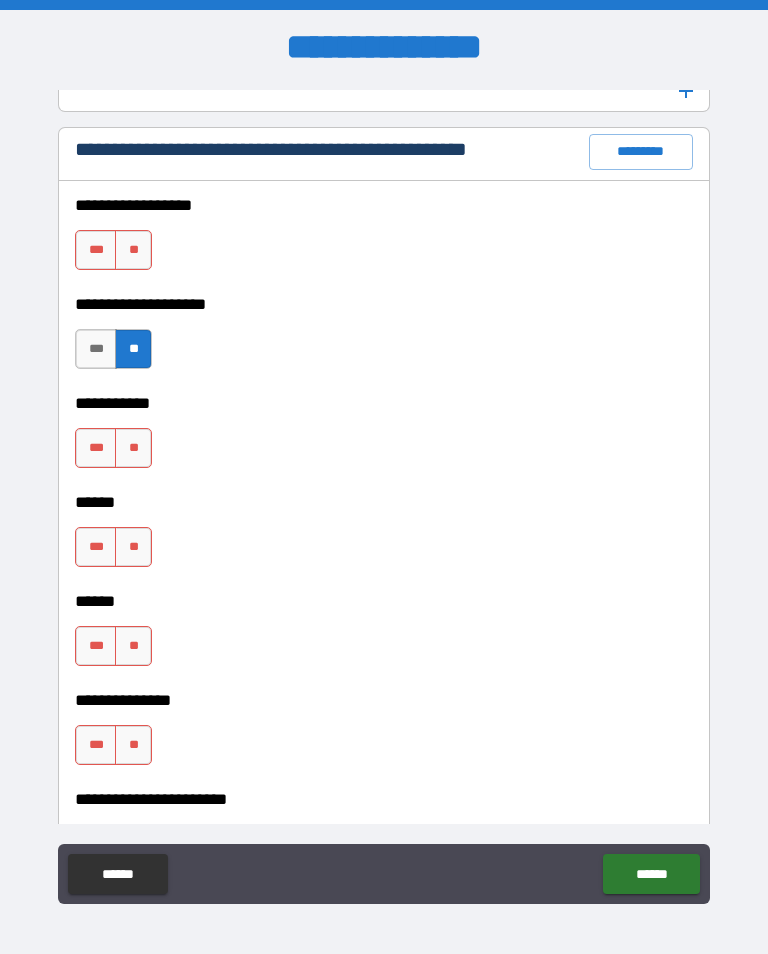 click on "**" at bounding box center [133, 448] 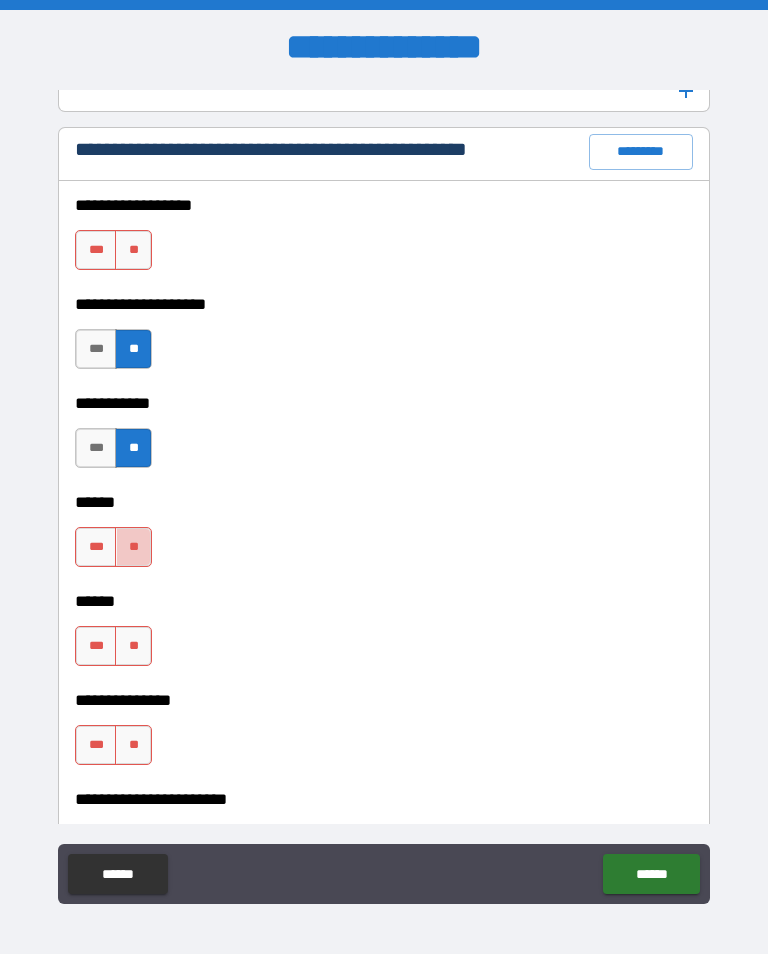 click on "**" at bounding box center (133, 646) 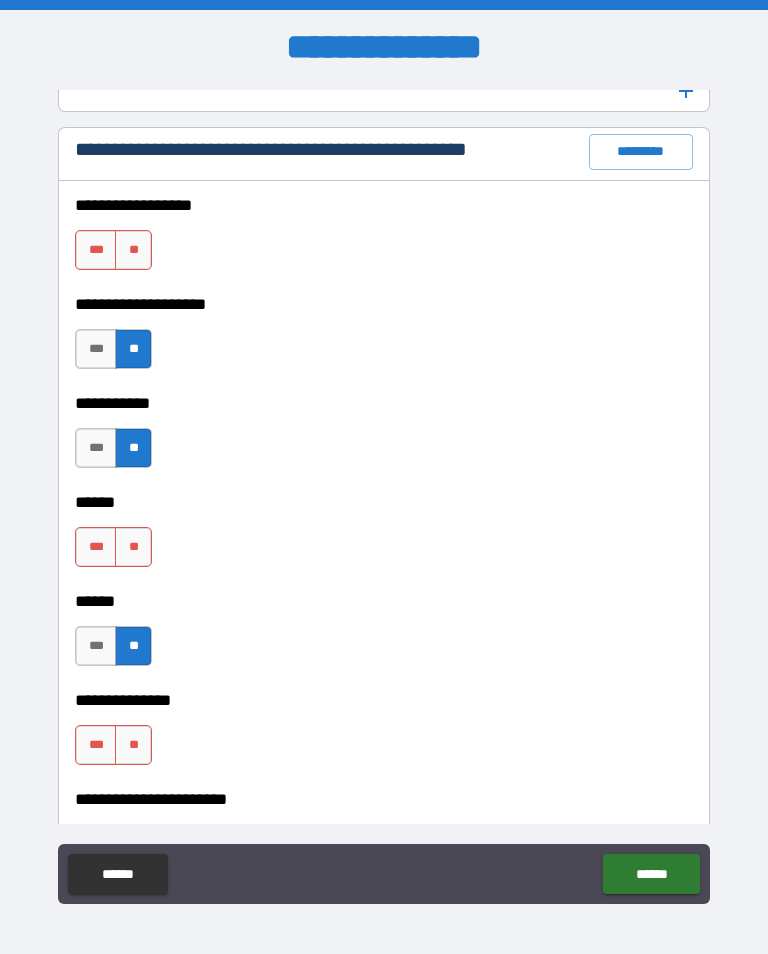 click on "***" at bounding box center (96, 745) 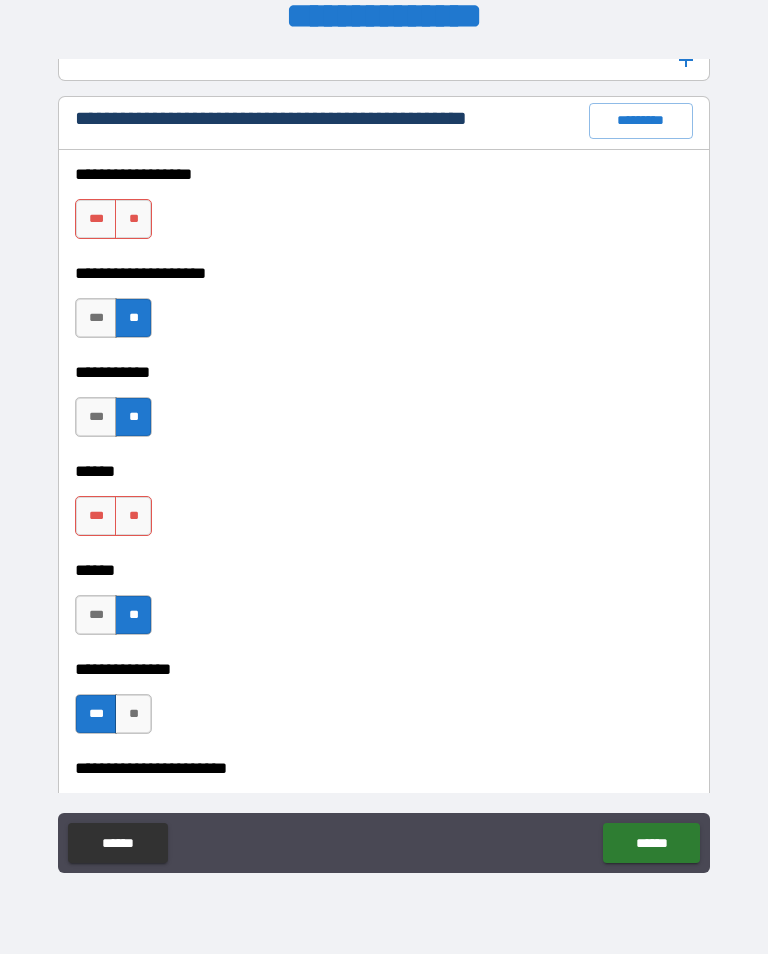 scroll, scrollTop: 31, scrollLeft: 0, axis: vertical 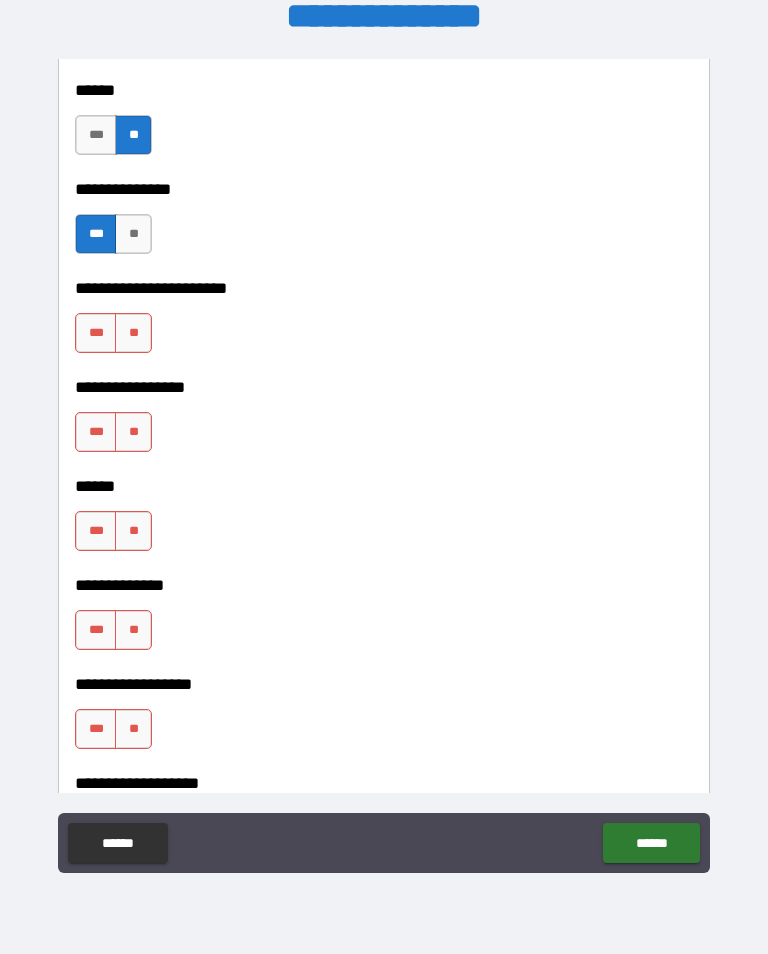 click on "**" at bounding box center (133, 333) 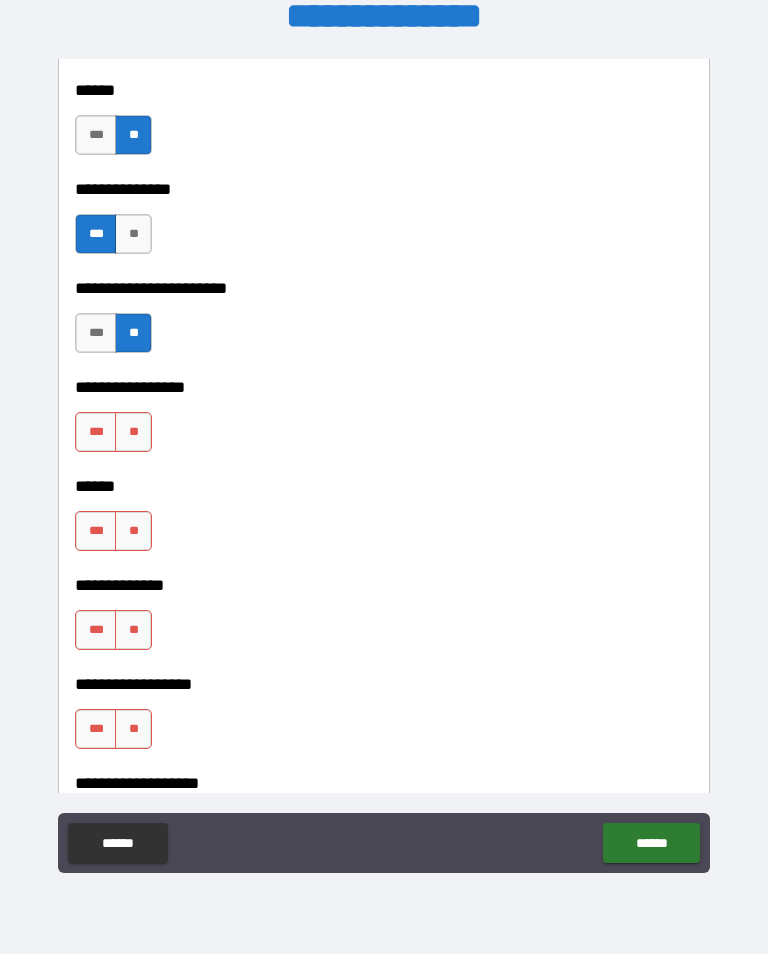 click on "**" at bounding box center [133, 432] 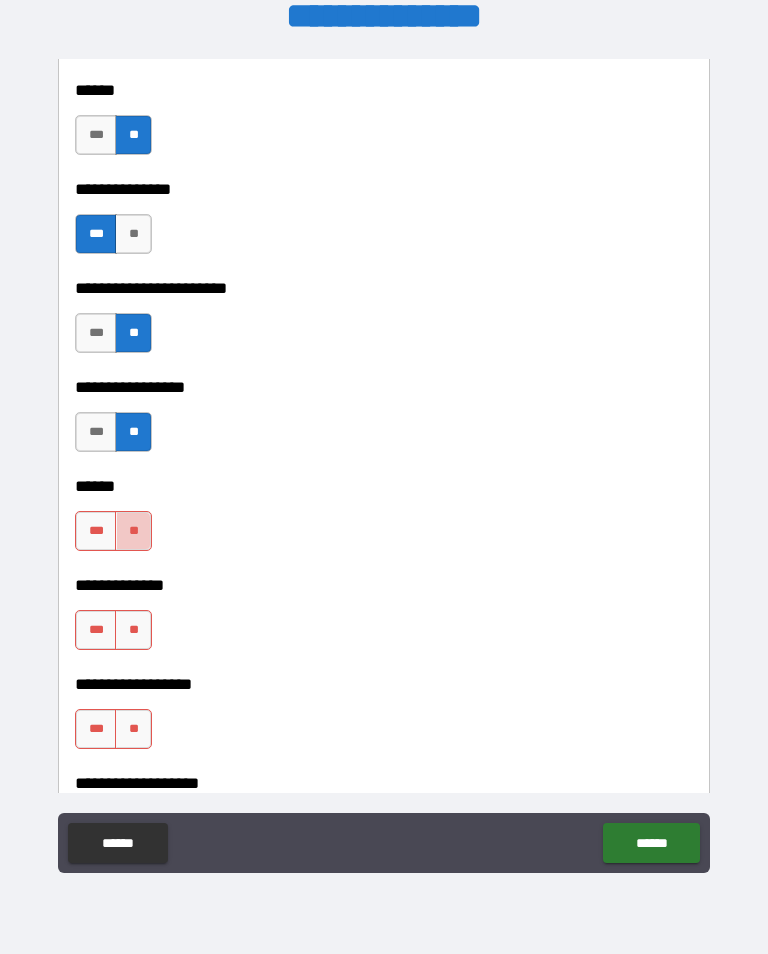click on "**" at bounding box center (133, 531) 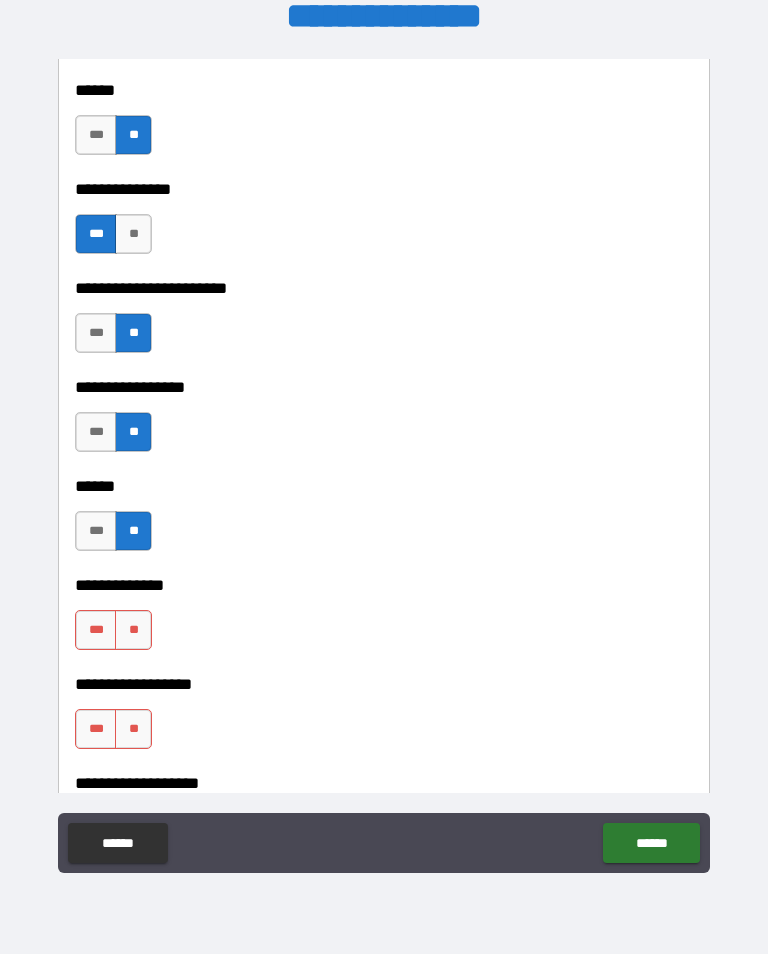 click on "**" at bounding box center (133, 630) 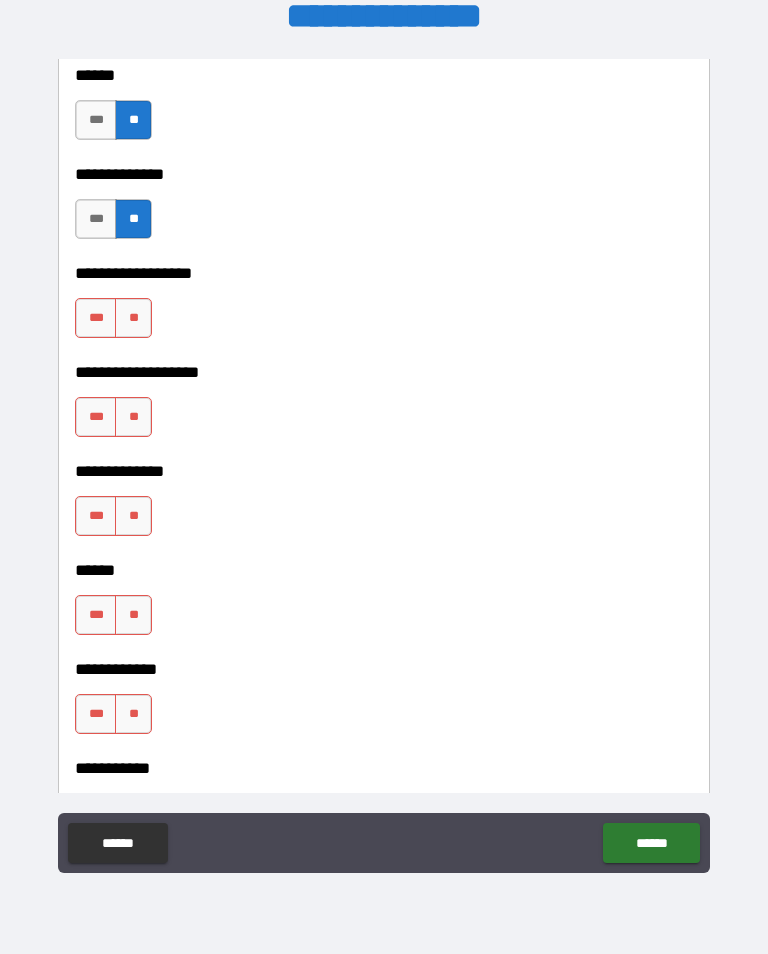 scroll, scrollTop: 4229, scrollLeft: 0, axis: vertical 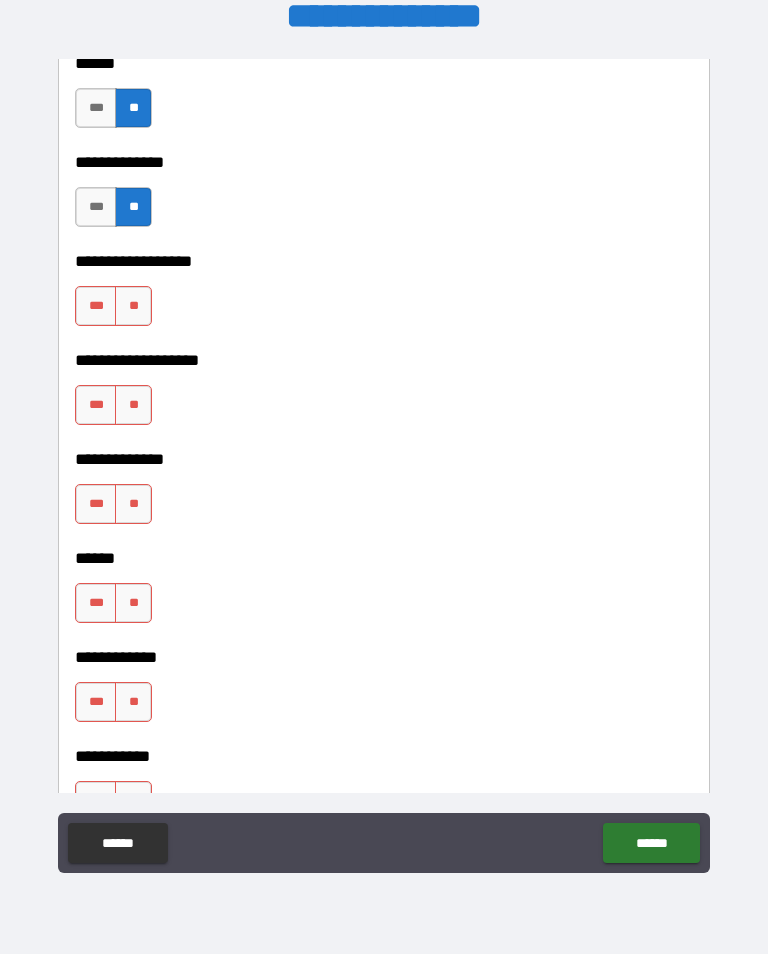 click on "**********" at bounding box center [378, 261] 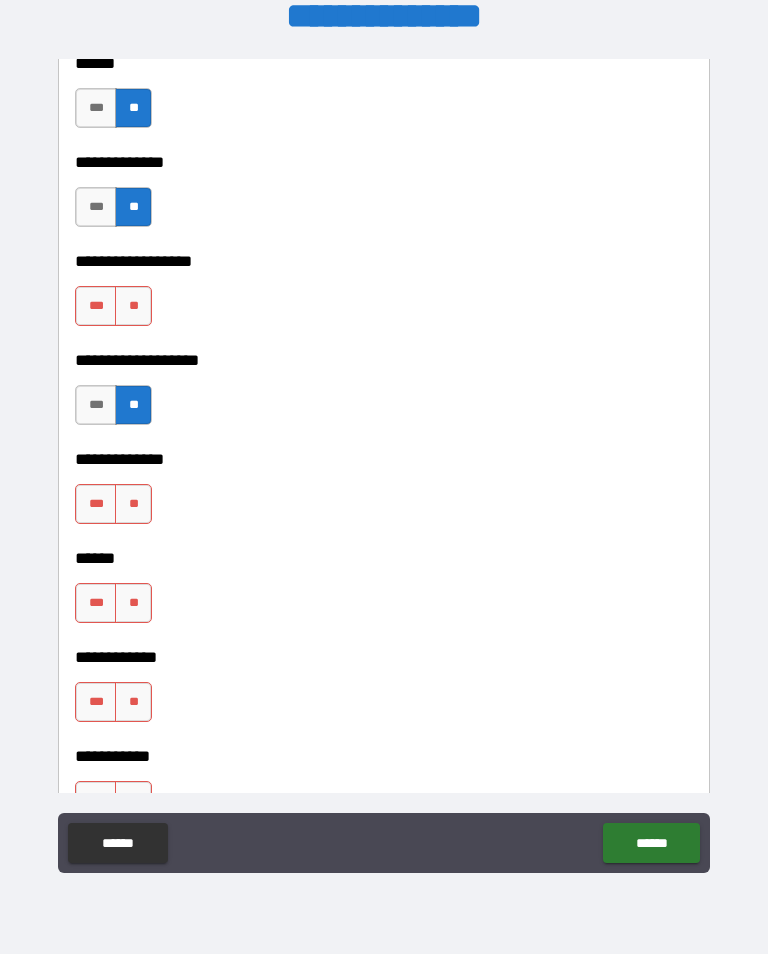click on "**" at bounding box center [133, 603] 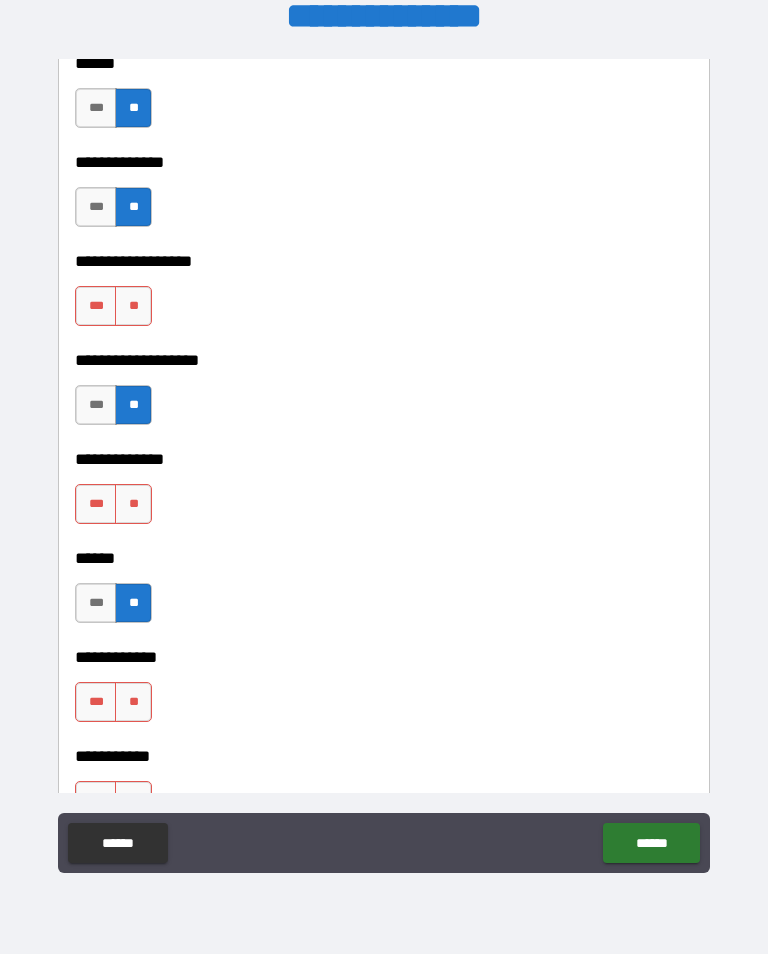 click on "**" at bounding box center (133, 702) 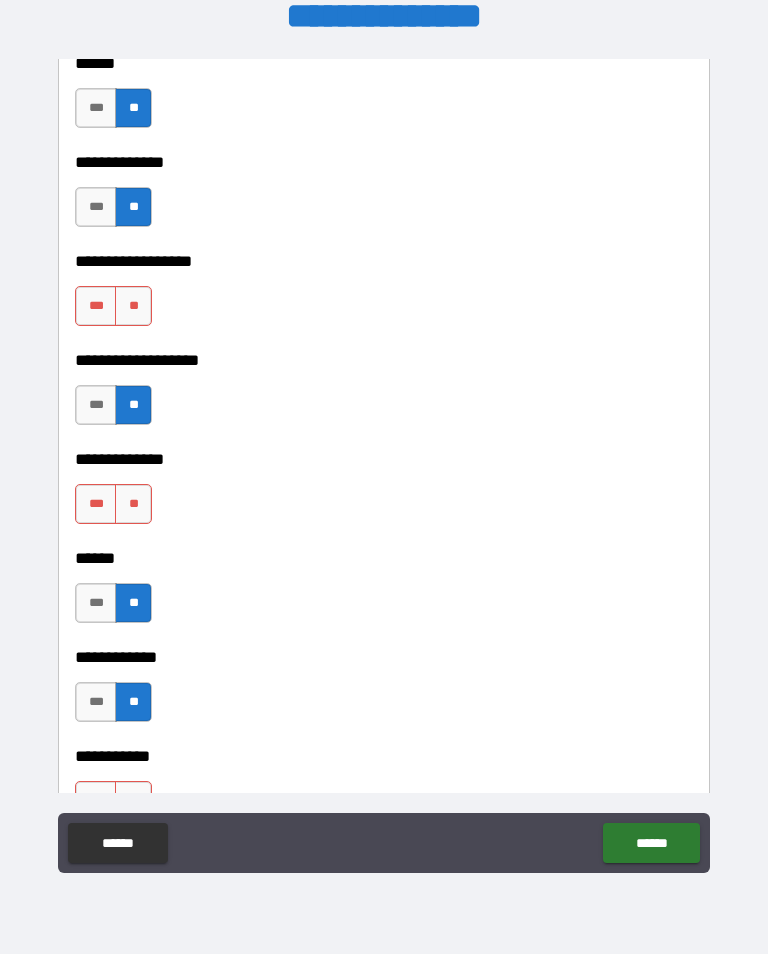 click on "**" at bounding box center (133, 504) 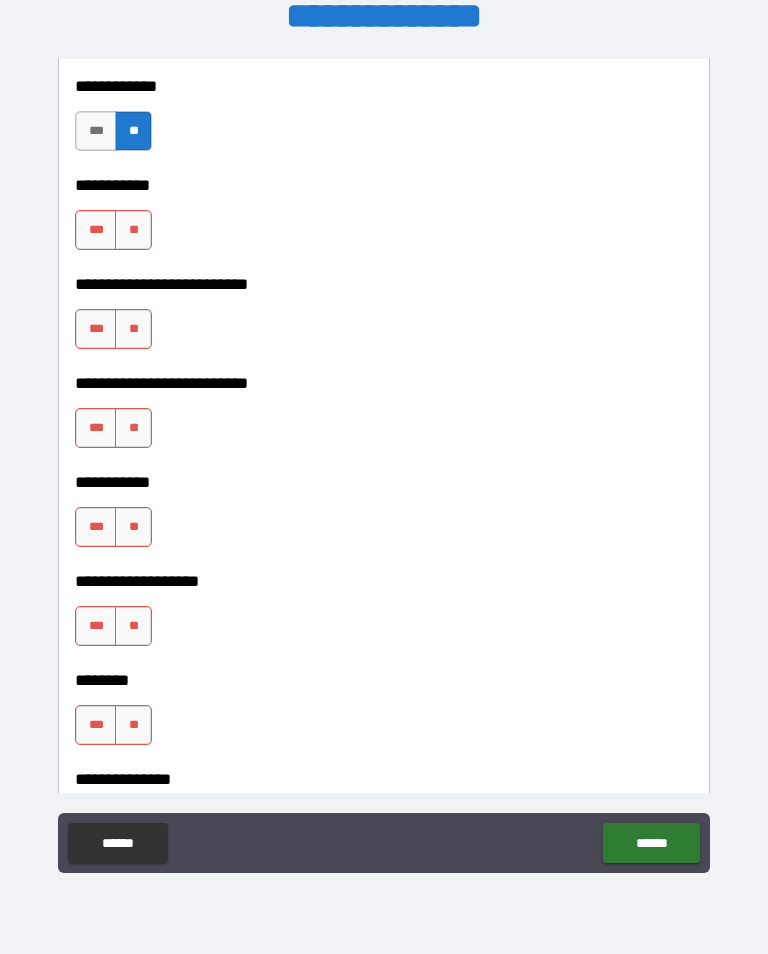 scroll, scrollTop: 4803, scrollLeft: 0, axis: vertical 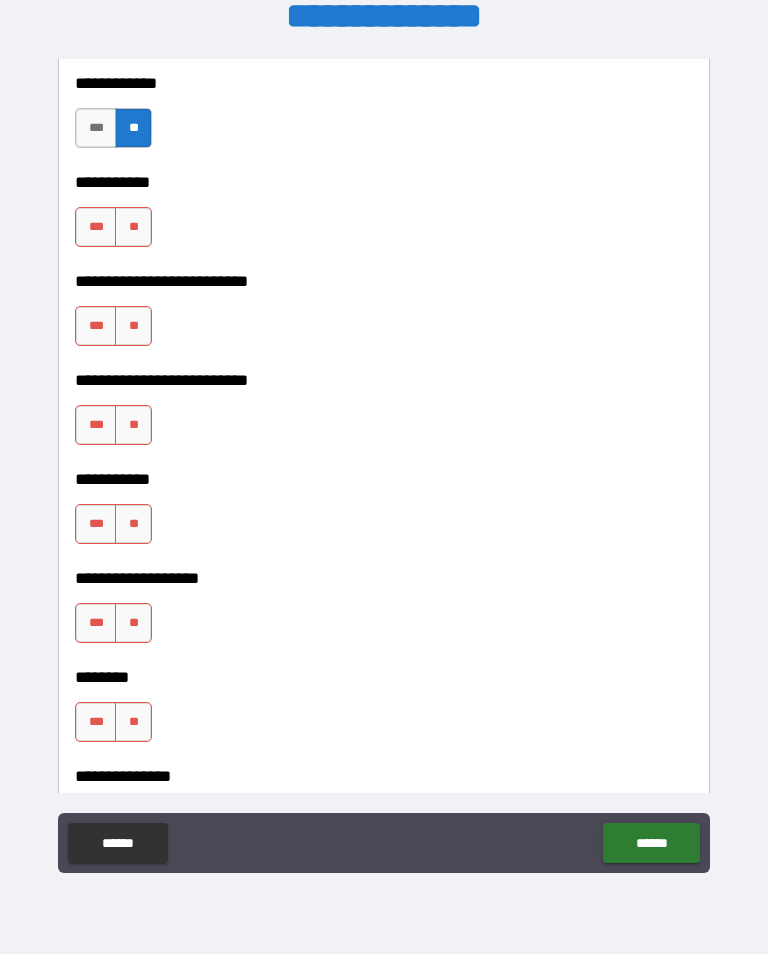 click on "**********" at bounding box center [384, 168] 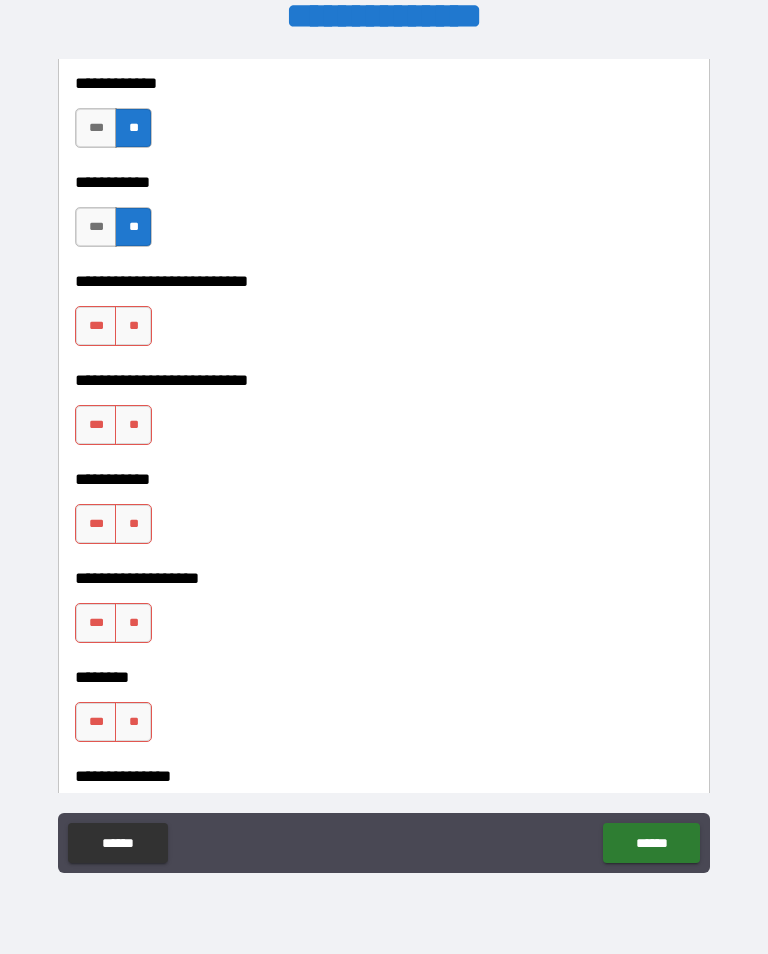 click on "**" at bounding box center (133, 425) 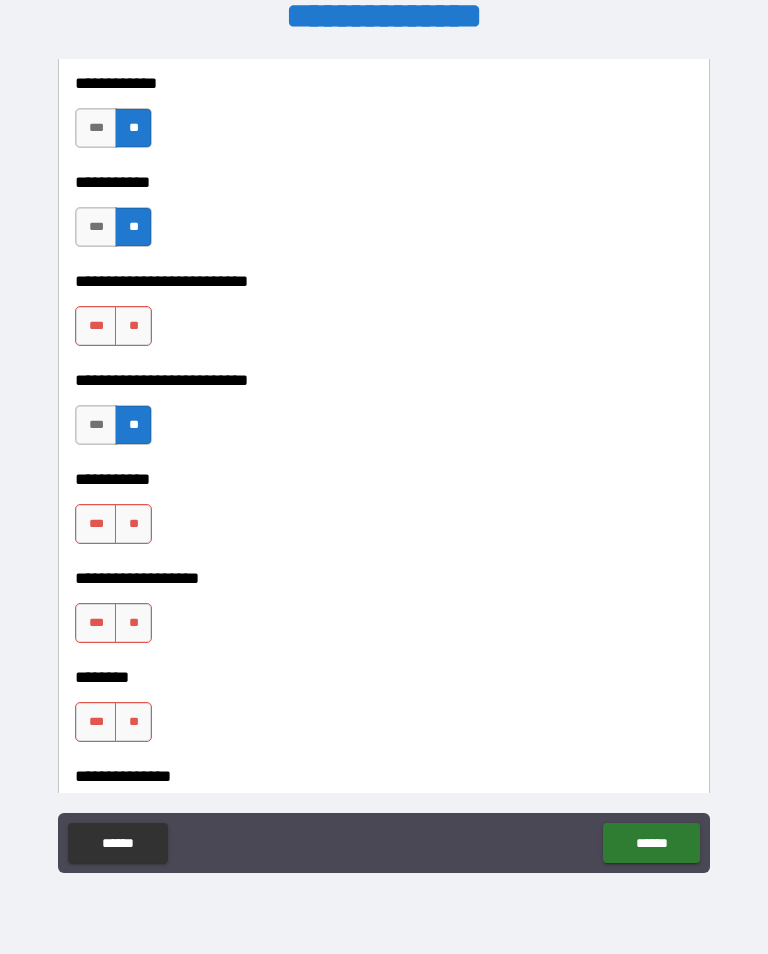 click on "**" at bounding box center (133, 623) 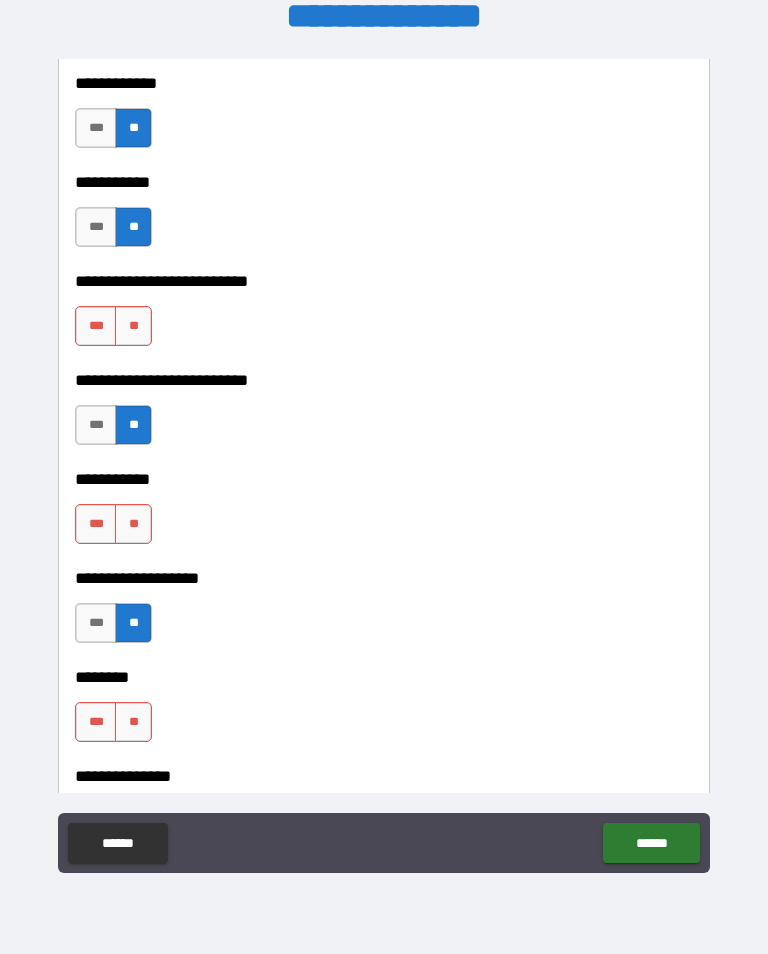 click on "**" at bounding box center (133, 722) 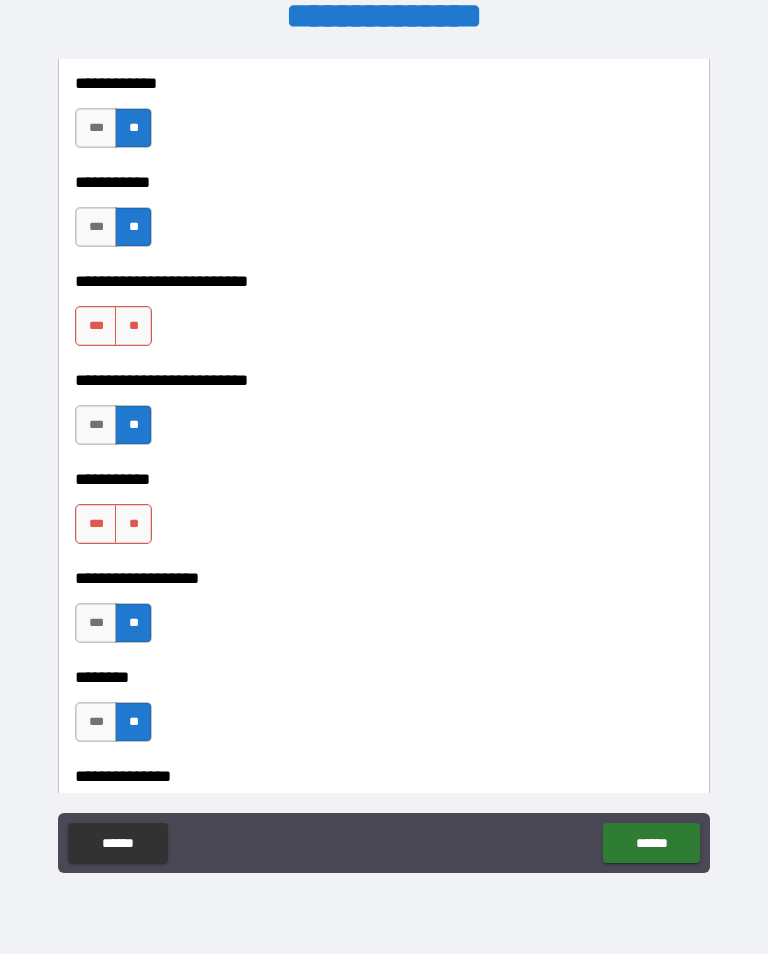 click on "**" at bounding box center (133, 326) 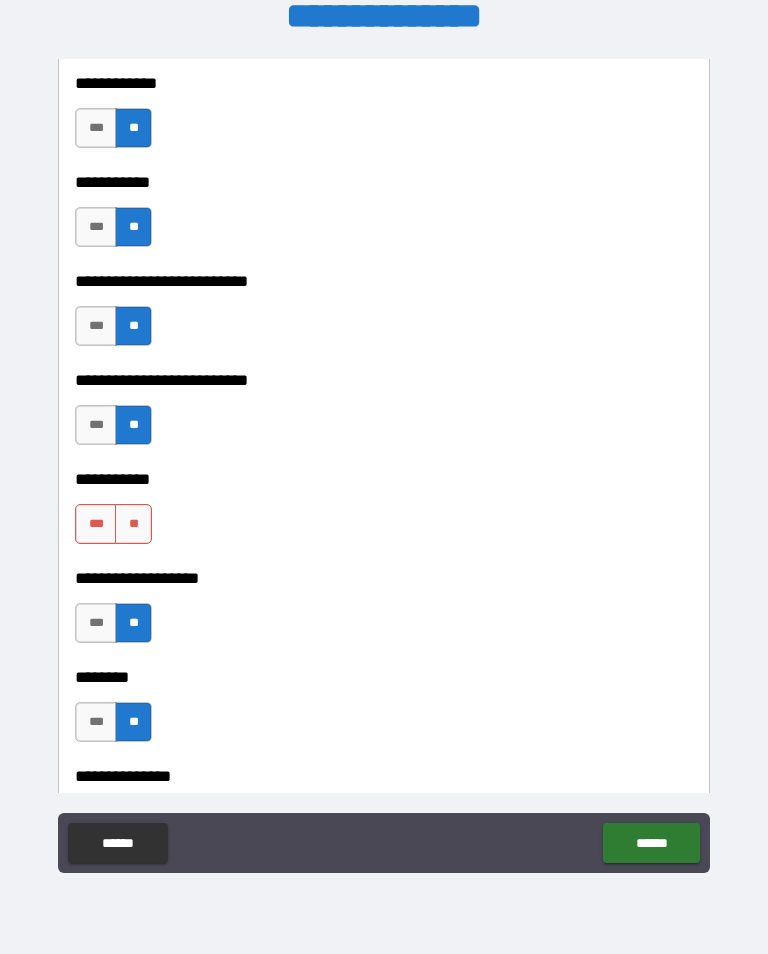 click on "**" at bounding box center (133, 524) 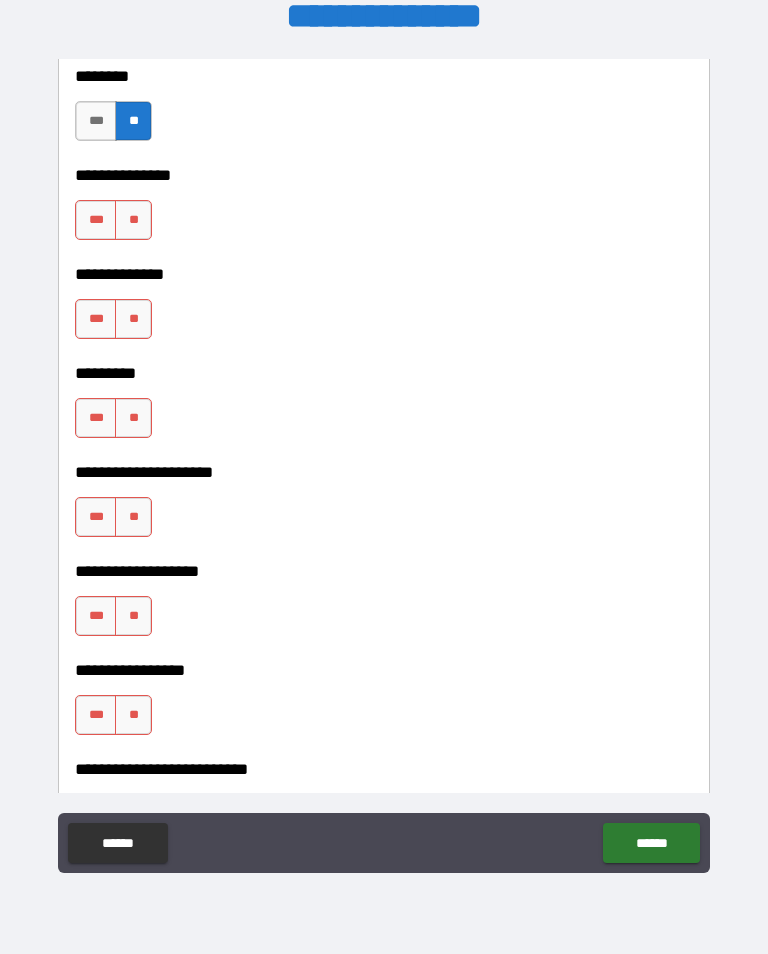 scroll, scrollTop: 5430, scrollLeft: 0, axis: vertical 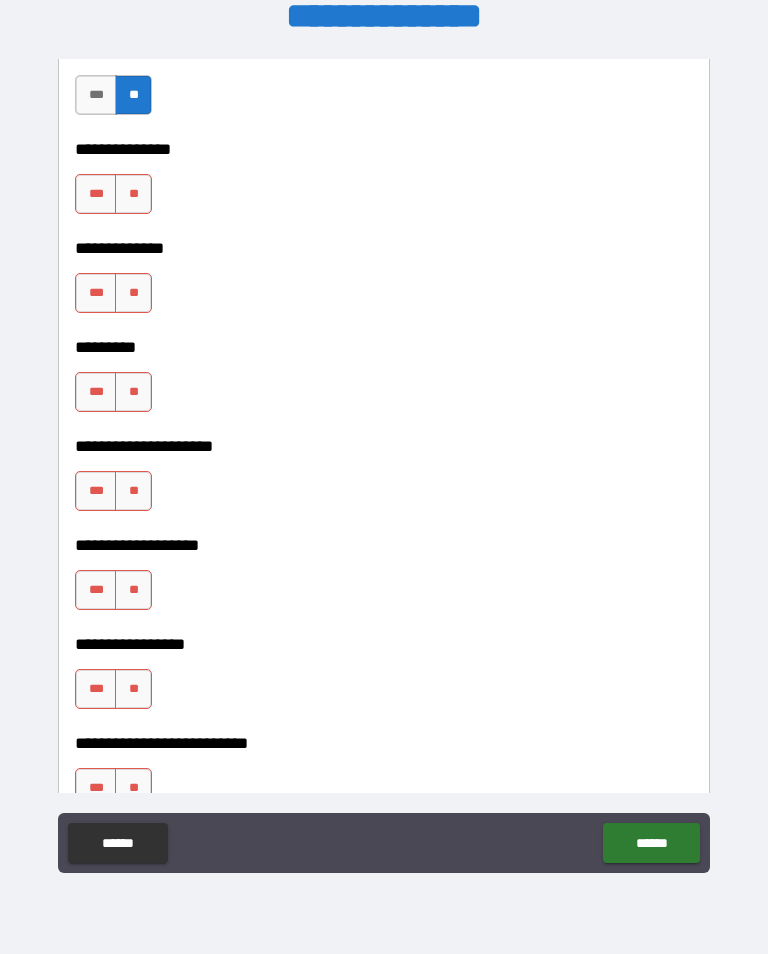 click on "**" at bounding box center (133, 194) 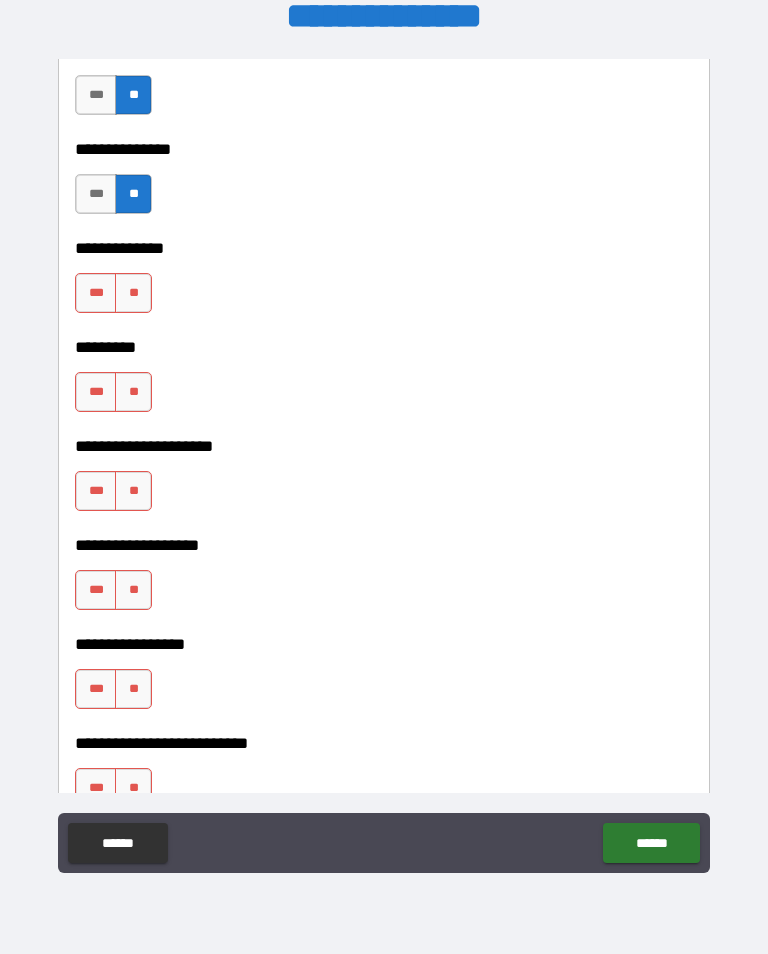 click on "**" at bounding box center (133, 293) 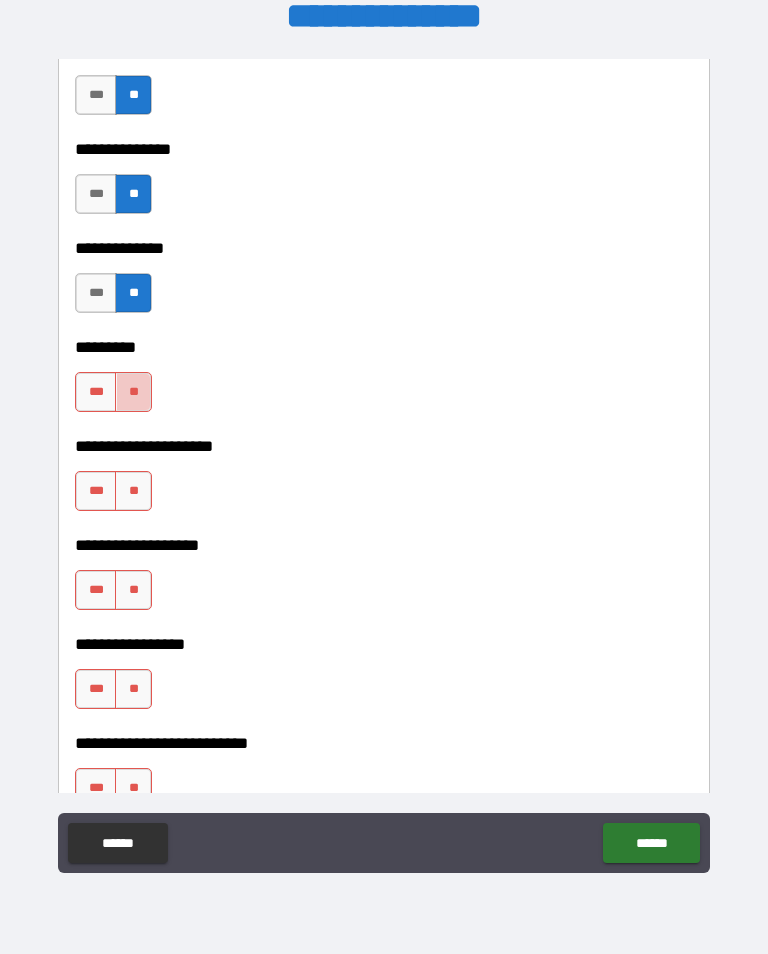 click on "**" at bounding box center (133, 491) 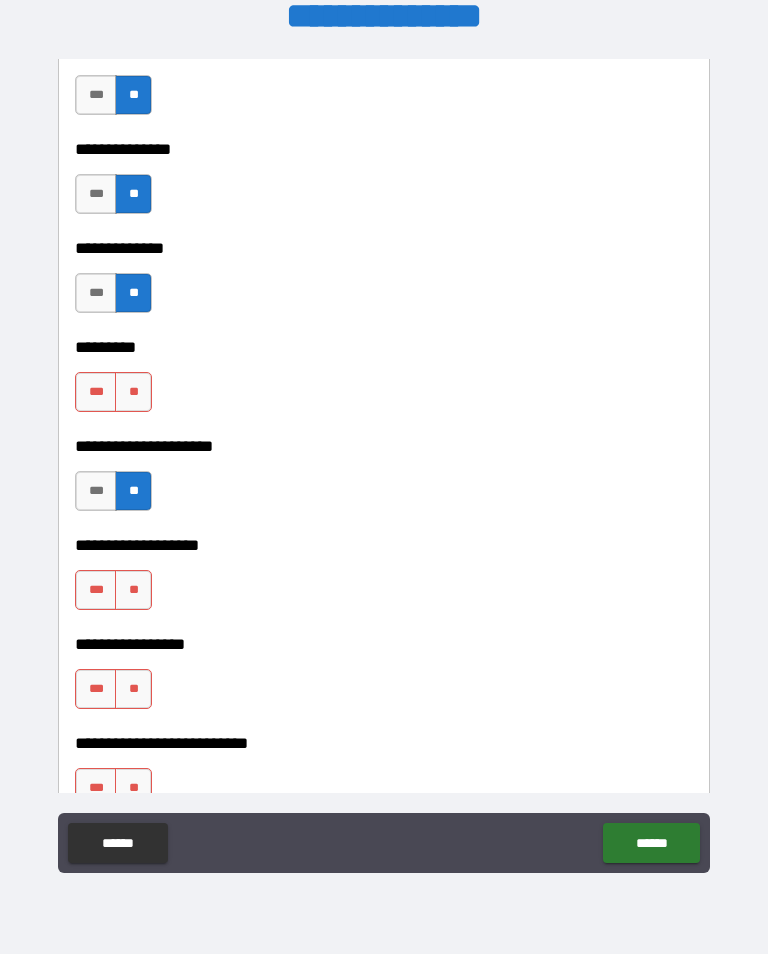 click on "**" at bounding box center [133, 392] 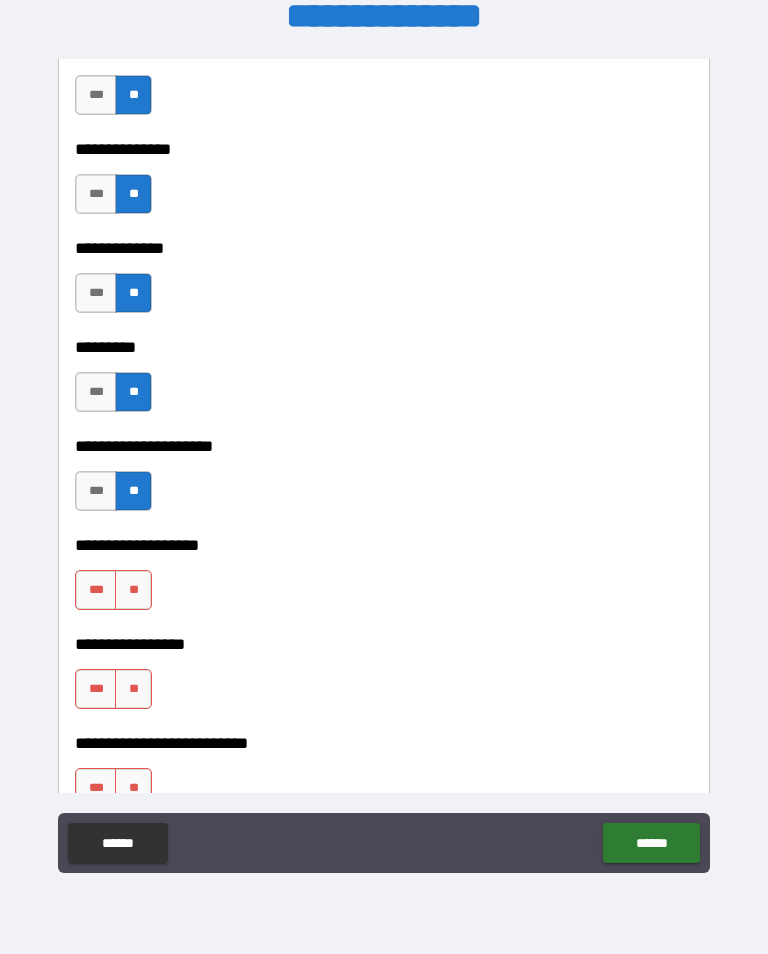 click on "**" at bounding box center [133, 590] 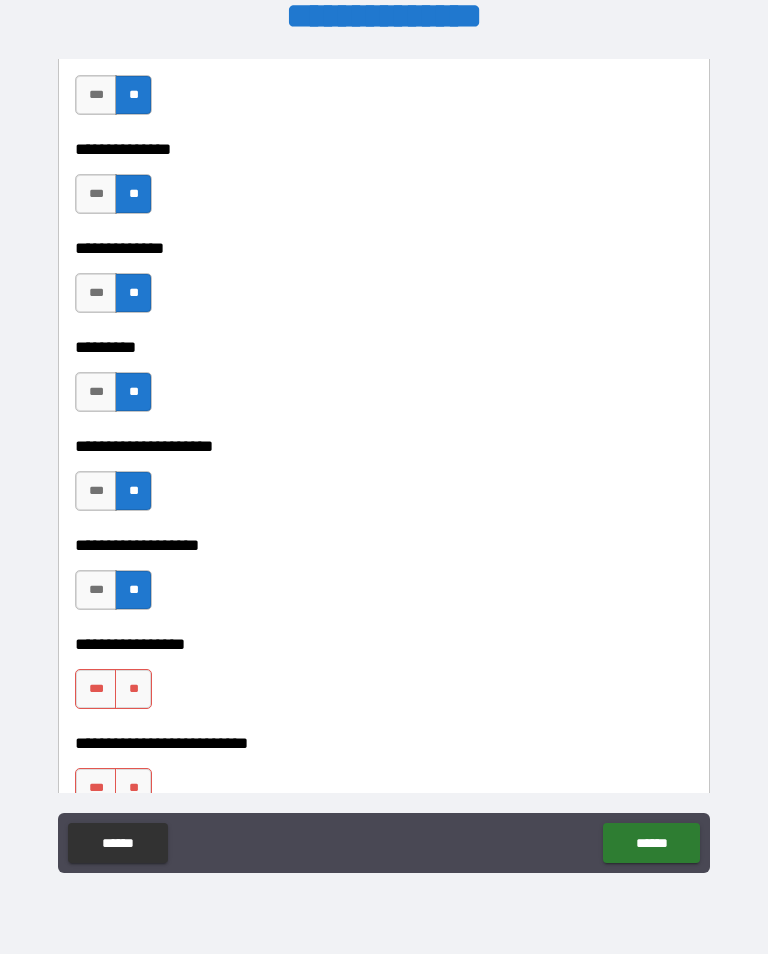click on "**" at bounding box center [133, 788] 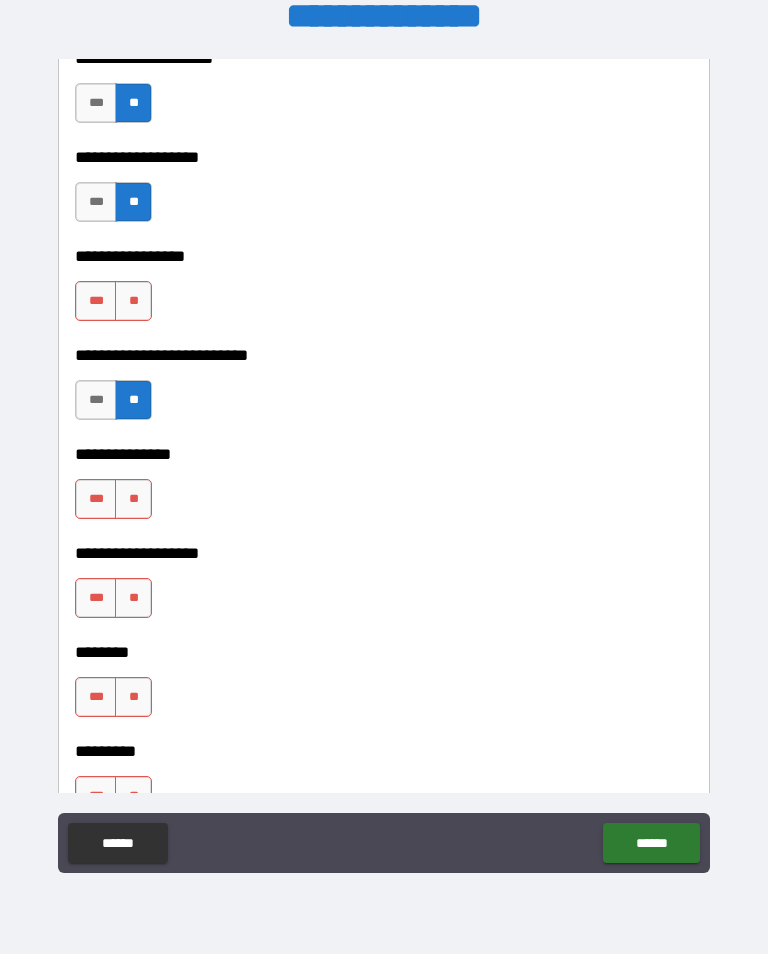 scroll, scrollTop: 5819, scrollLeft: 0, axis: vertical 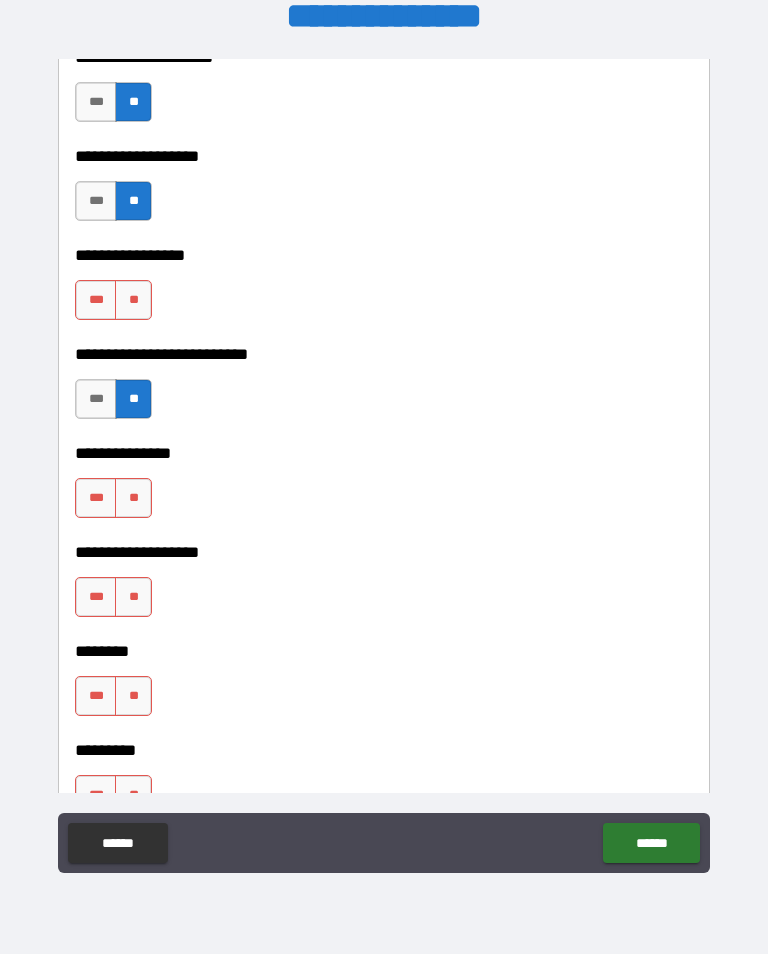 click on "**" at bounding box center [133, 300] 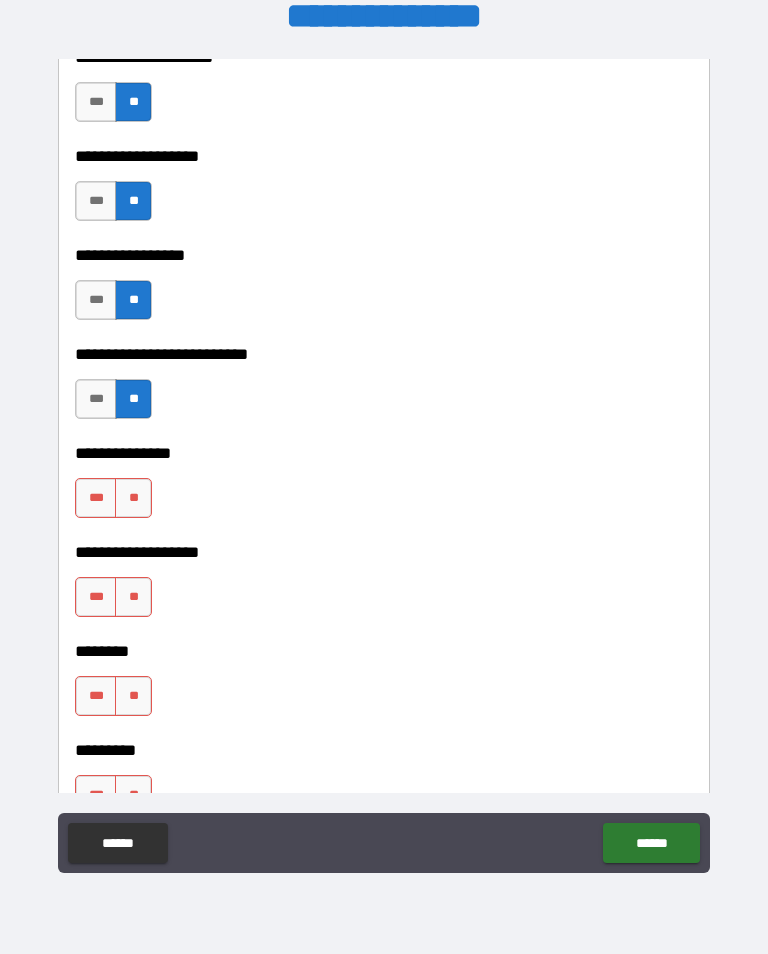 scroll, scrollTop: 31, scrollLeft: 0, axis: vertical 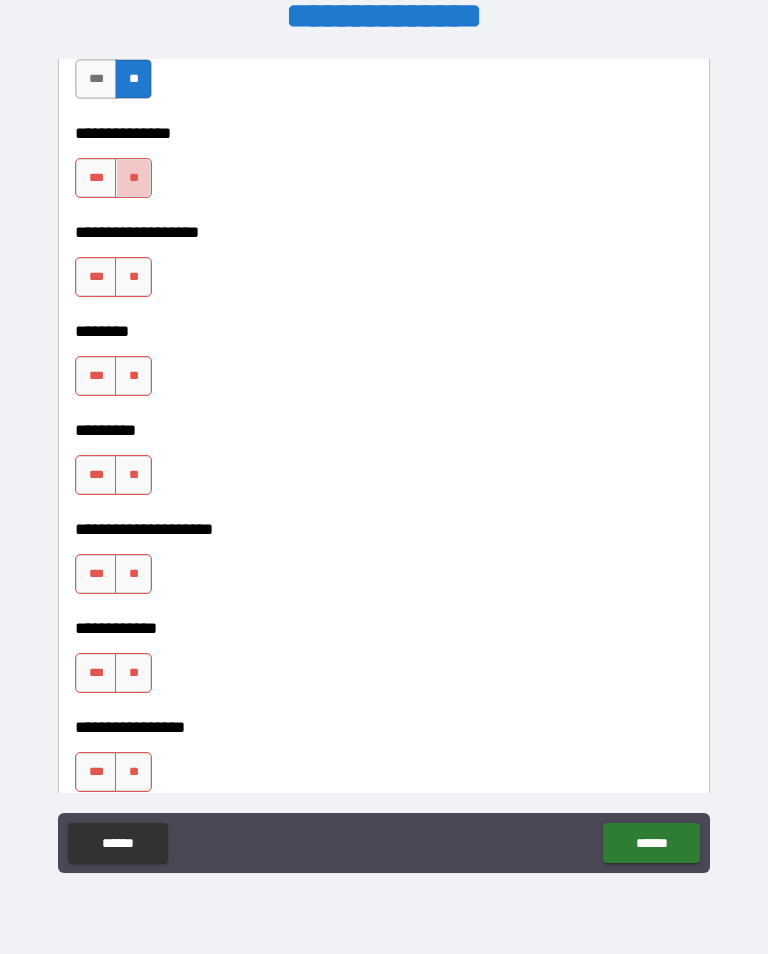 click on "**" at bounding box center (133, 178) 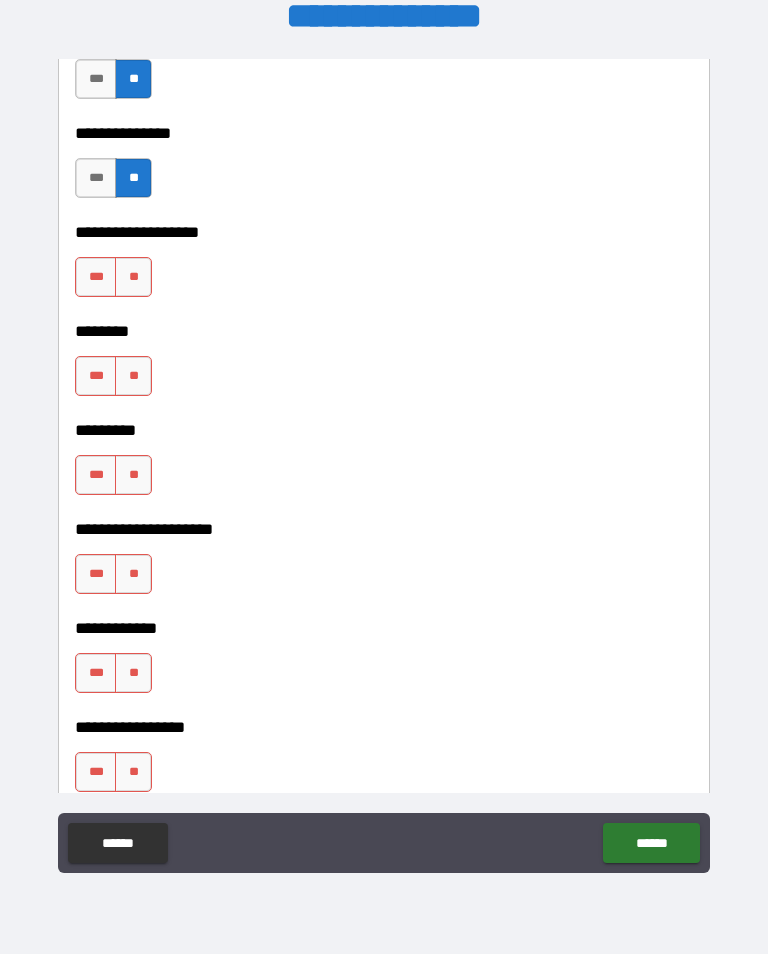 click on "**" at bounding box center [133, 277] 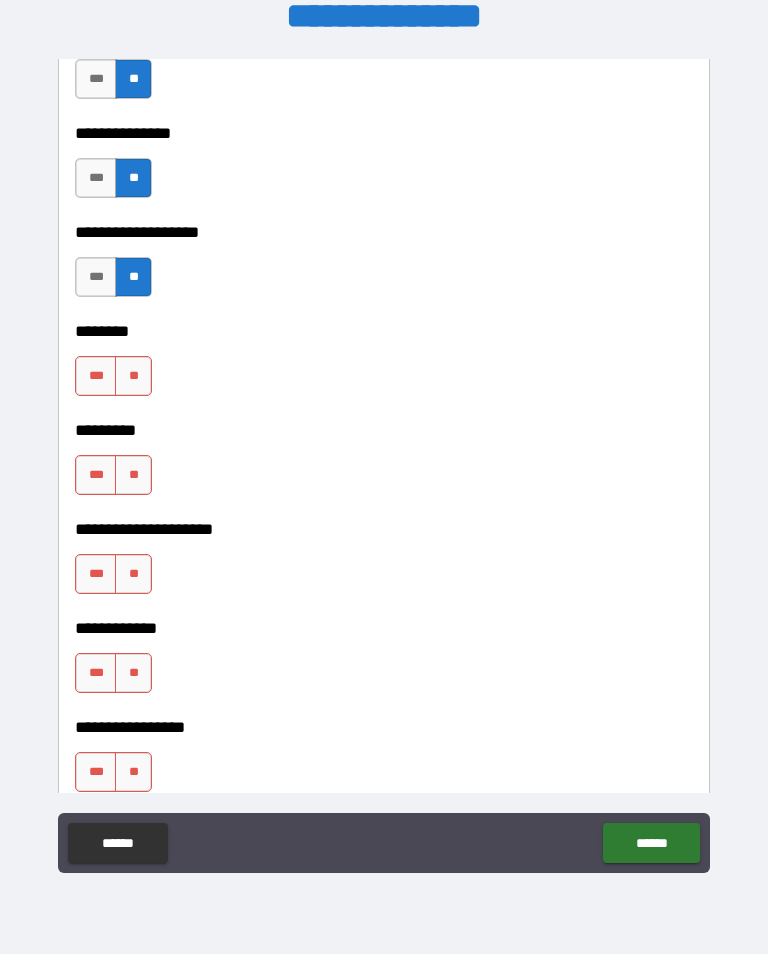 click on "**" at bounding box center [133, 376] 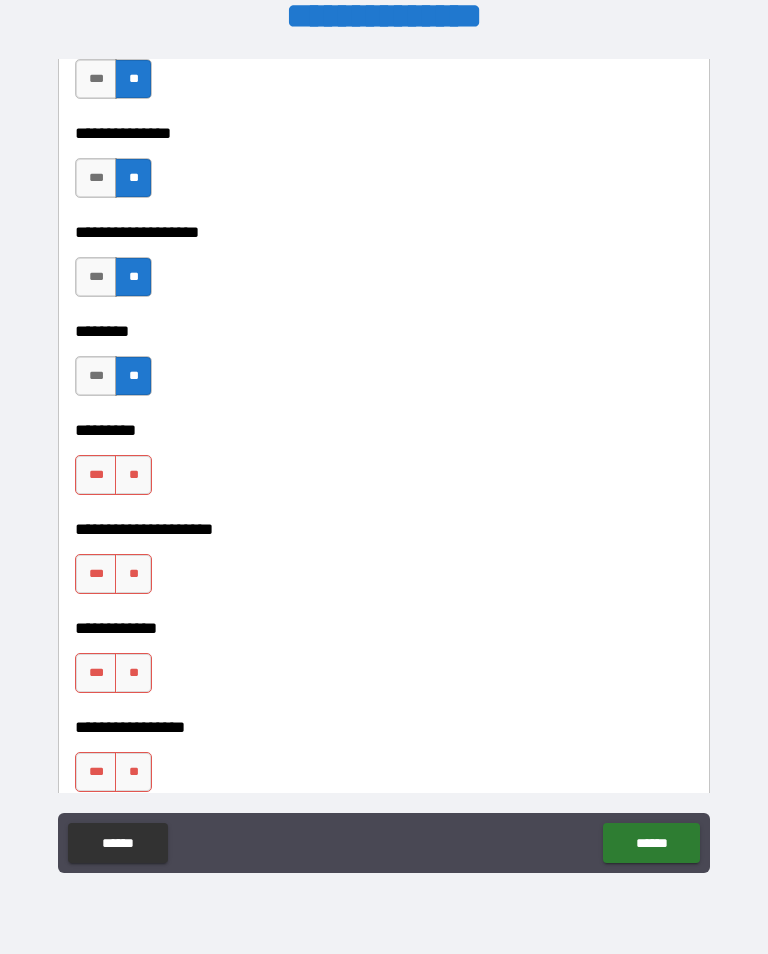 click on "**" at bounding box center [133, 475] 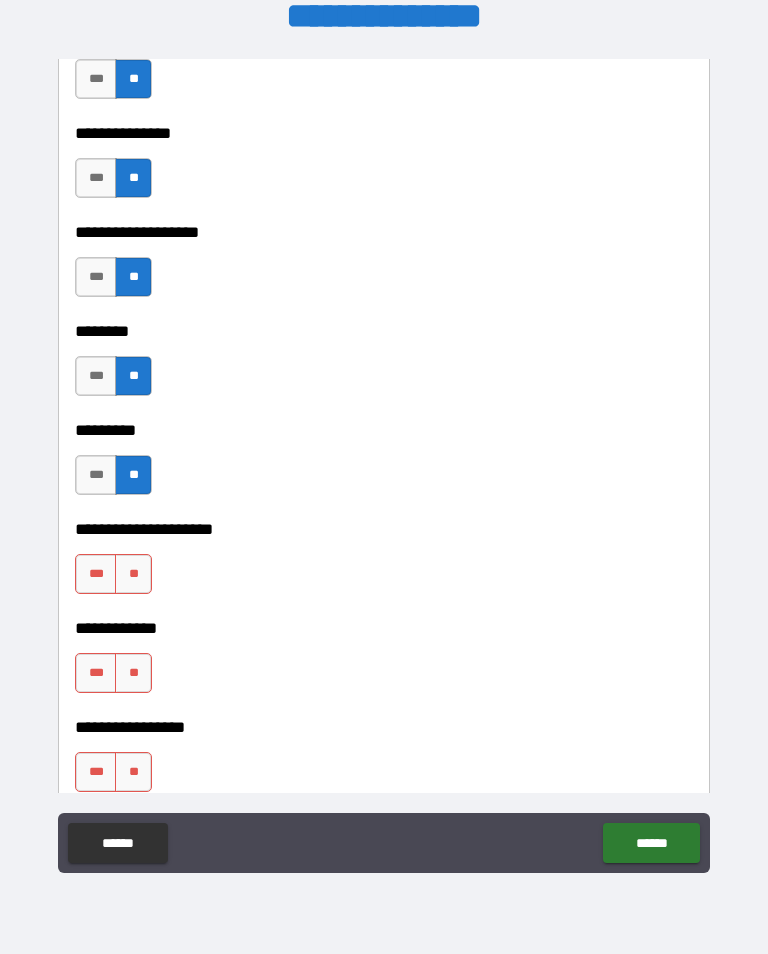 click on "**" at bounding box center (133, 574) 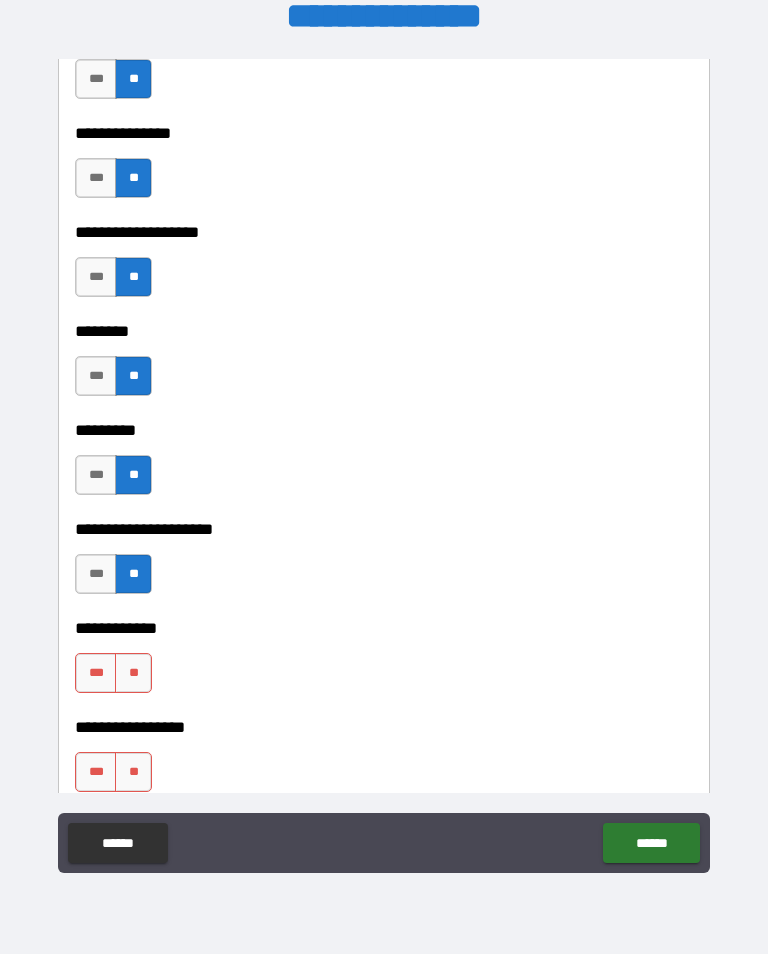click on "**" at bounding box center [133, 673] 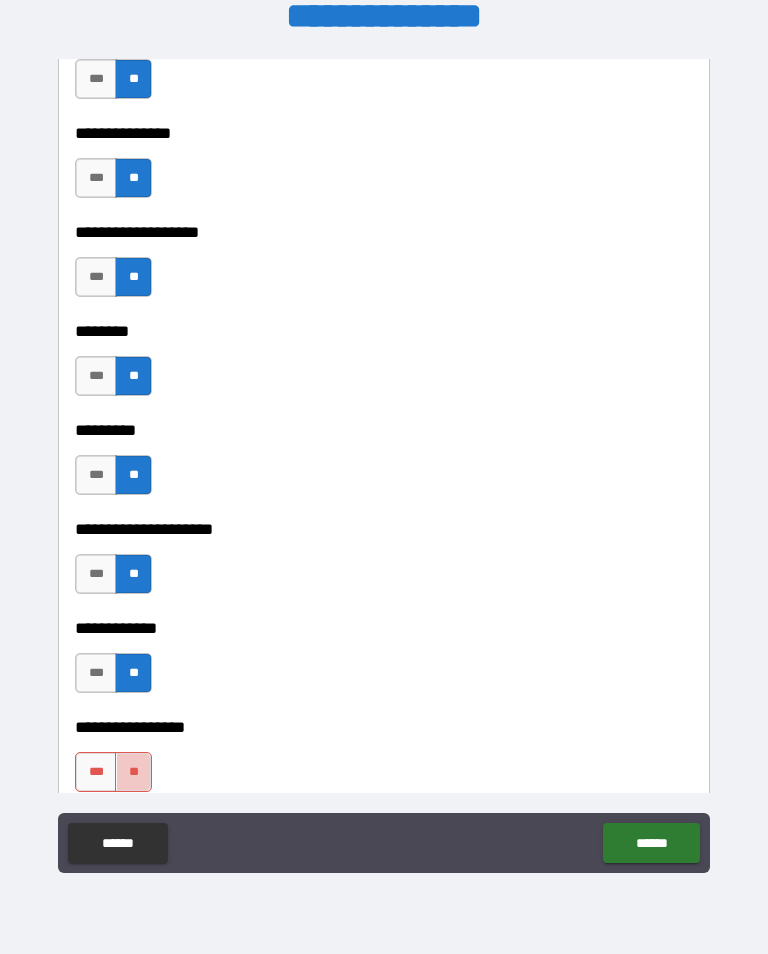 click on "**" at bounding box center [133, 772] 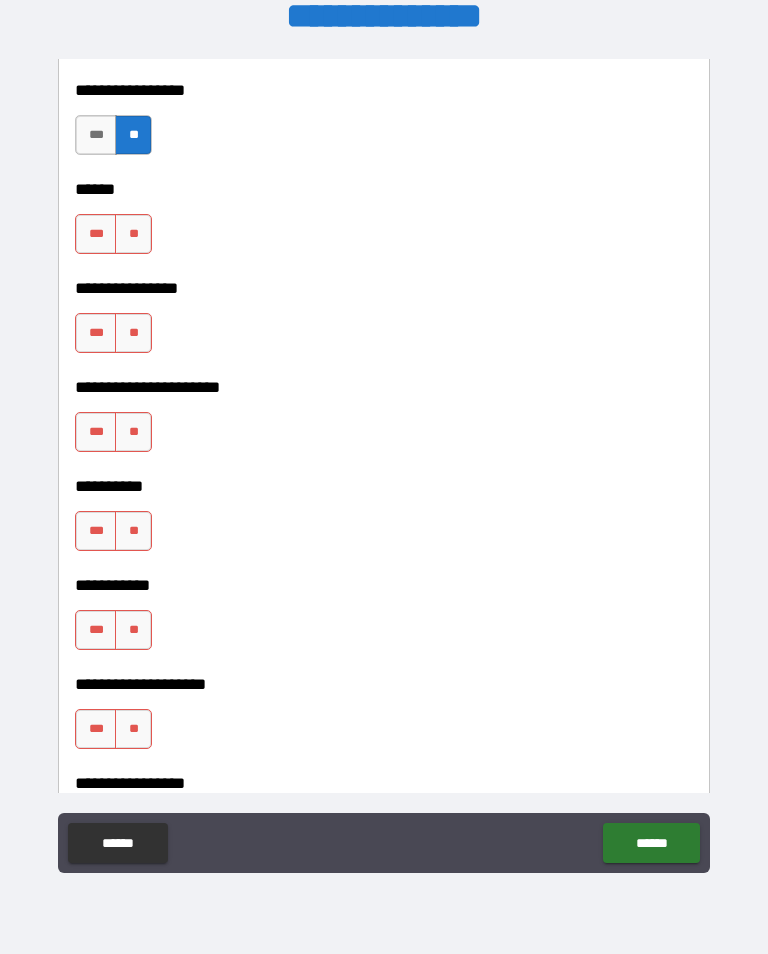scroll, scrollTop: 6782, scrollLeft: 0, axis: vertical 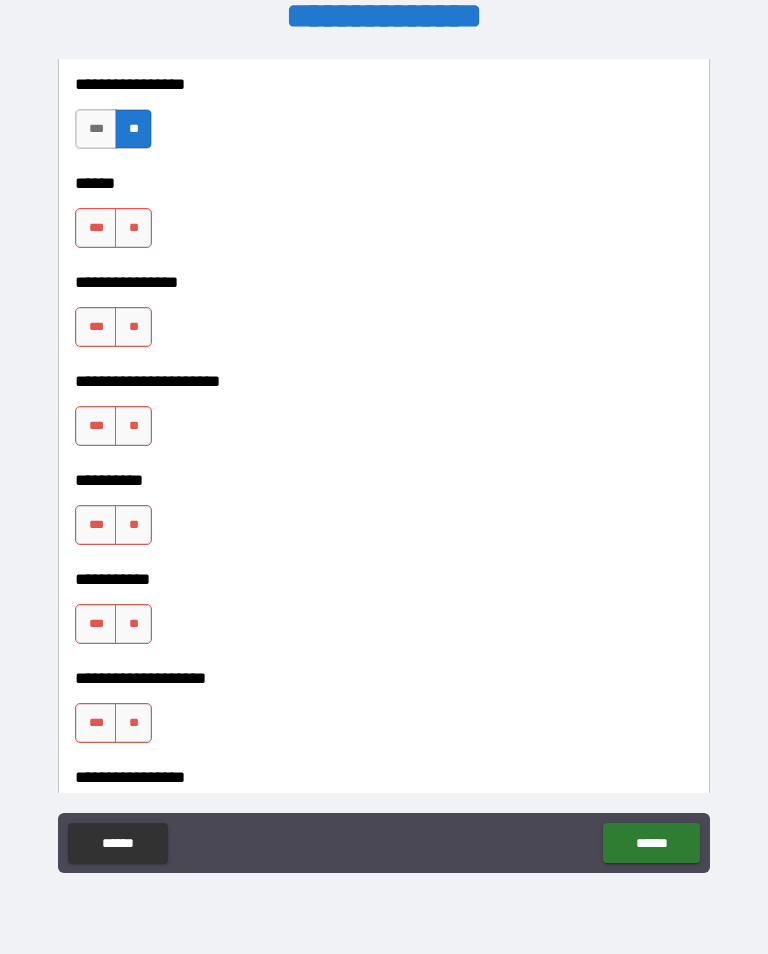 click on "**" at bounding box center [133, 228] 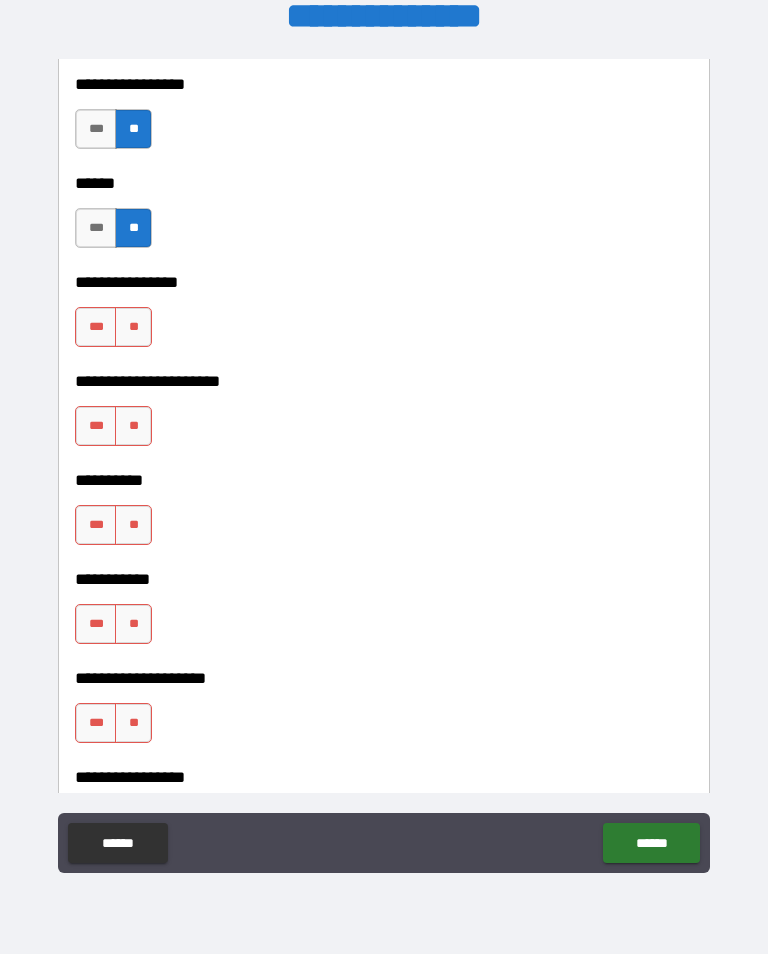 click on "**" at bounding box center [133, 327] 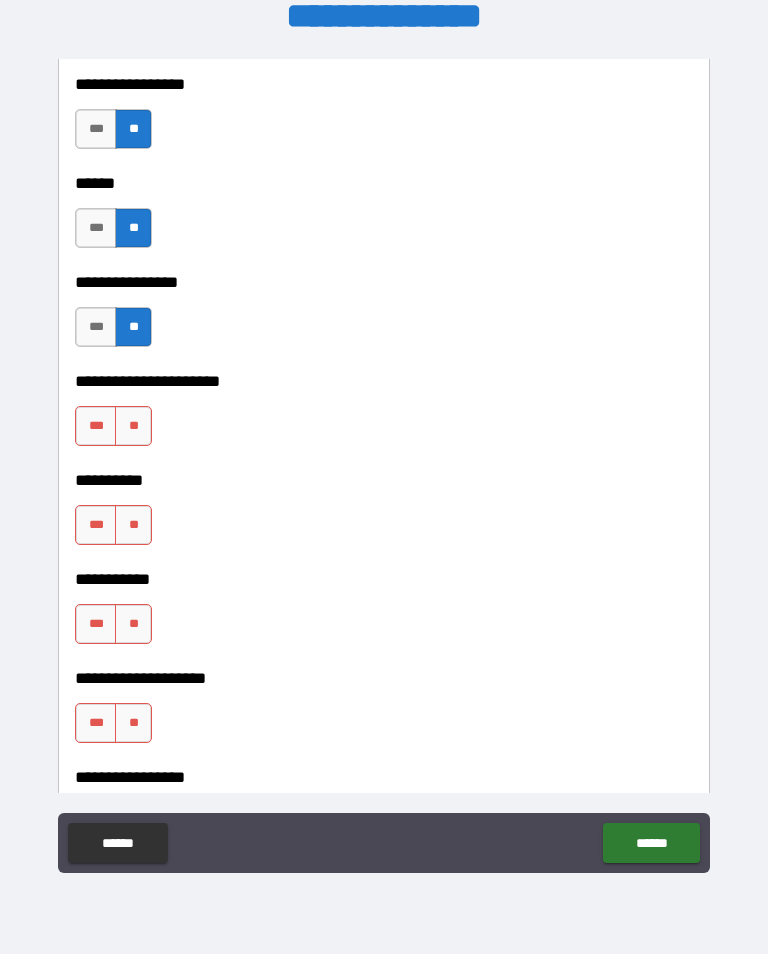 click on "**" at bounding box center [133, 426] 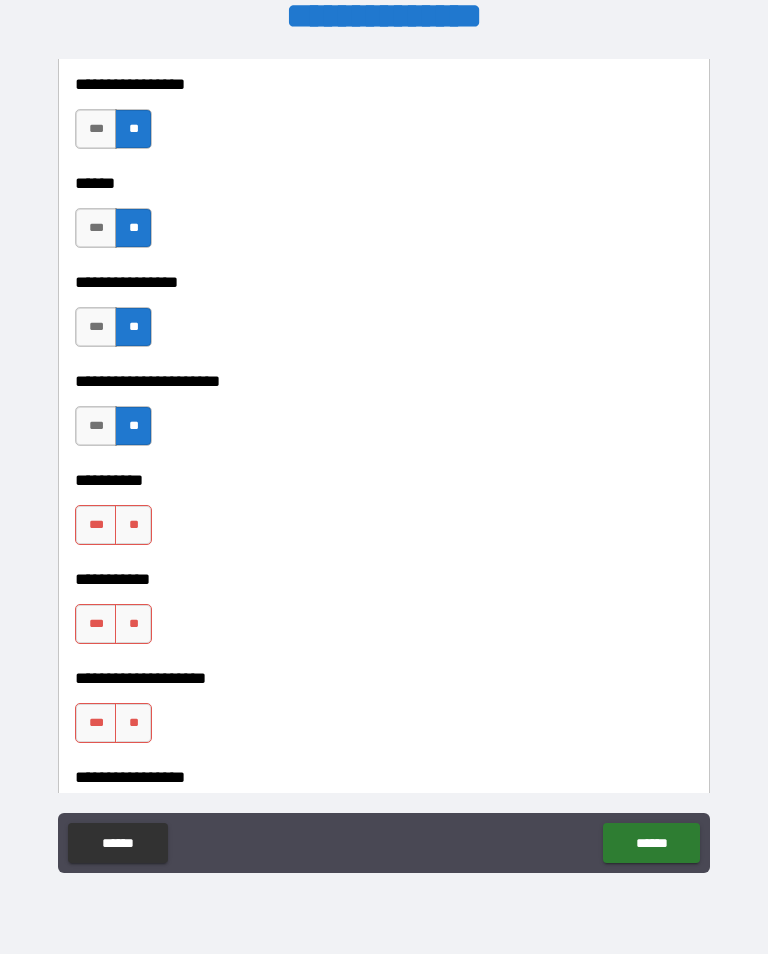 click on "**" at bounding box center (133, 525) 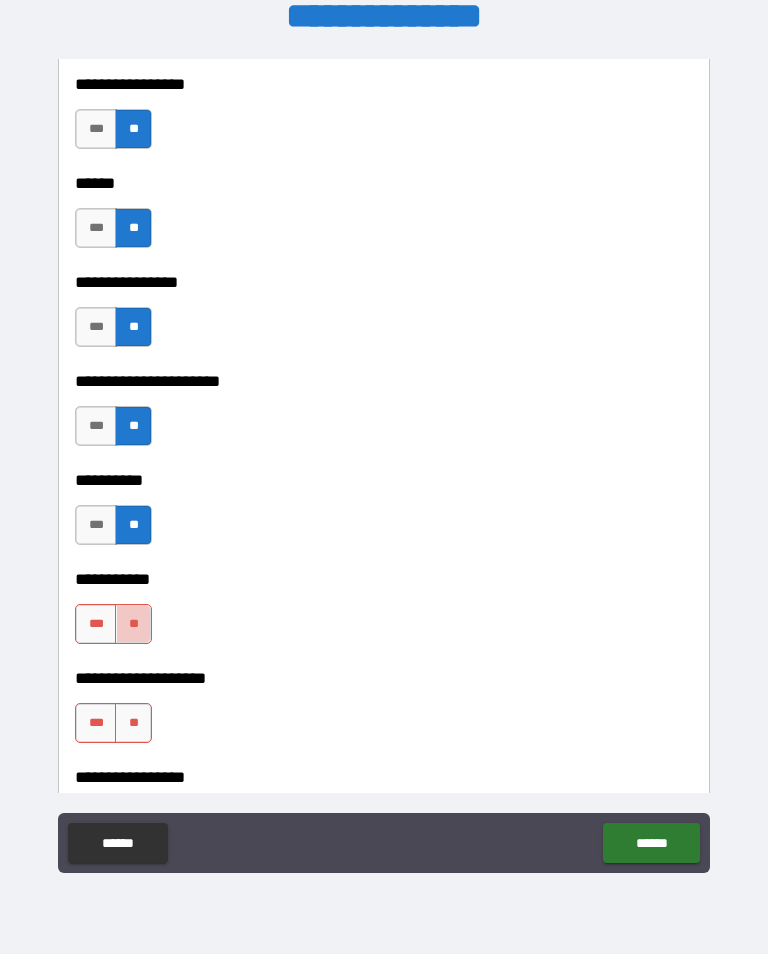 click on "**" at bounding box center (133, 723) 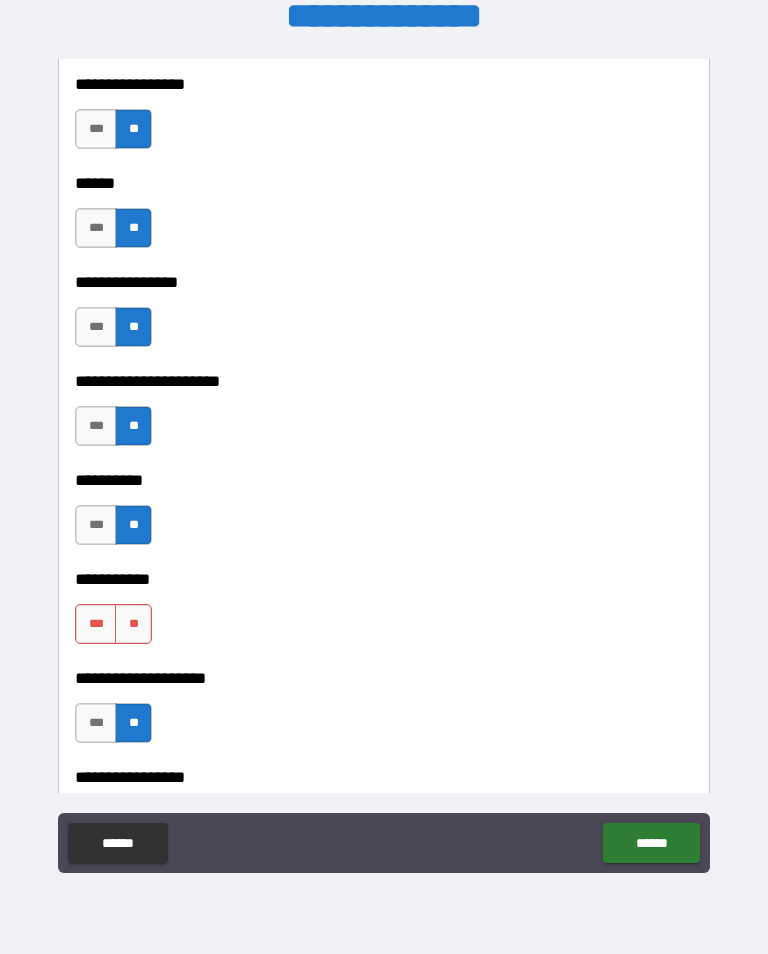 click on "**" at bounding box center [133, 624] 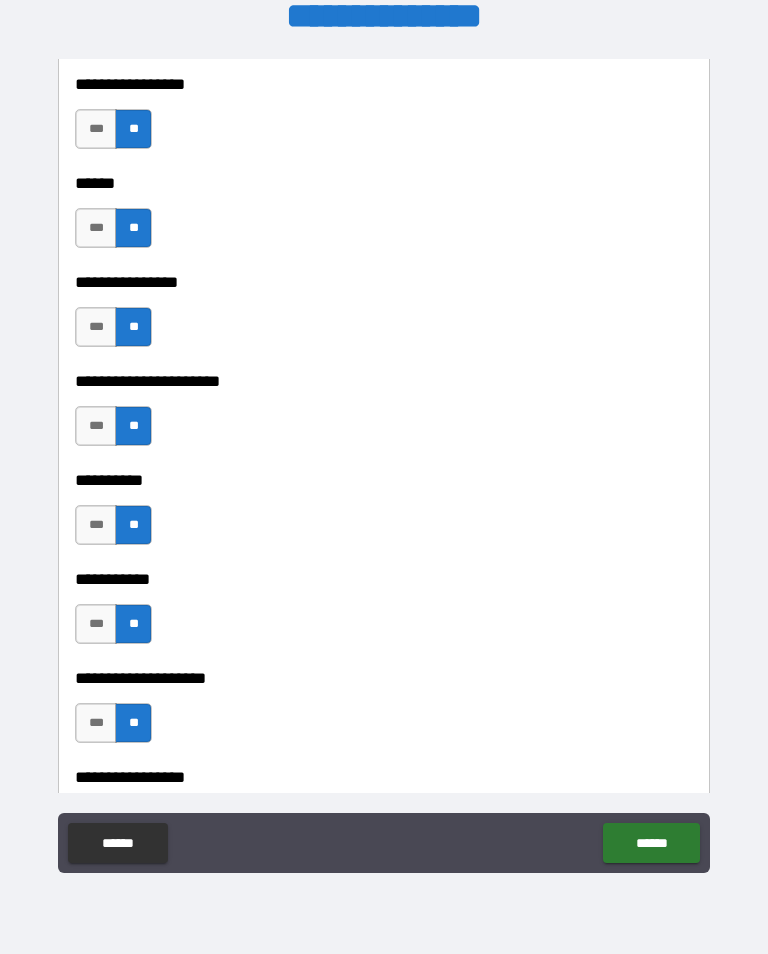 scroll, scrollTop: 31, scrollLeft: 0, axis: vertical 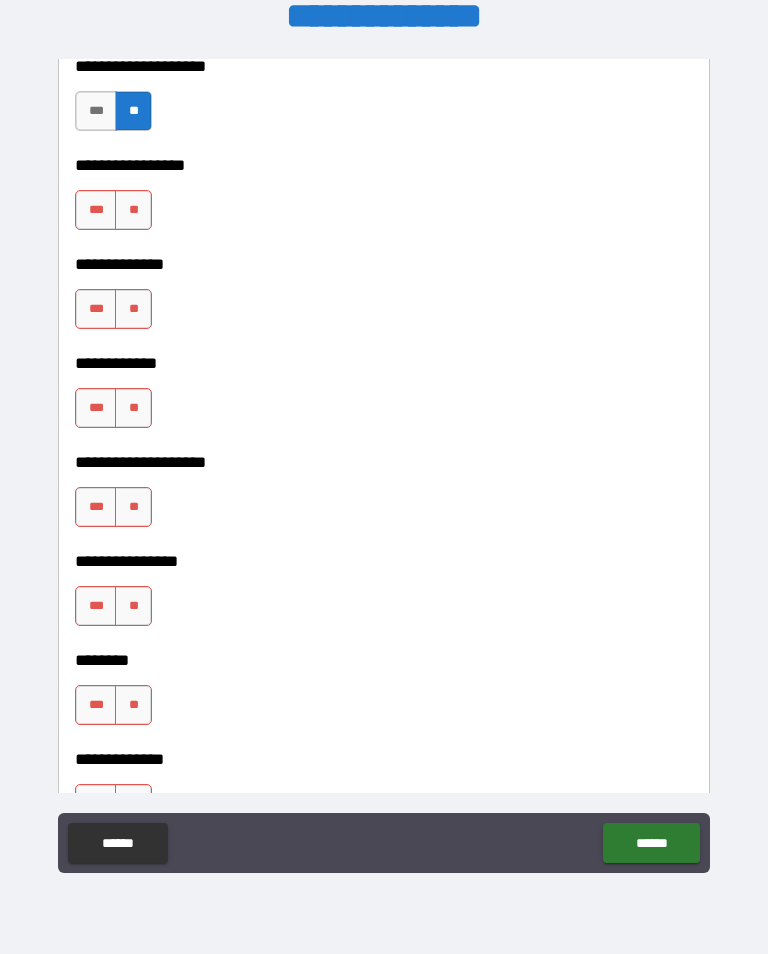 click on "**" at bounding box center [133, 210] 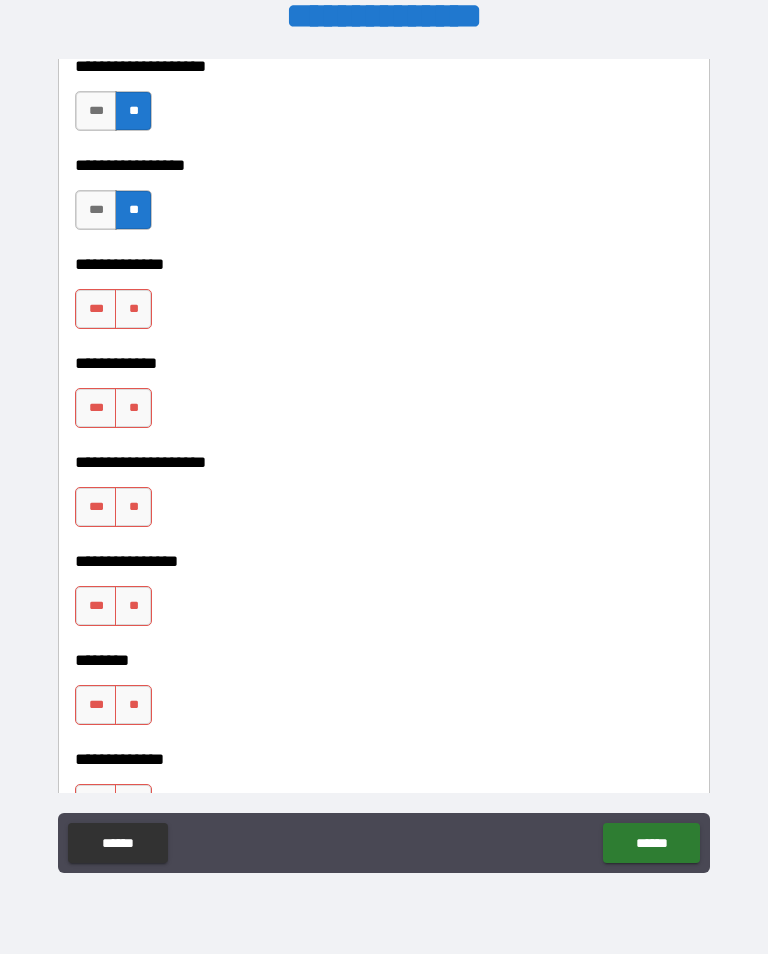 click on "**" at bounding box center (133, 309) 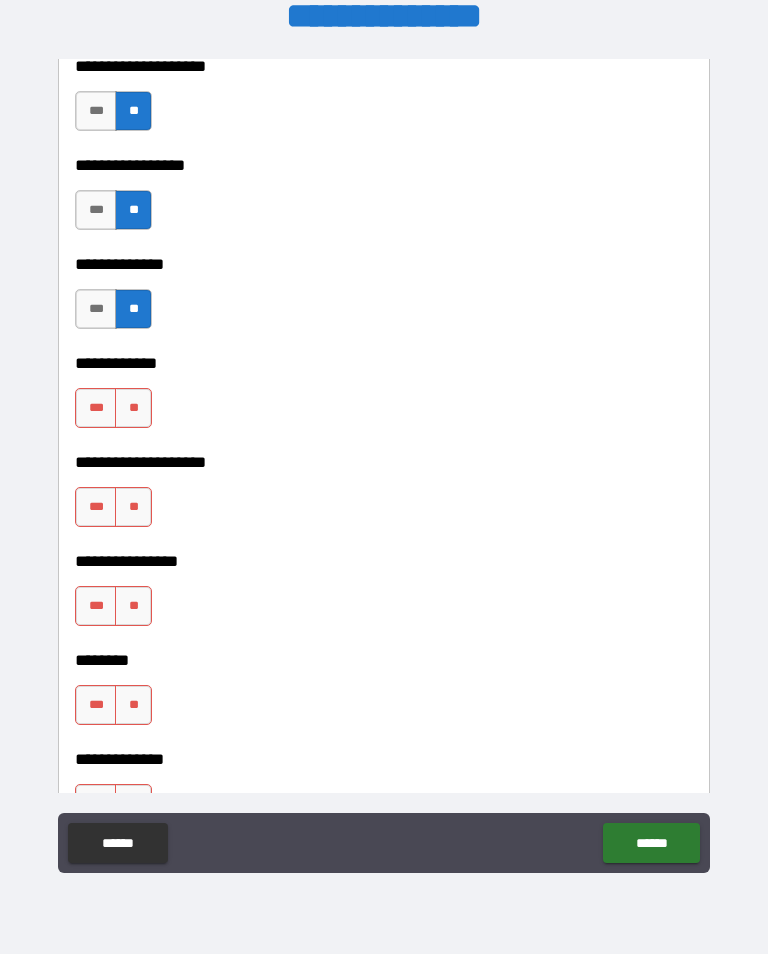 click on "**" at bounding box center [133, 408] 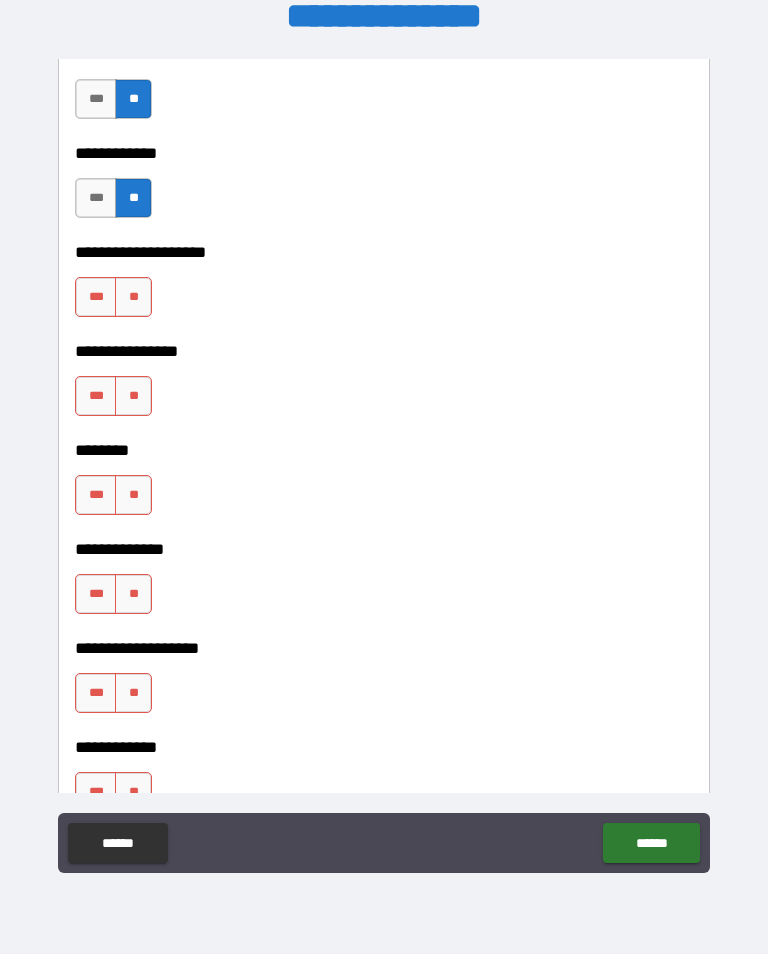 scroll, scrollTop: 7714, scrollLeft: 0, axis: vertical 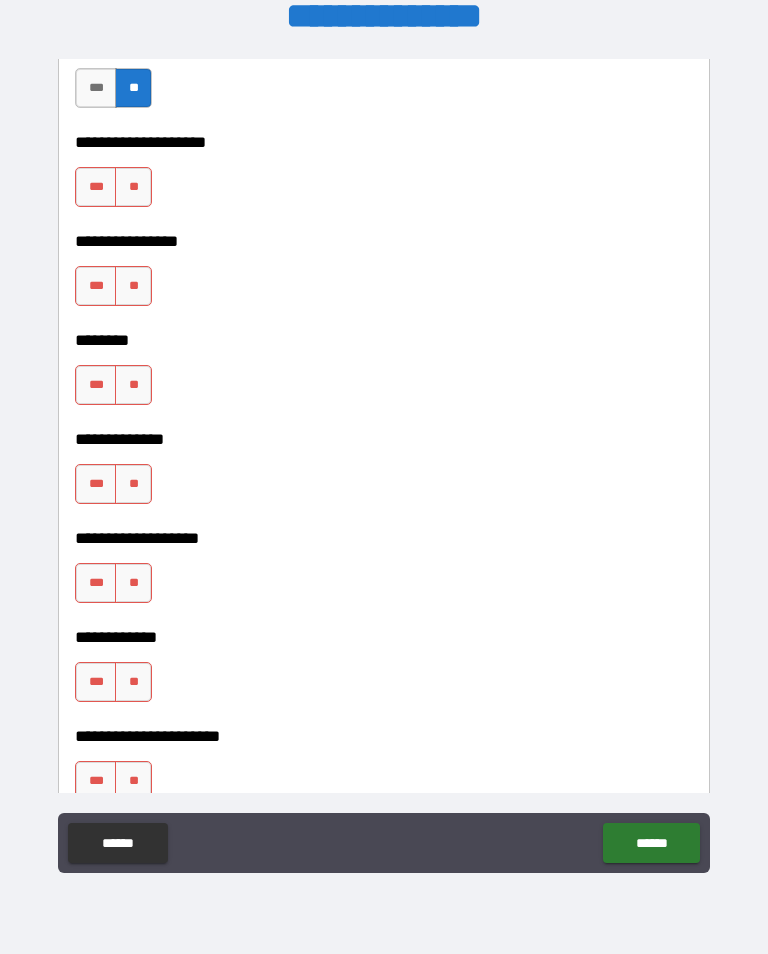click on "**" at bounding box center [133, 187] 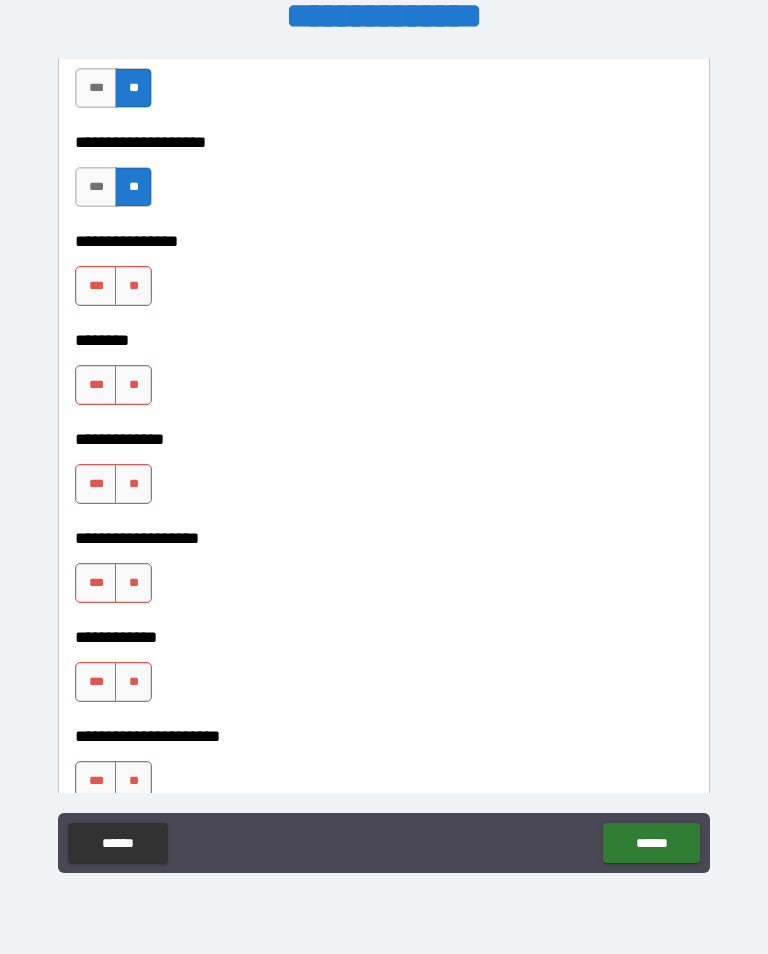 click on "**" at bounding box center (133, 286) 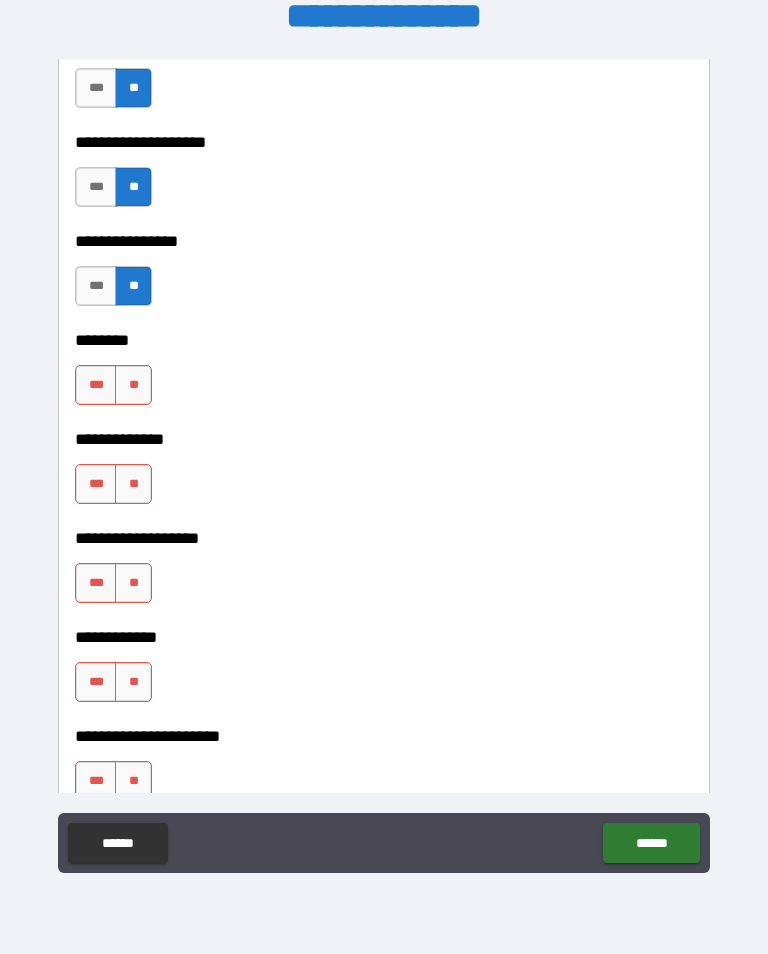 click on "**" at bounding box center [133, 385] 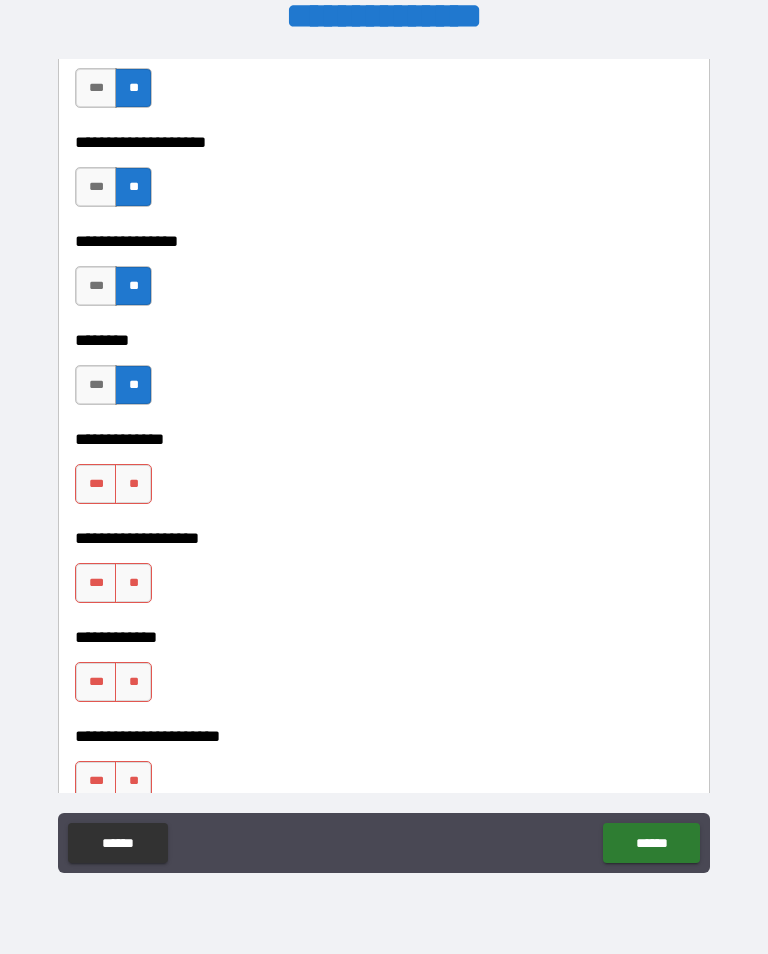 click on "**" at bounding box center (133, 484) 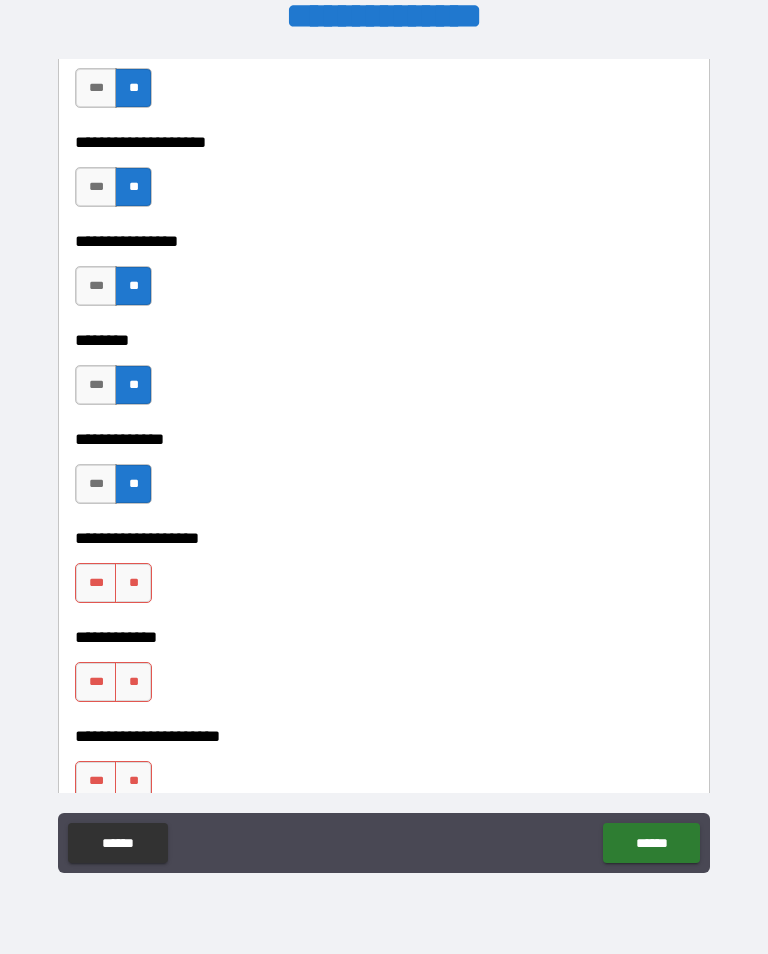 click on "**" at bounding box center (133, 583) 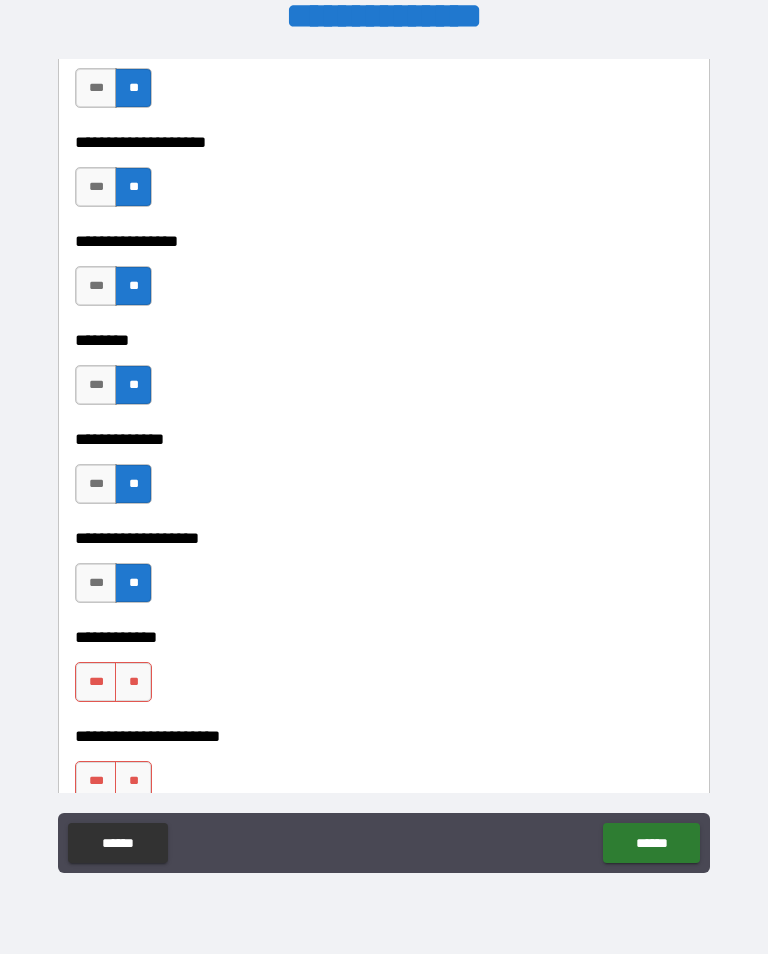 click on "**" at bounding box center (133, 682) 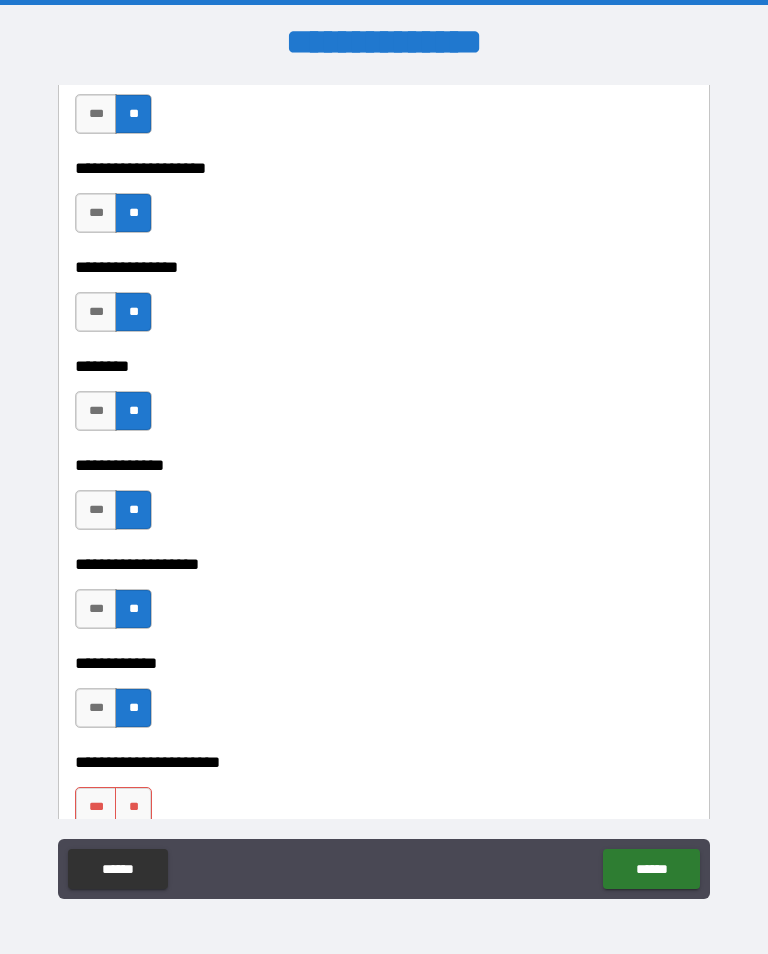 scroll, scrollTop: 1, scrollLeft: 0, axis: vertical 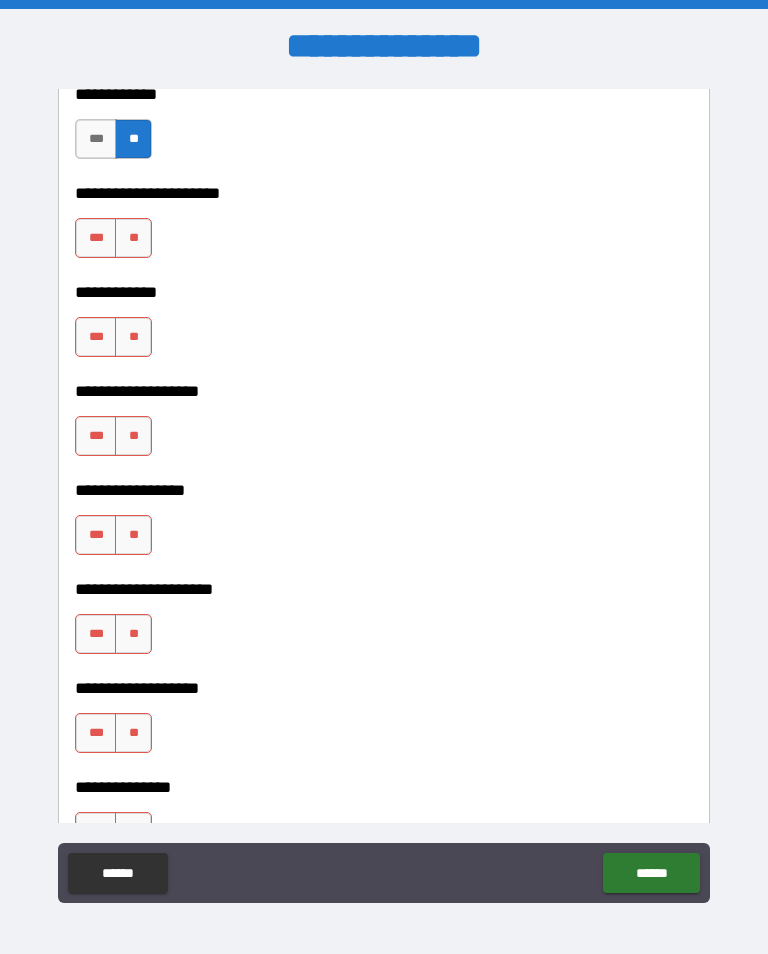 click on "**" at bounding box center (133, 238) 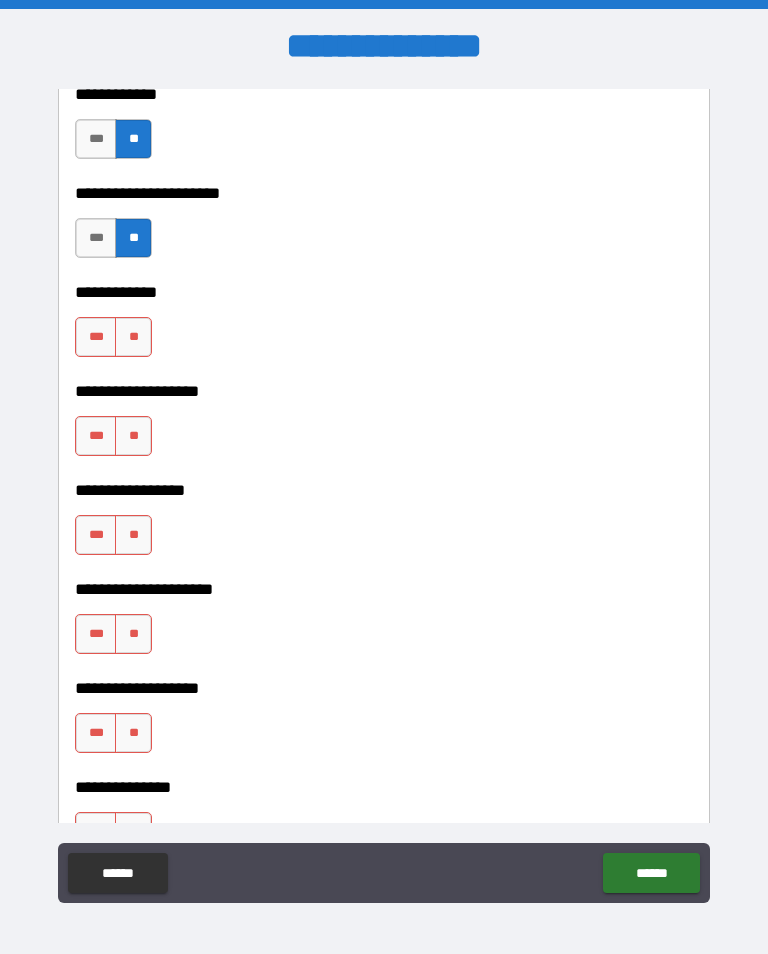 click on "**" at bounding box center [133, 337] 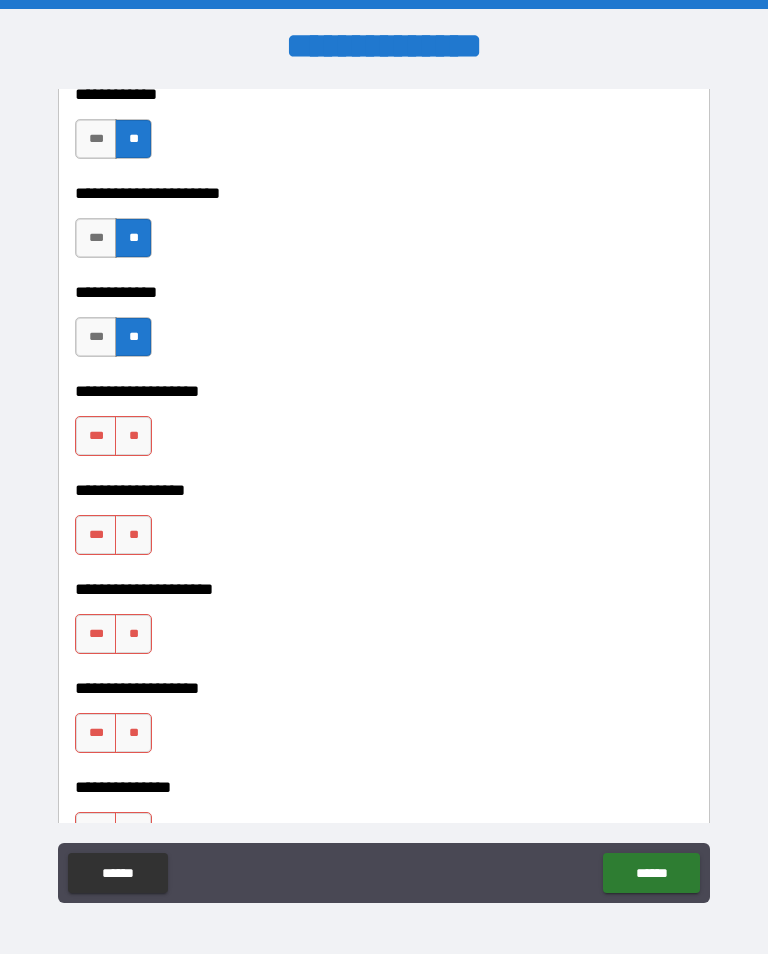 click on "**" at bounding box center [133, 436] 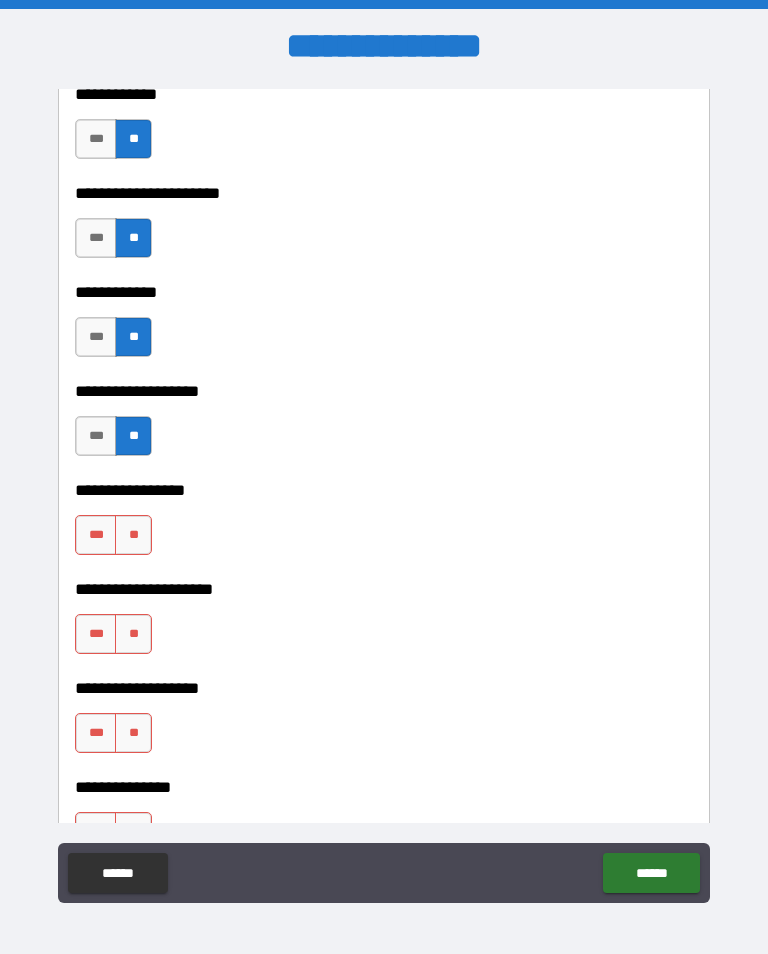 click on "**" at bounding box center [133, 535] 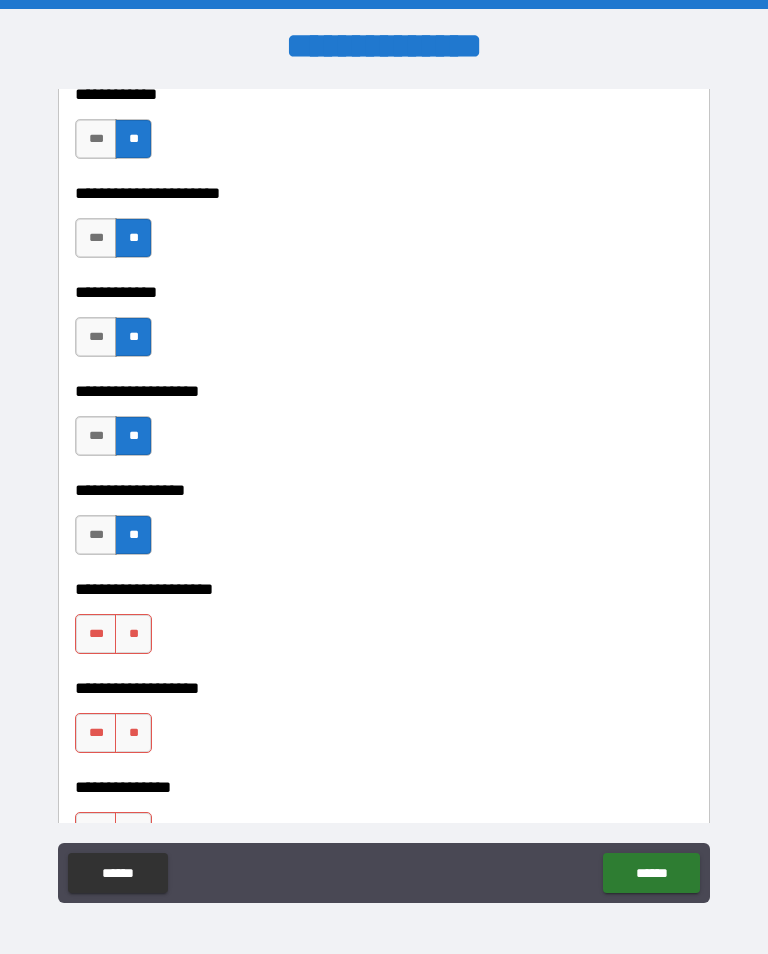click on "**" at bounding box center [133, 634] 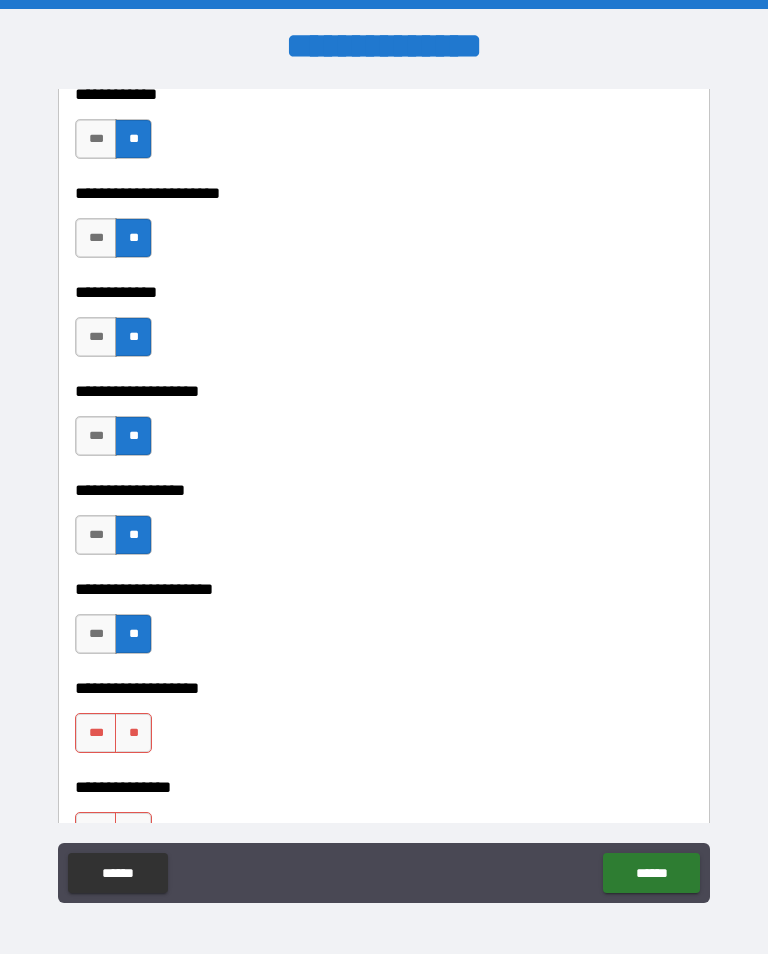 click on "**" at bounding box center [133, 733] 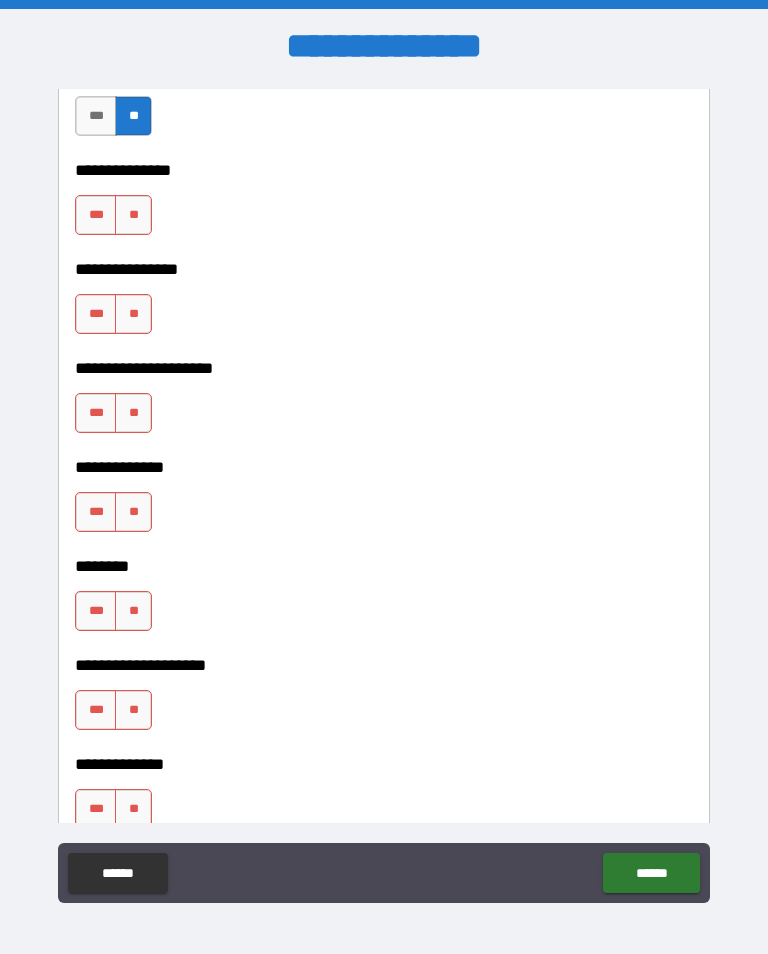 scroll, scrollTop: 8905, scrollLeft: 0, axis: vertical 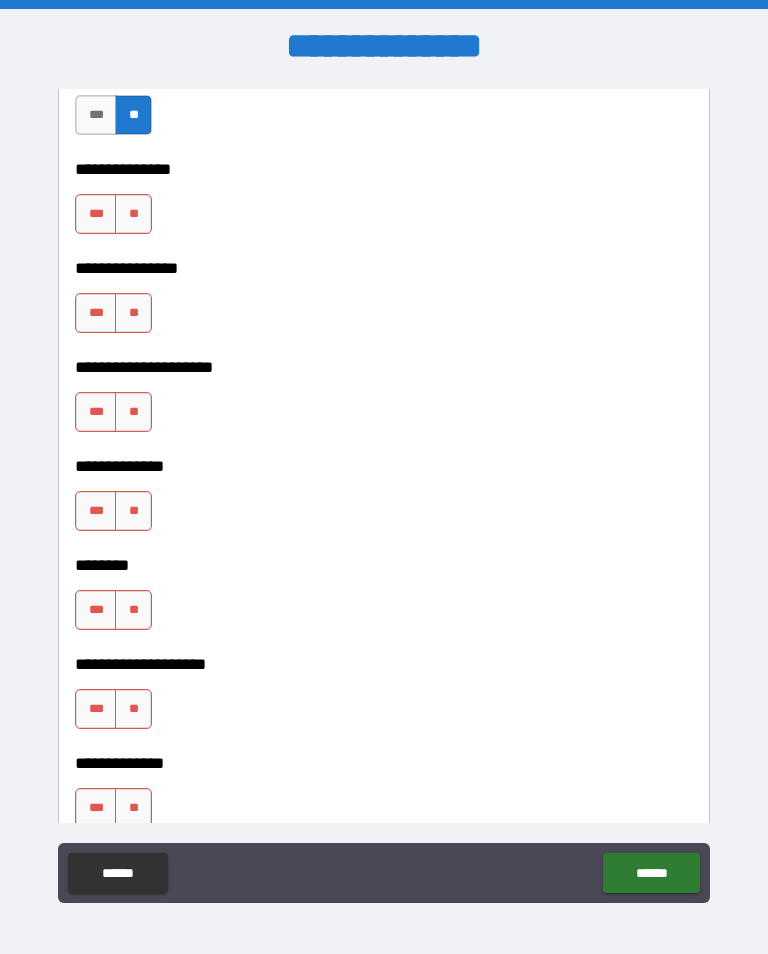 click on "**" at bounding box center (133, 214) 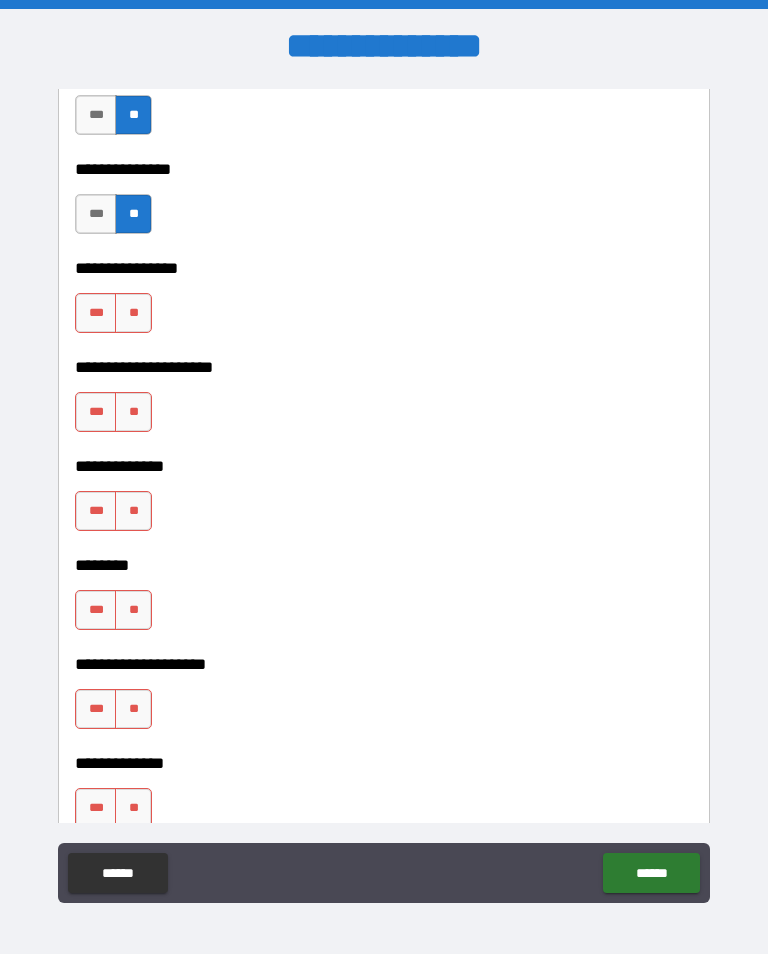 click on "**" at bounding box center [133, 313] 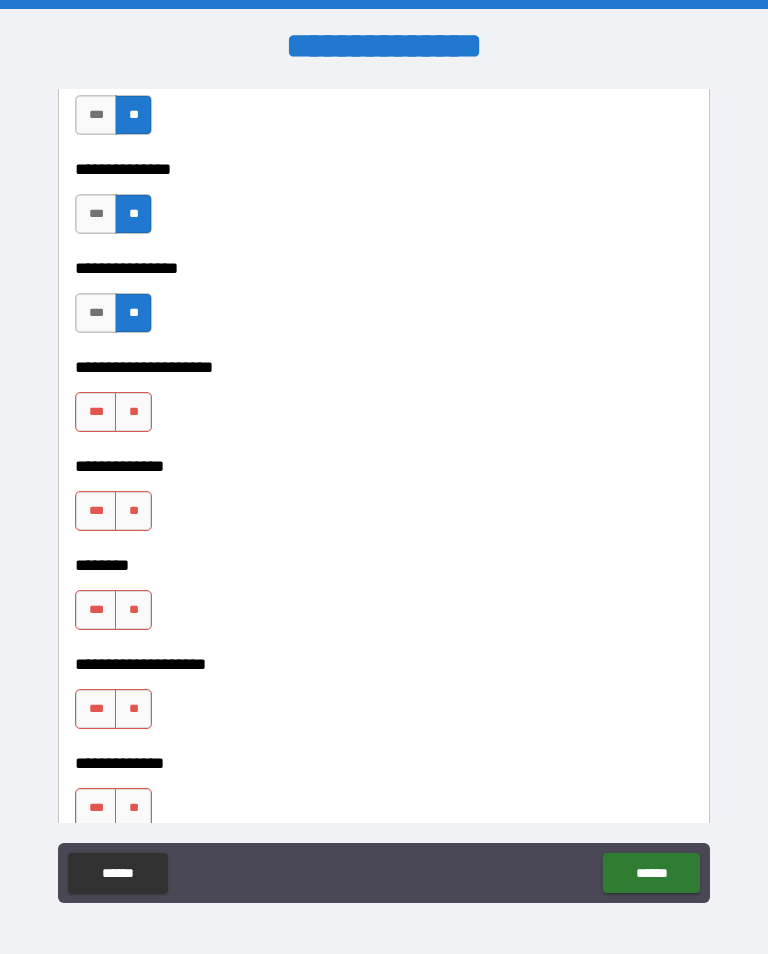 click on "**" at bounding box center [133, 412] 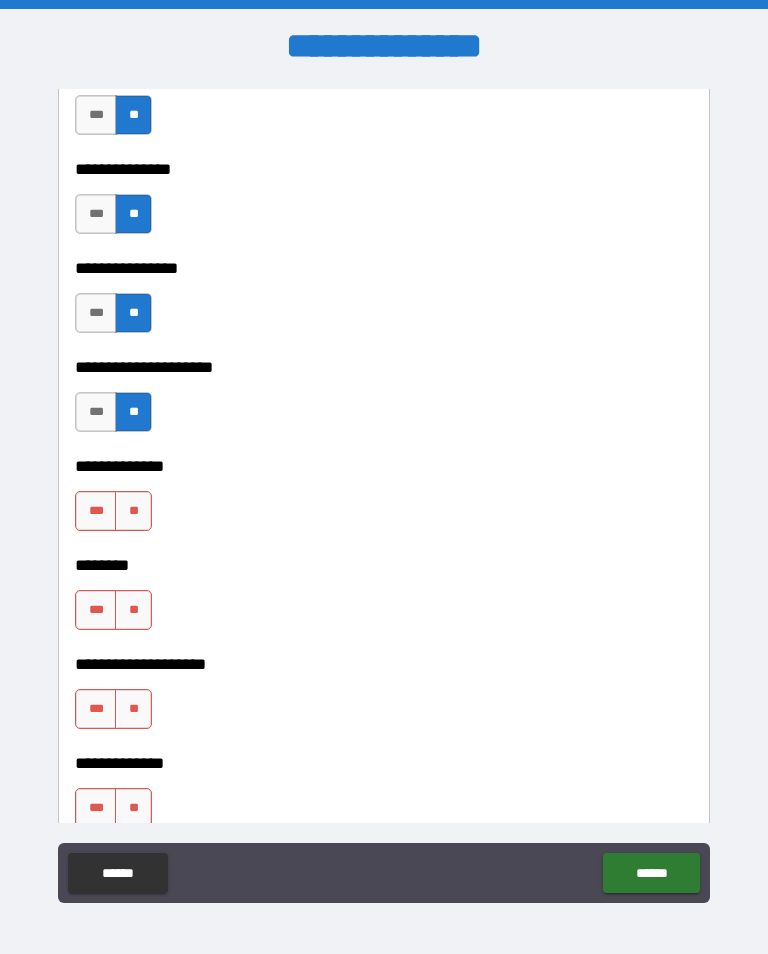 click on "**" at bounding box center (133, 511) 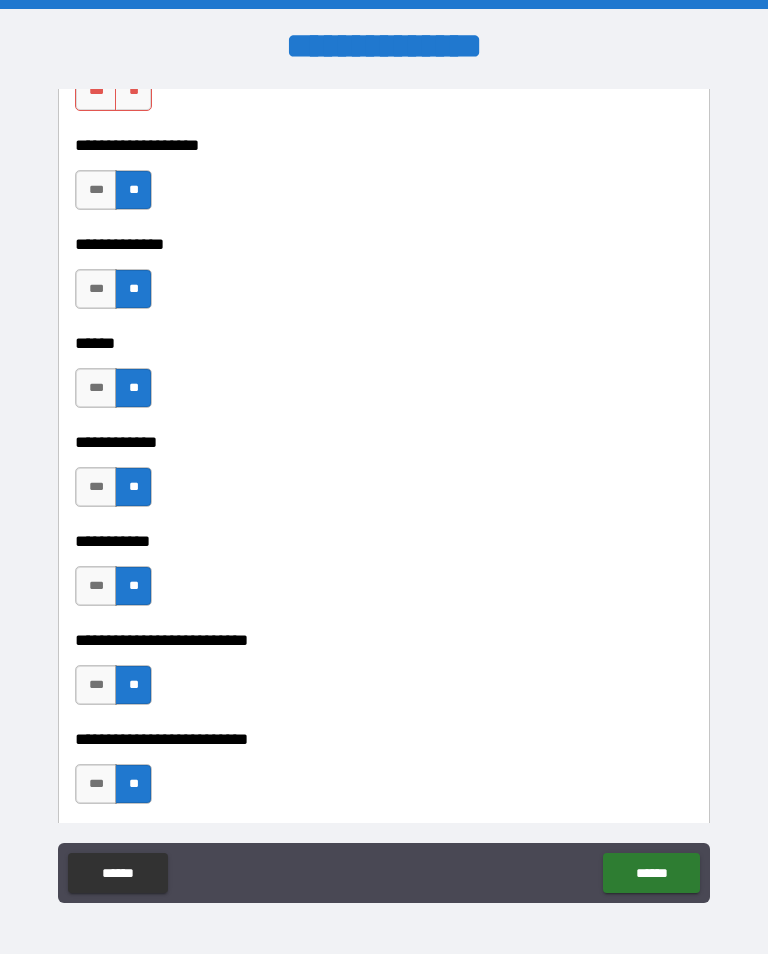 scroll, scrollTop: 3803, scrollLeft: 0, axis: vertical 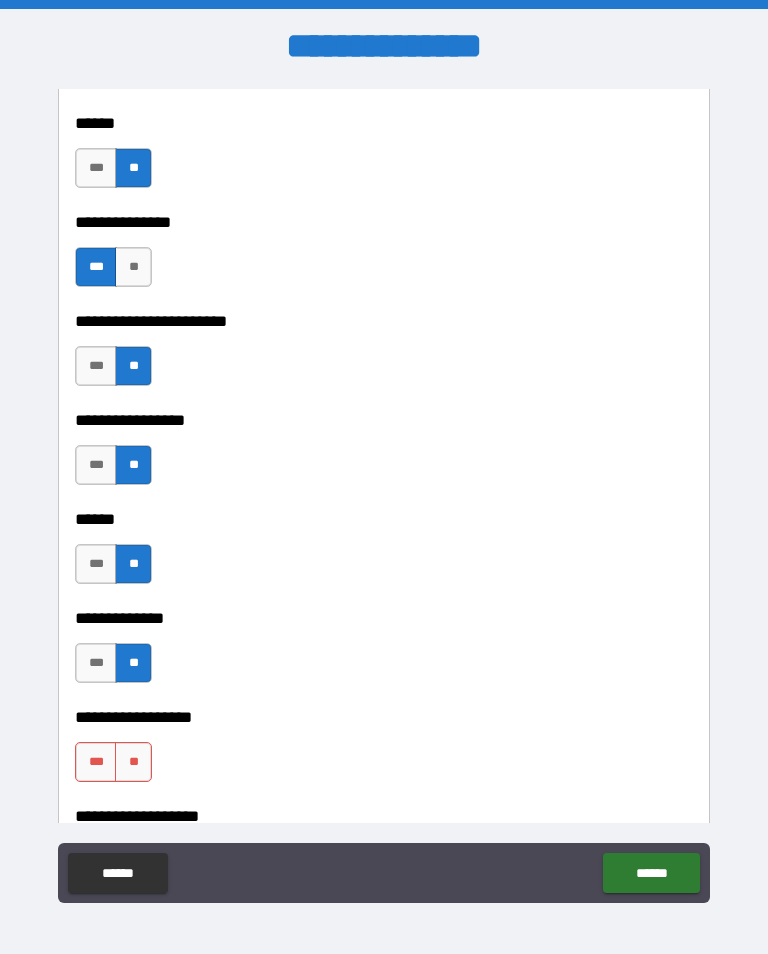 click on "**" at bounding box center [133, 762] 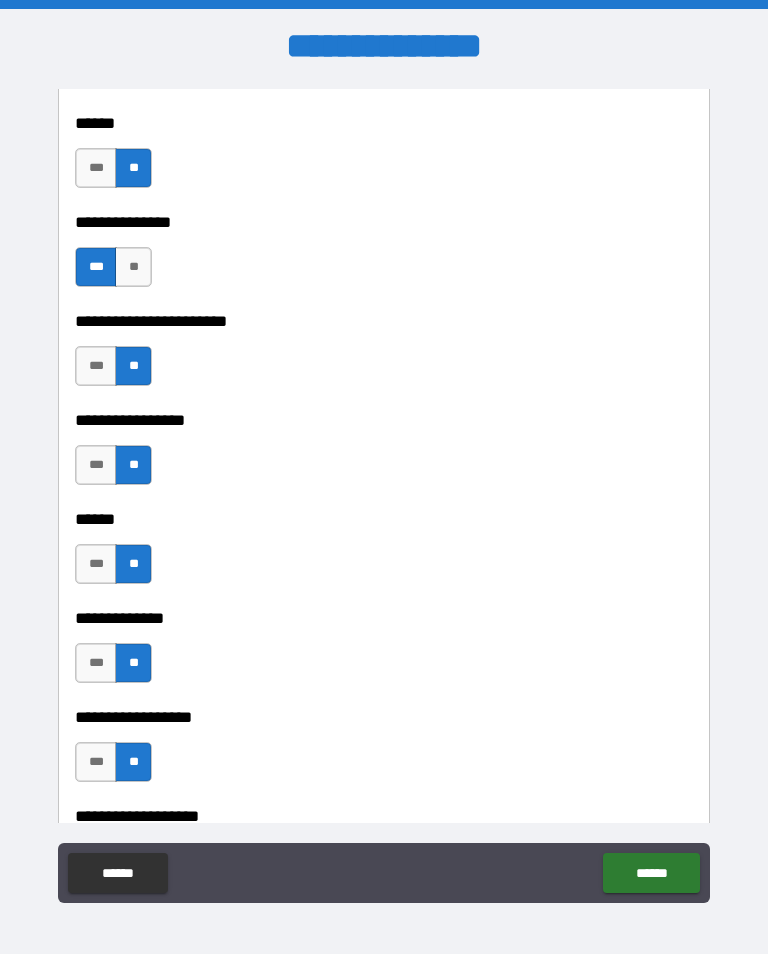 scroll, scrollTop: 3251, scrollLeft: 0, axis: vertical 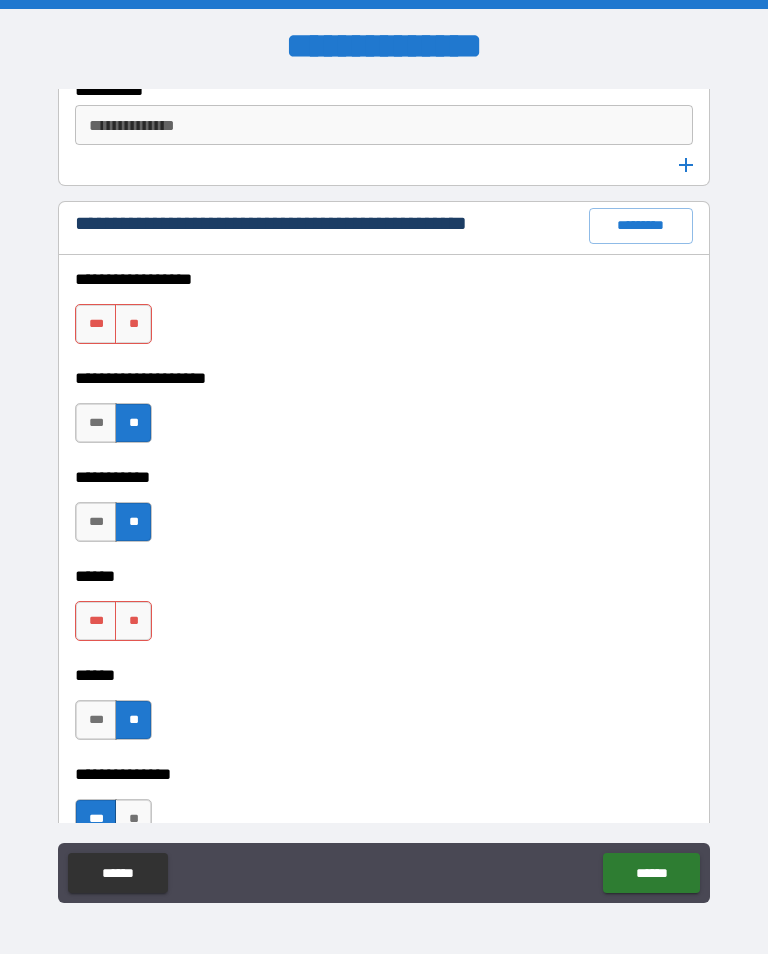 click on "**" at bounding box center [133, 324] 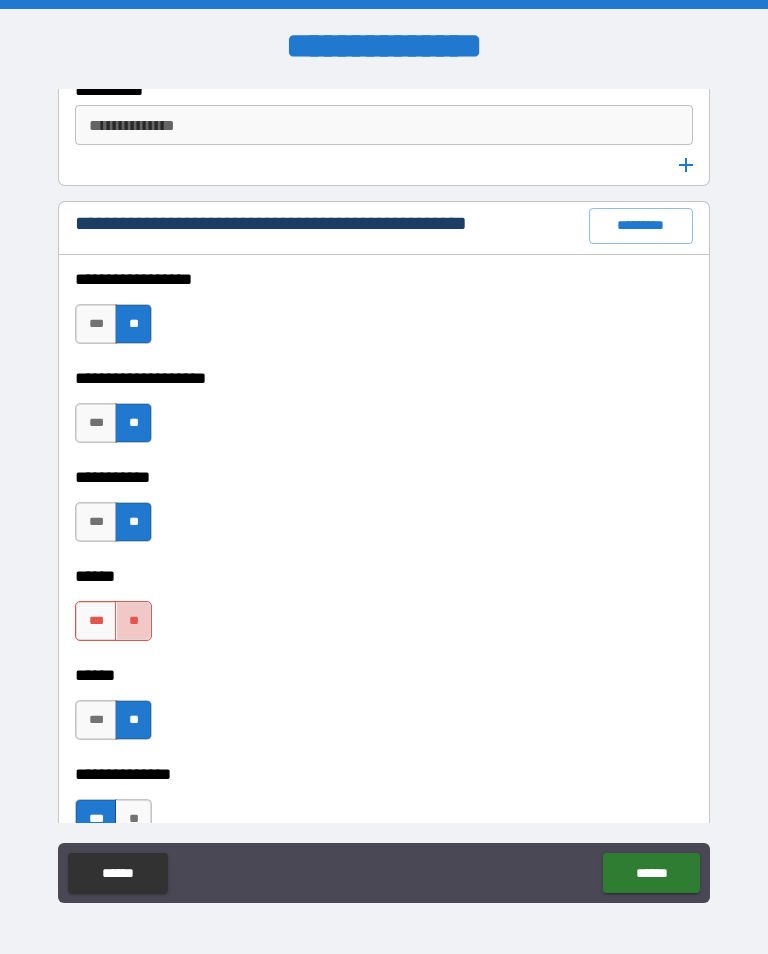 click on "**" at bounding box center (133, 621) 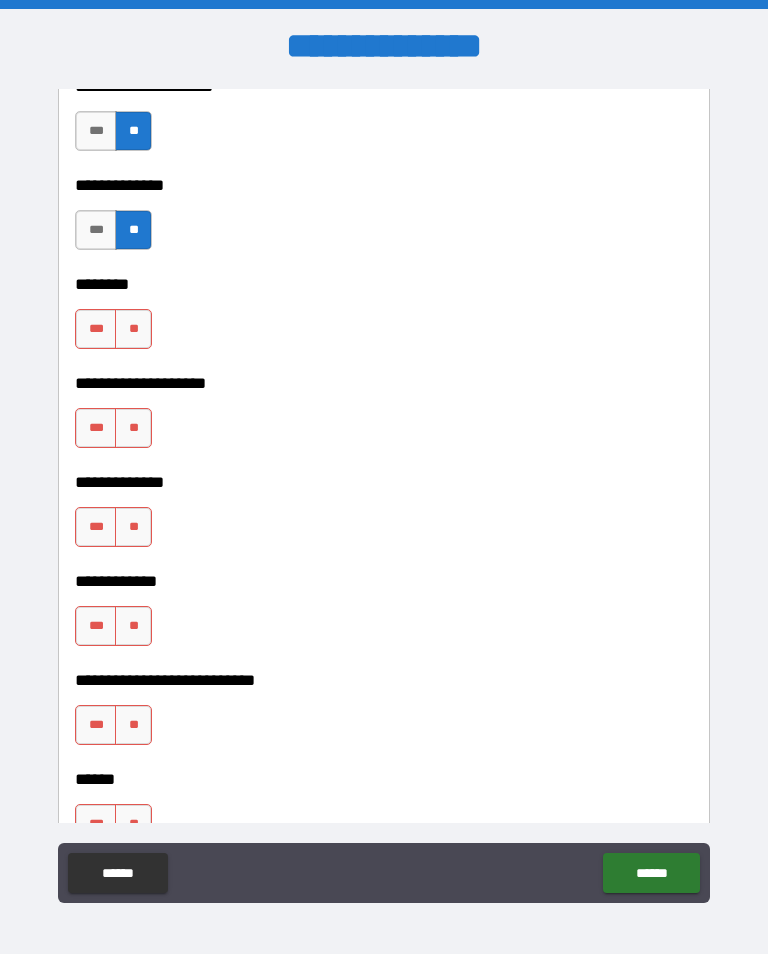 scroll, scrollTop: 9187, scrollLeft: 0, axis: vertical 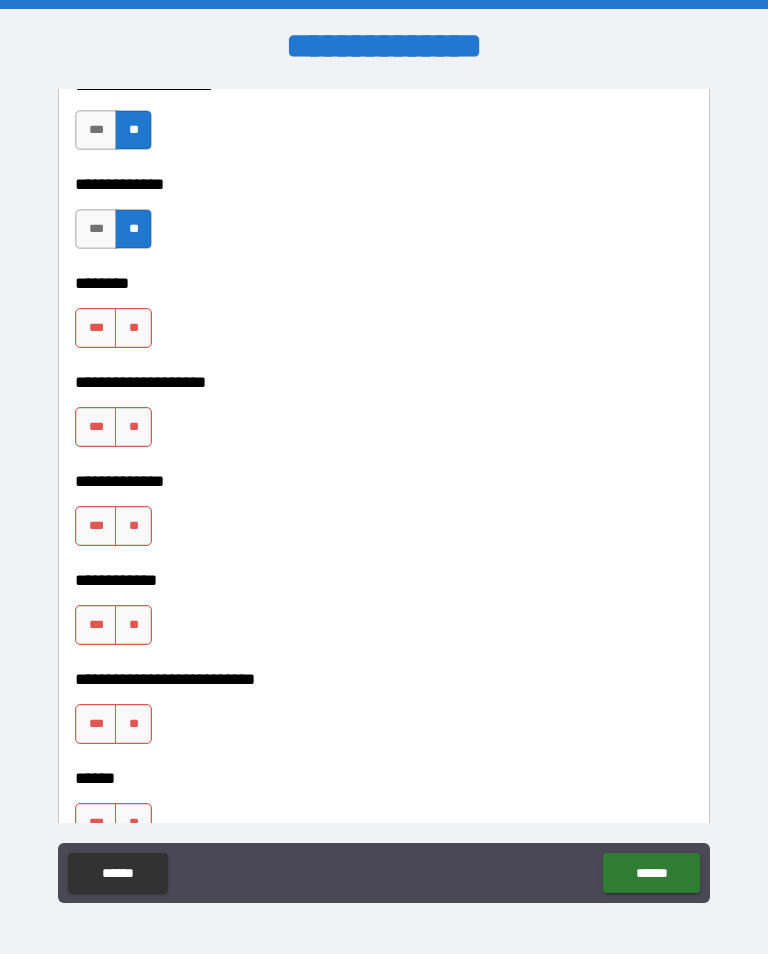 click on "***" at bounding box center (96, 328) 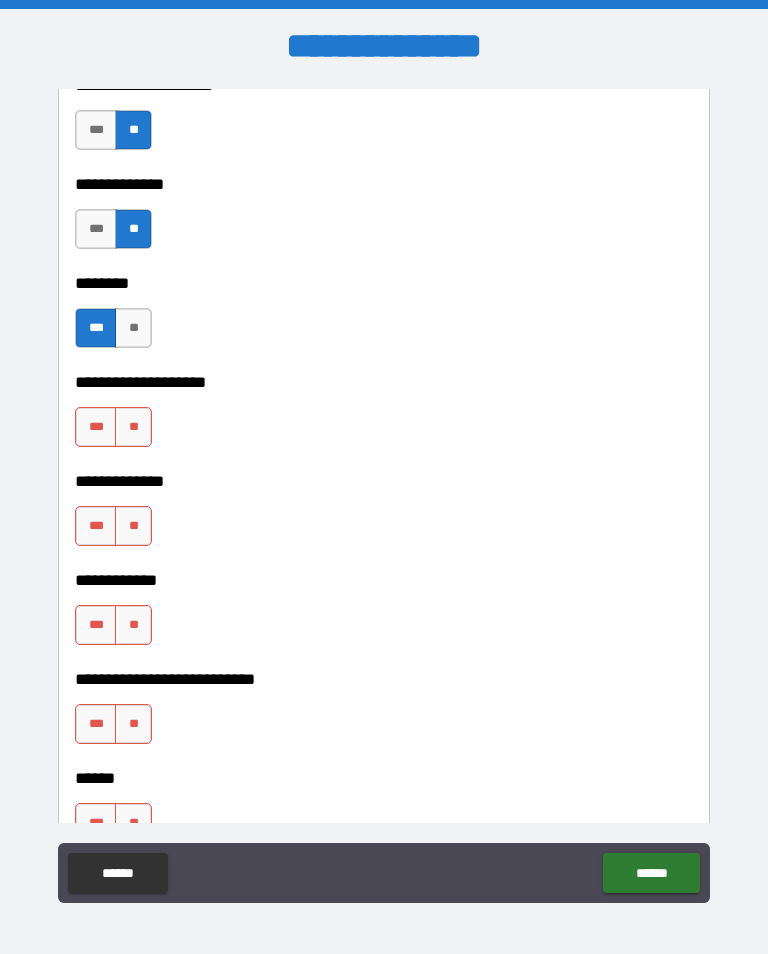 click on "**" at bounding box center [133, 427] 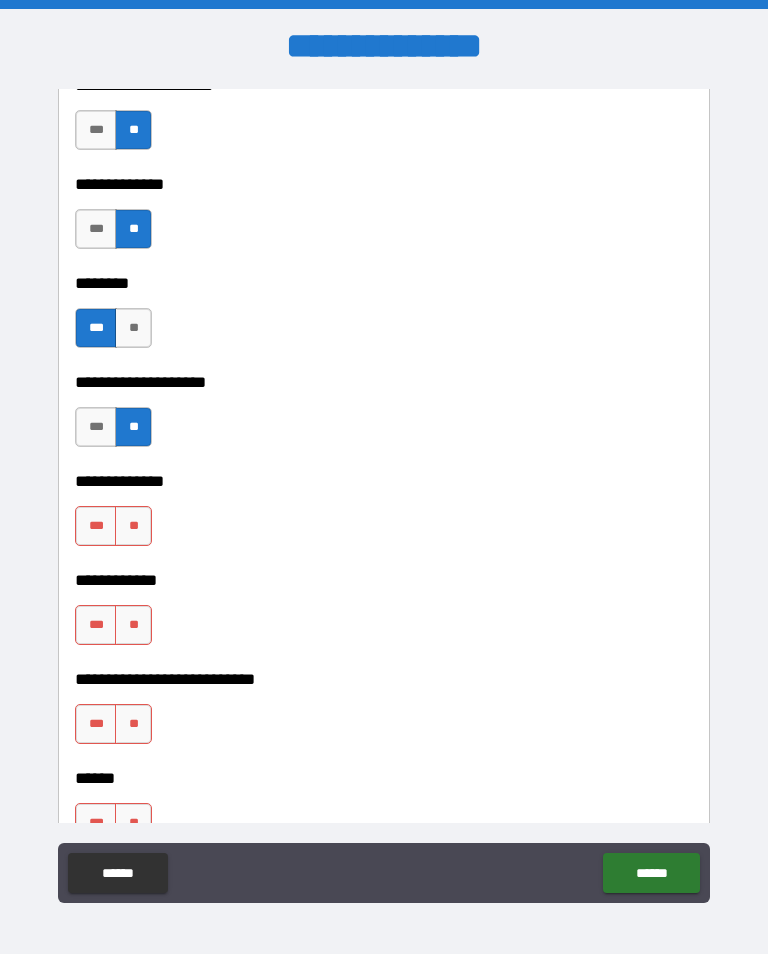 click on "**" at bounding box center [133, 526] 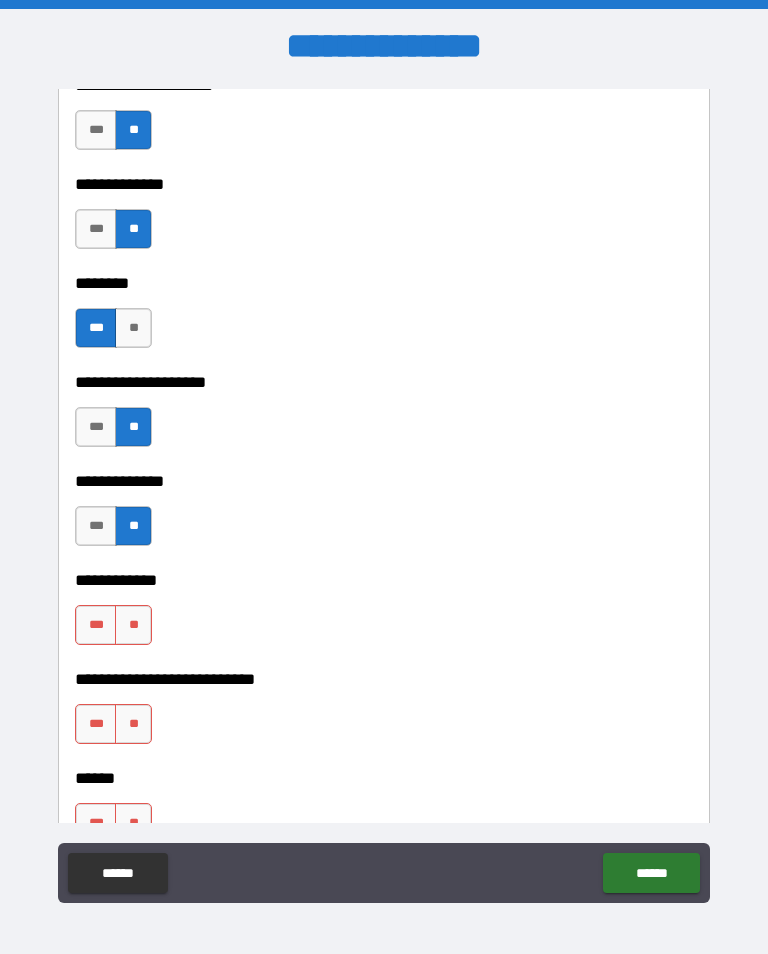 click on "**" at bounding box center [133, 625] 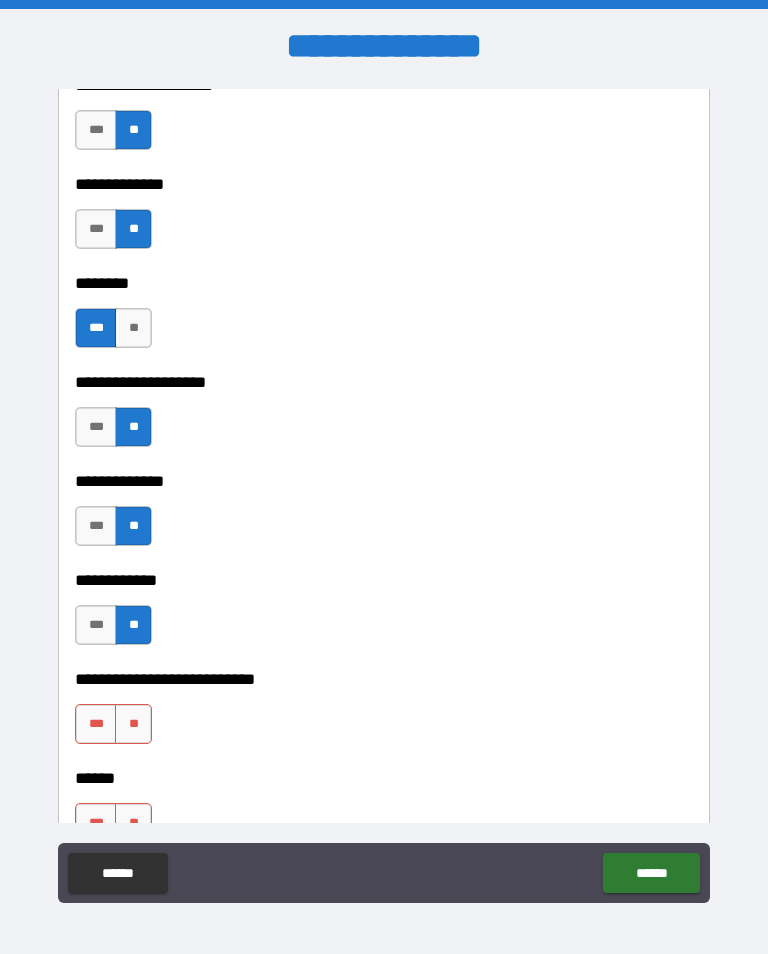 click on "**" at bounding box center (133, 724) 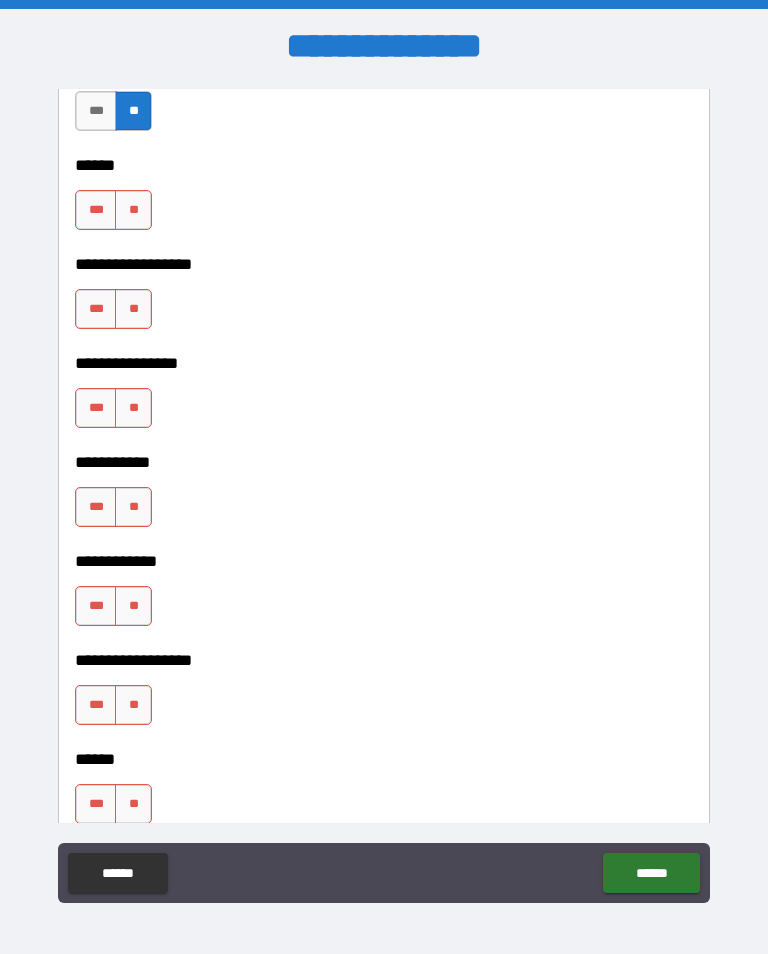 scroll, scrollTop: 9809, scrollLeft: 0, axis: vertical 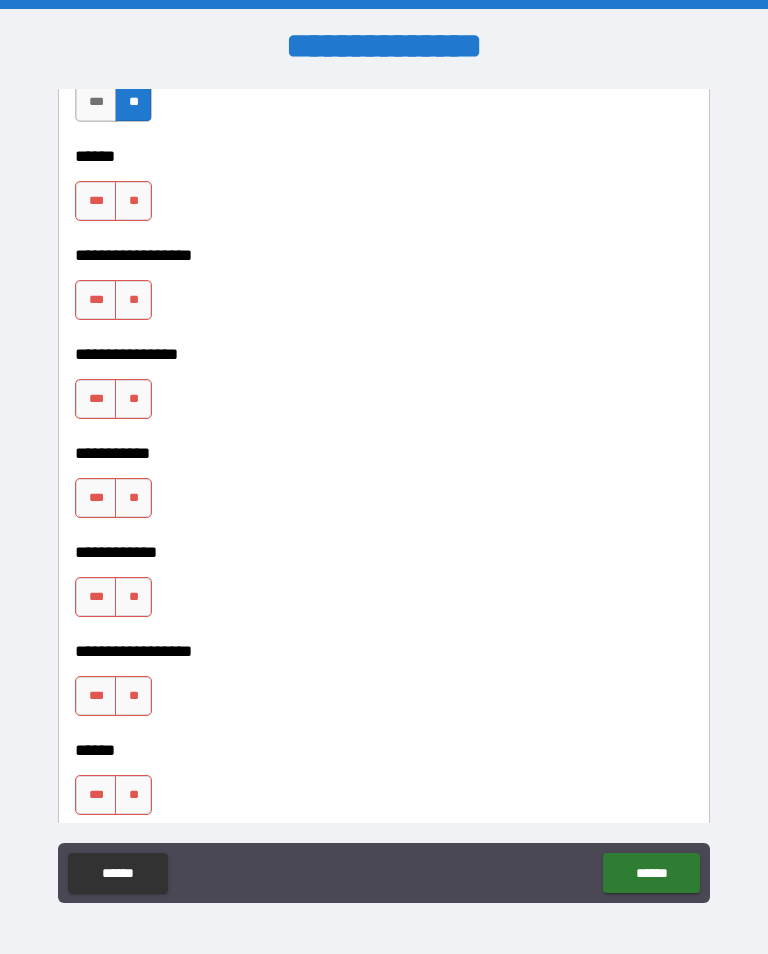 click on "**" at bounding box center [133, 201] 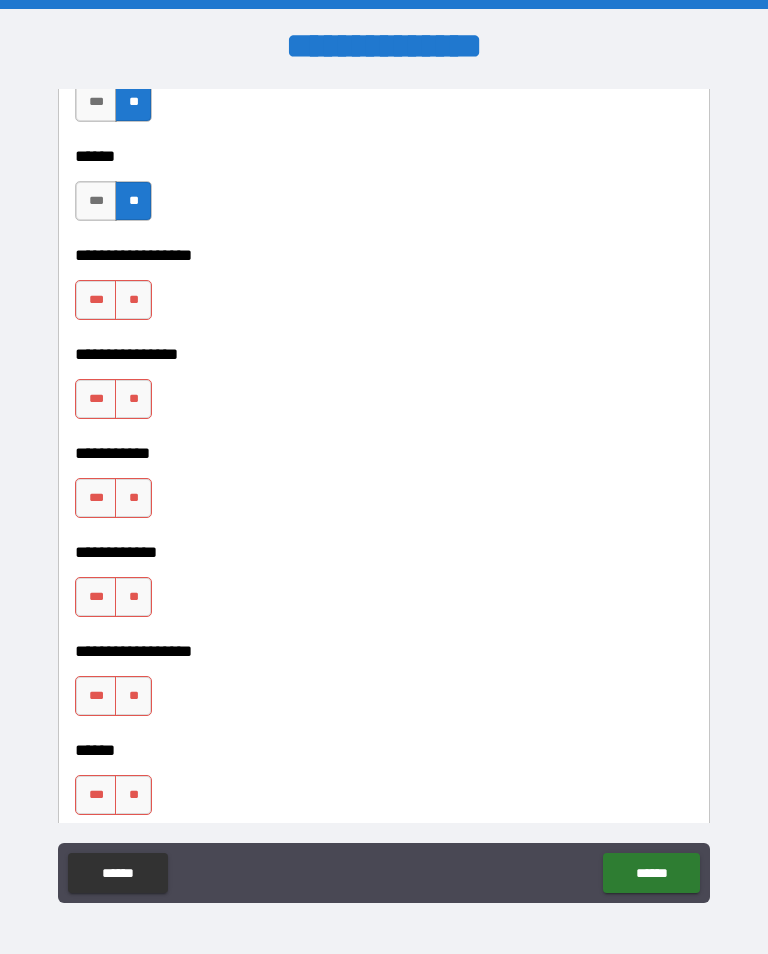 click on "**" at bounding box center (133, 300) 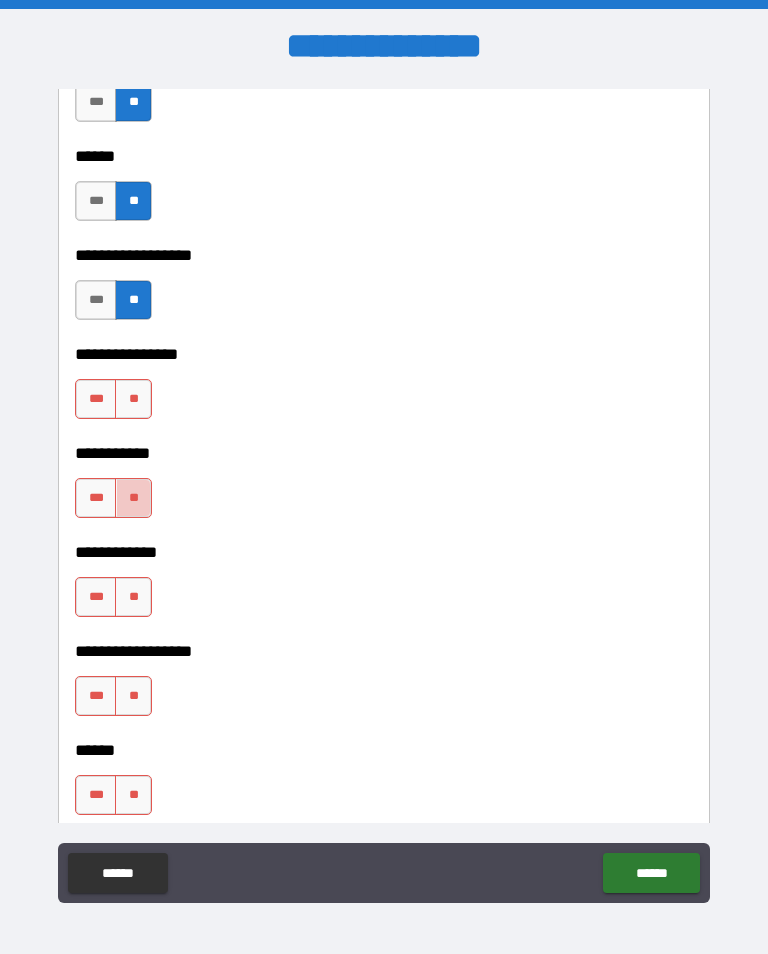 click on "**" at bounding box center (133, 498) 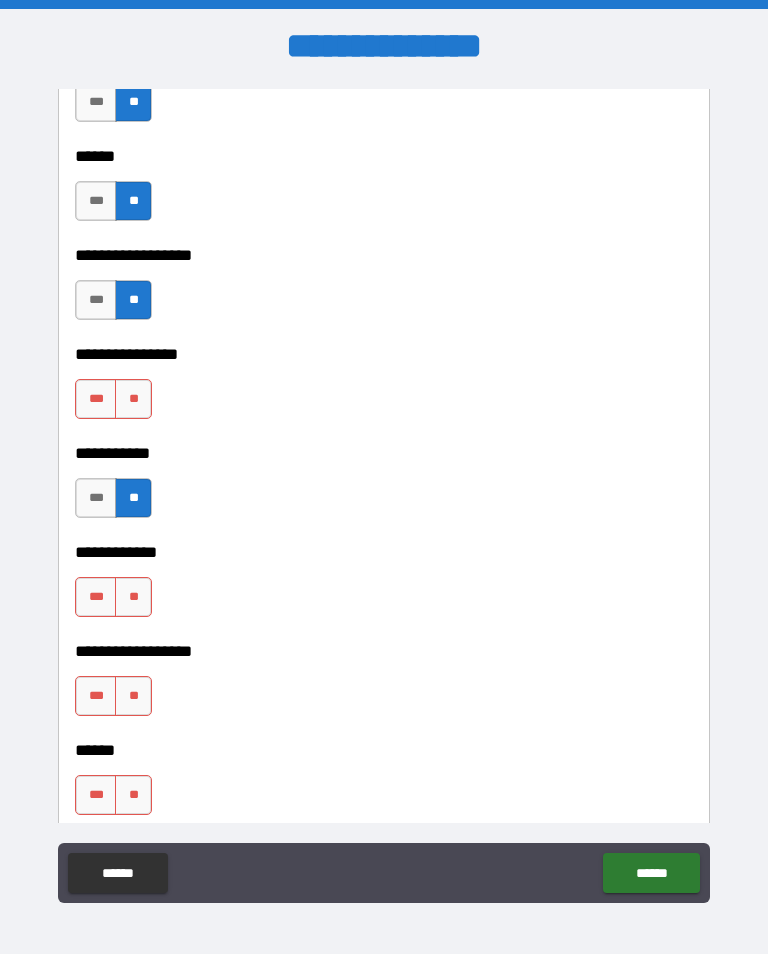 click on "**" at bounding box center (133, 597) 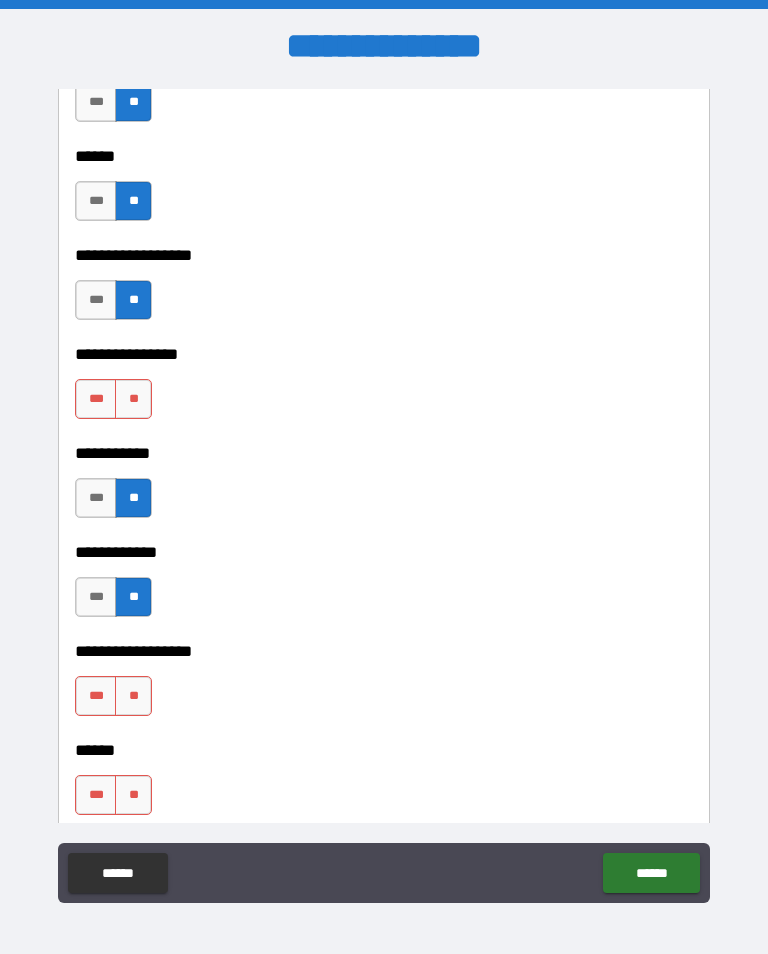 click on "***" at bounding box center [96, 399] 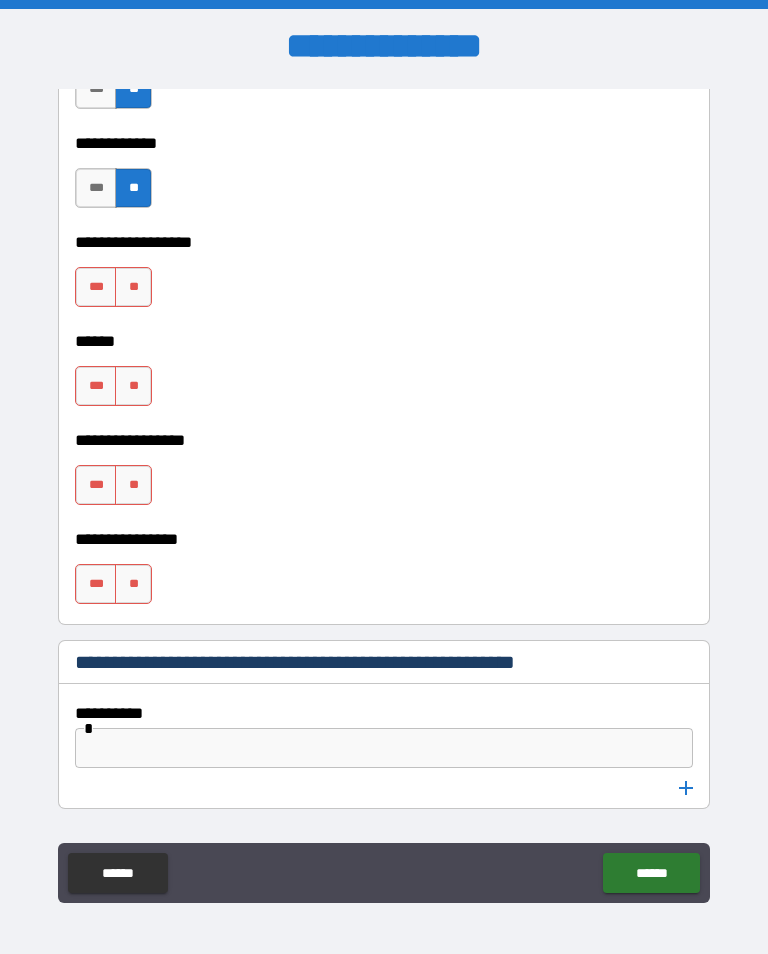 scroll, scrollTop: 10219, scrollLeft: 0, axis: vertical 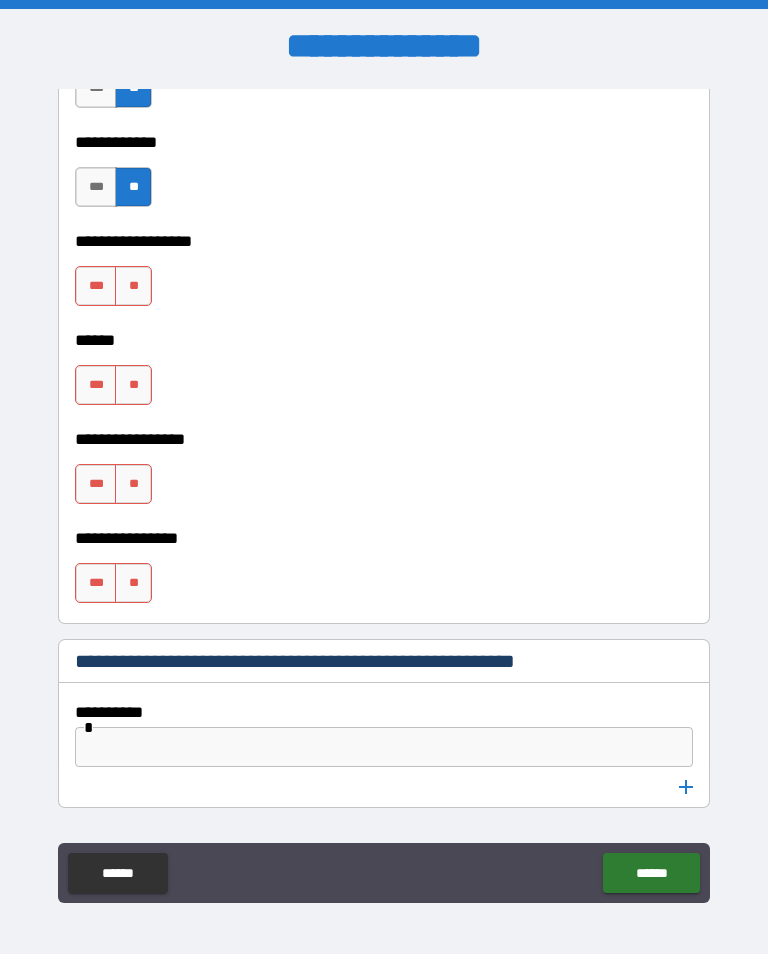click on "**" at bounding box center (133, 286) 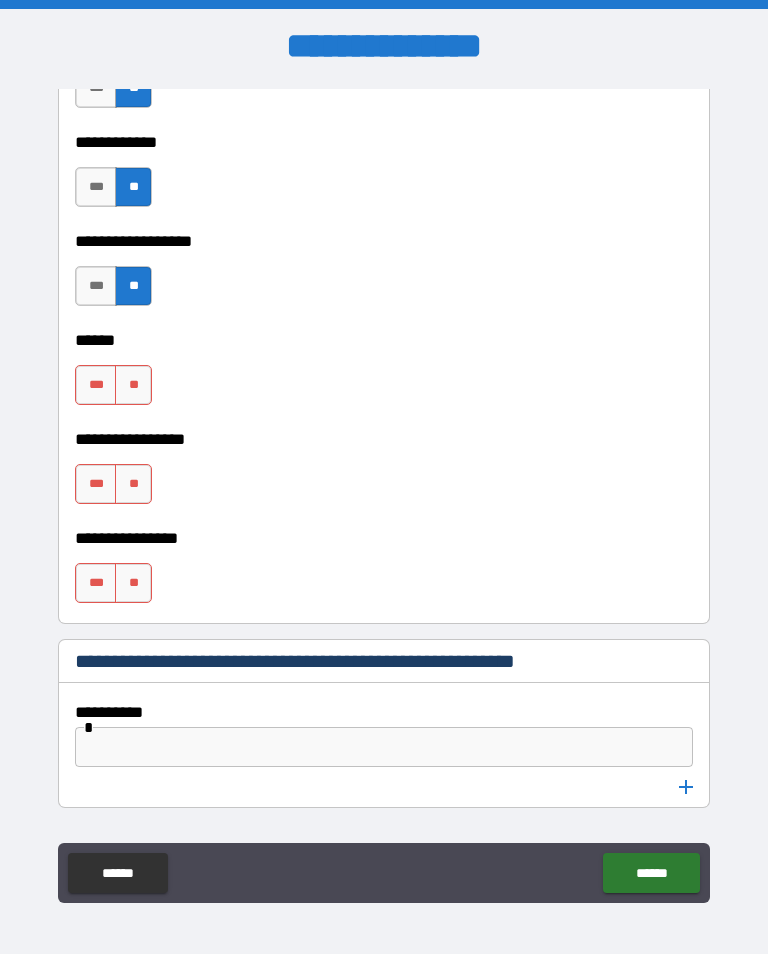 click on "**" at bounding box center (133, 385) 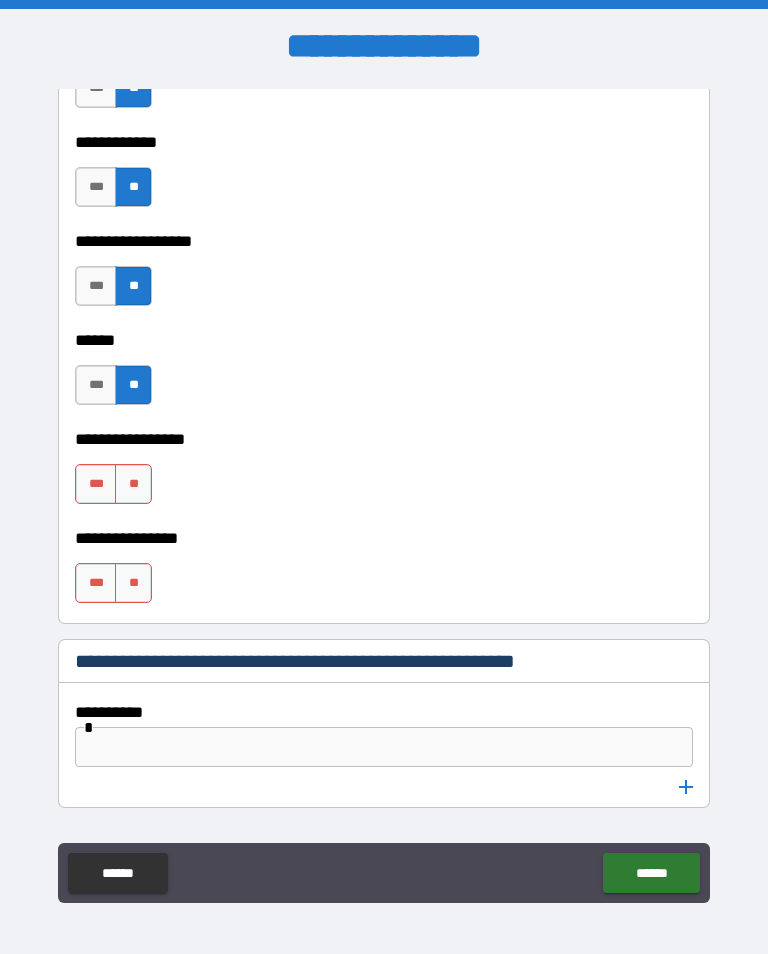 click on "**" at bounding box center (133, 484) 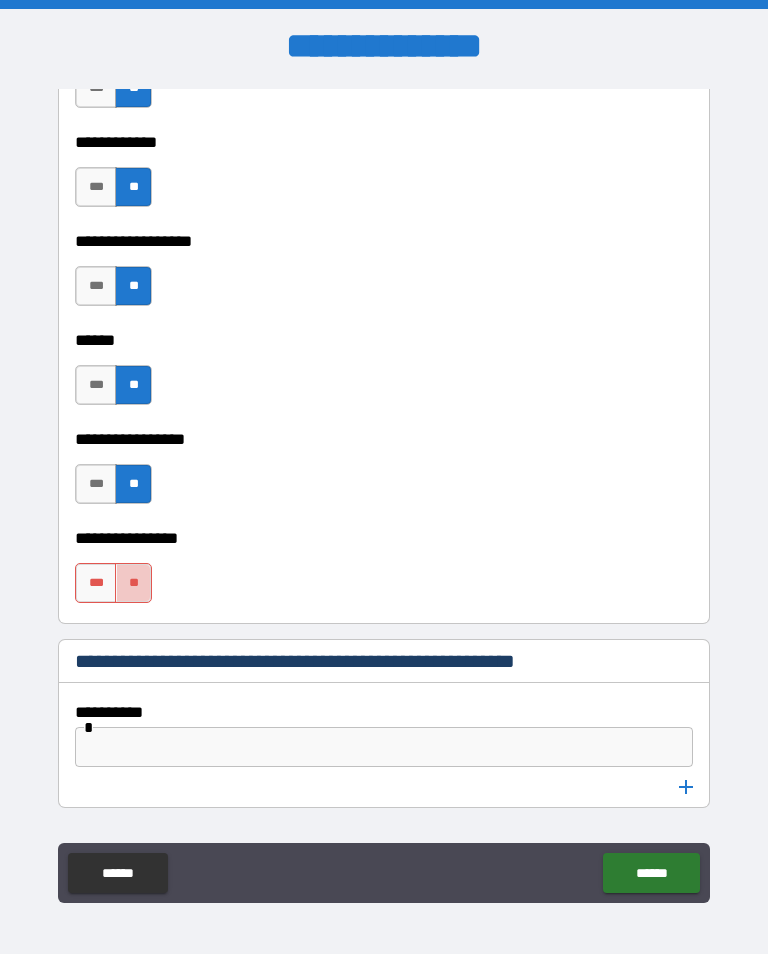 click on "**" at bounding box center [133, 583] 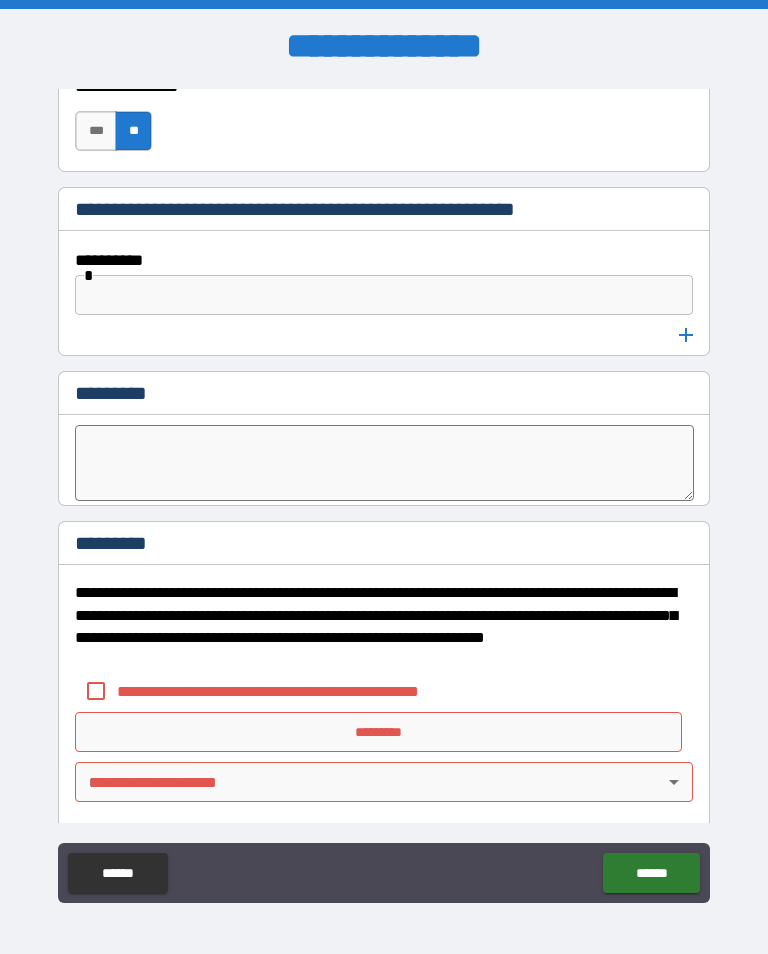 scroll, scrollTop: 10676, scrollLeft: 0, axis: vertical 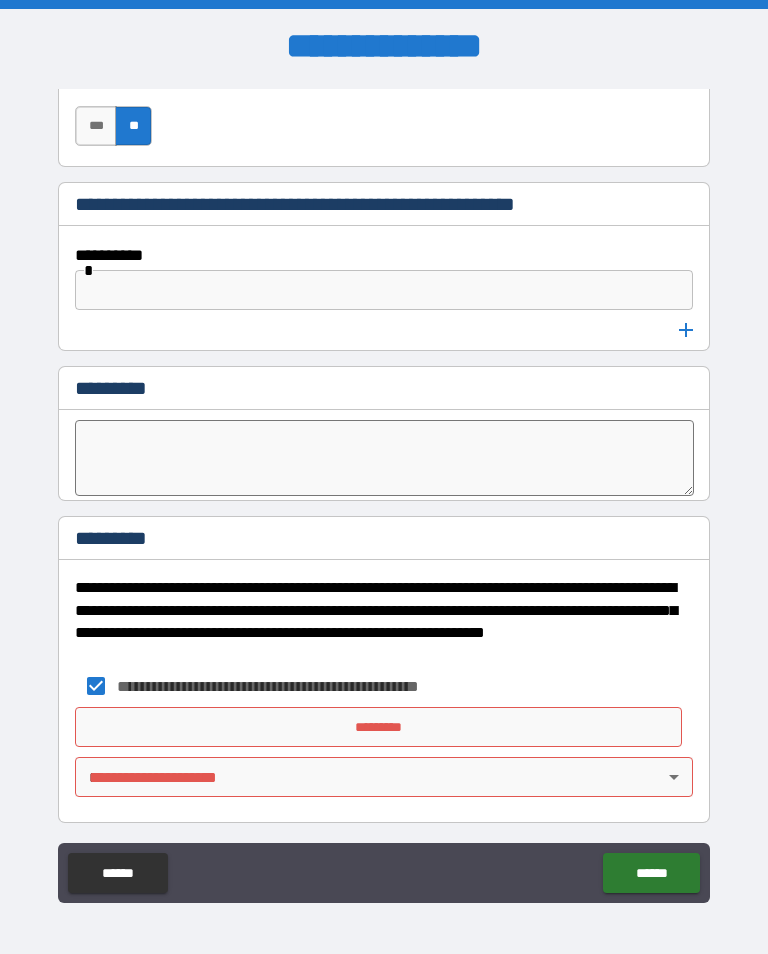 click on "*********" at bounding box center (378, 727) 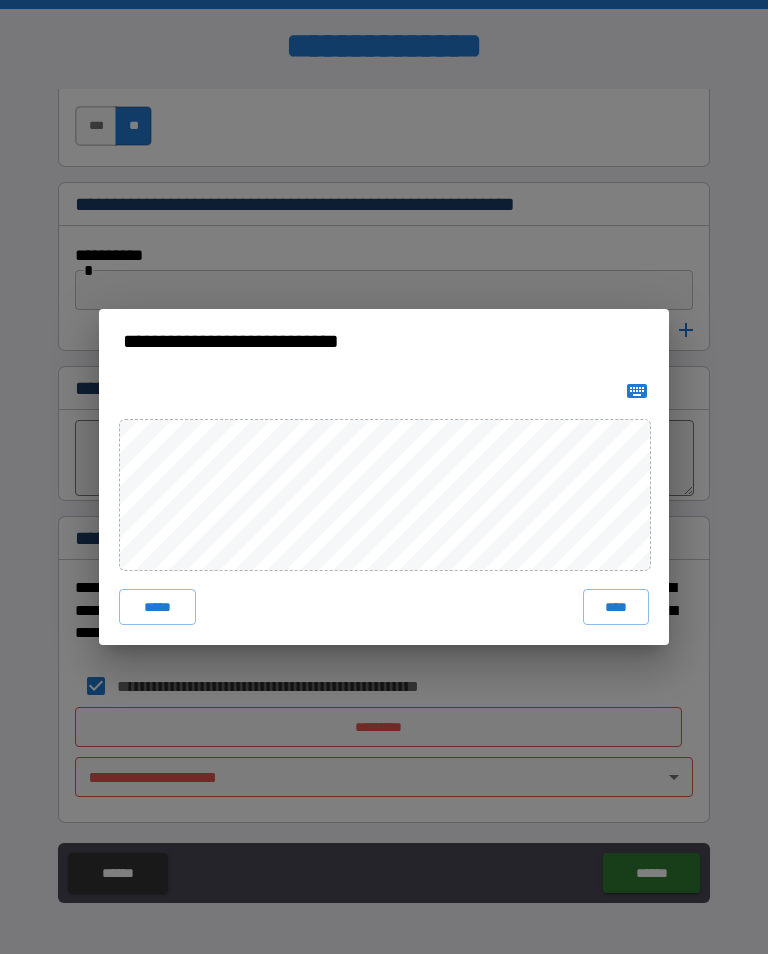click on "****" at bounding box center [616, 607] 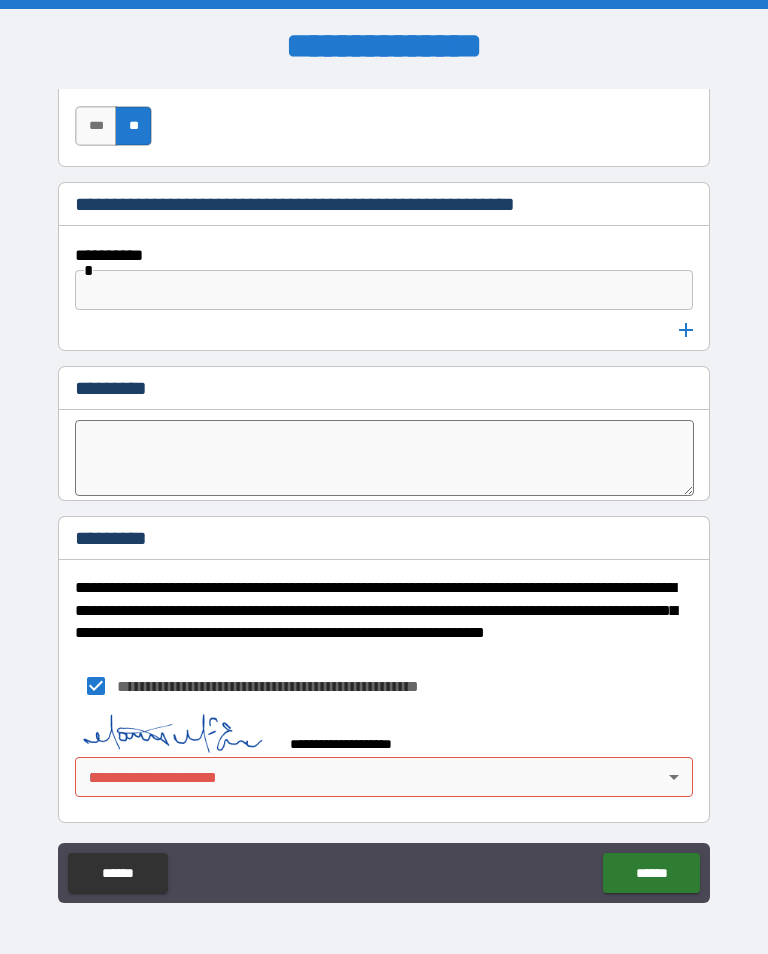 scroll, scrollTop: 10671, scrollLeft: 0, axis: vertical 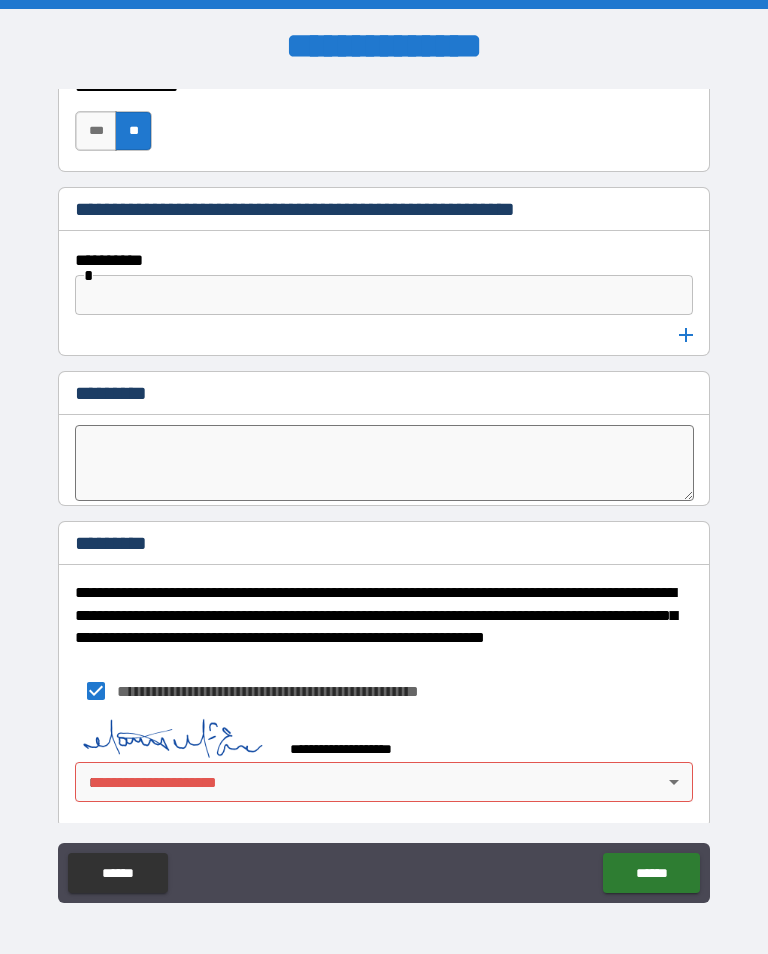 click on "**********" at bounding box center (384, 491) 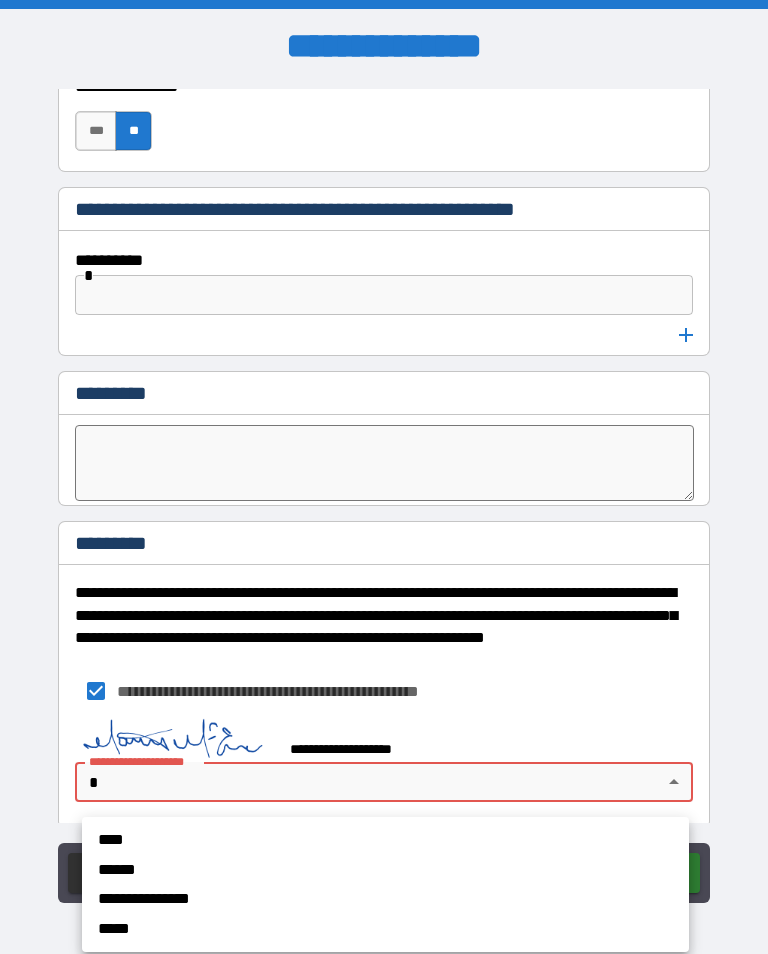 click on "****" at bounding box center (355, 840) 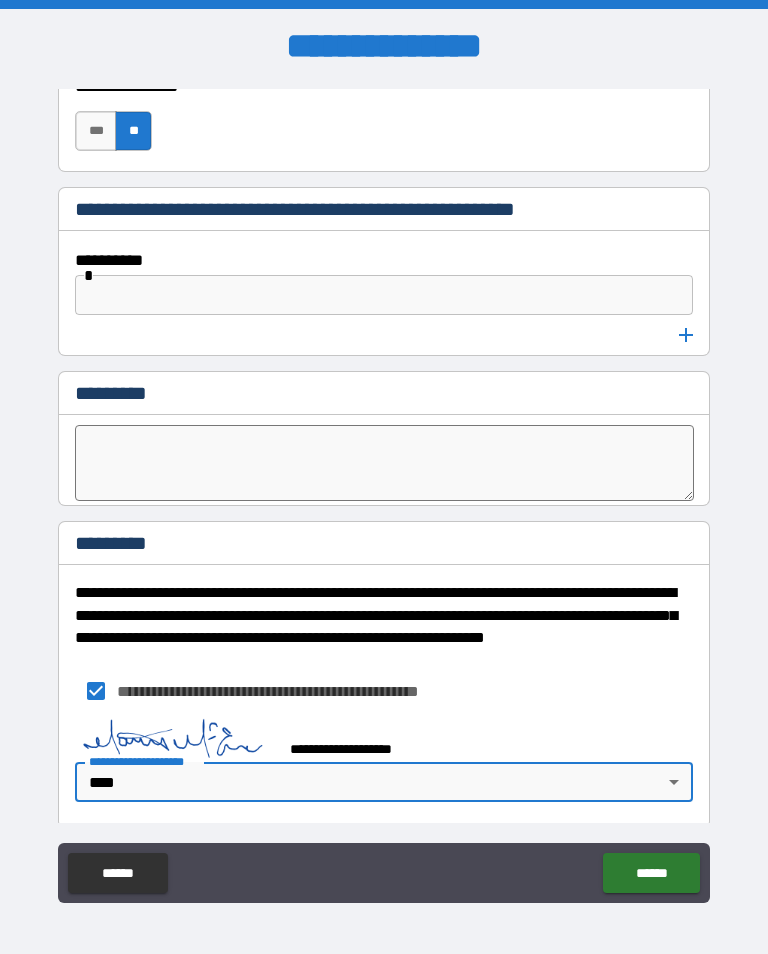 type on "****" 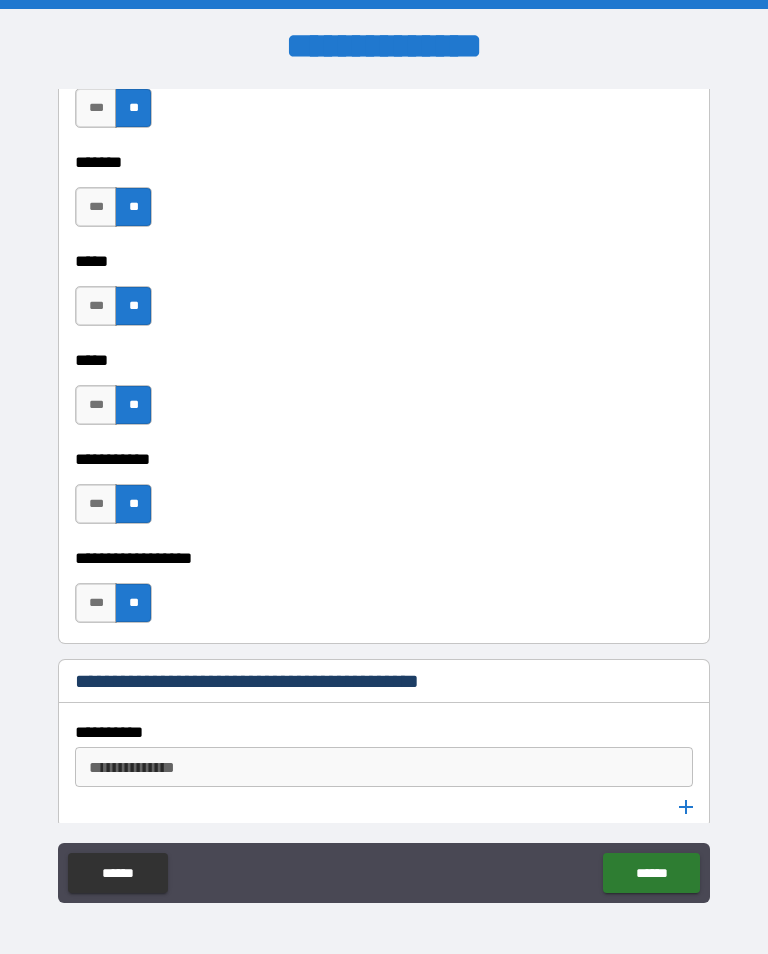 scroll, scrollTop: 2251, scrollLeft: 0, axis: vertical 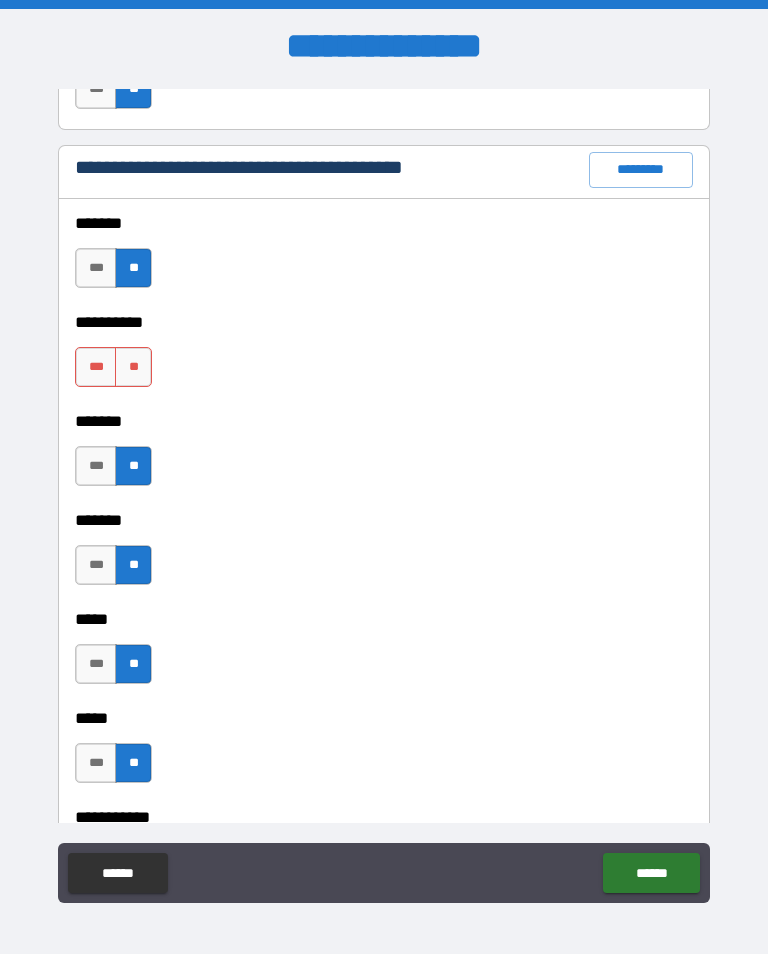 click on "**" at bounding box center (133, 367) 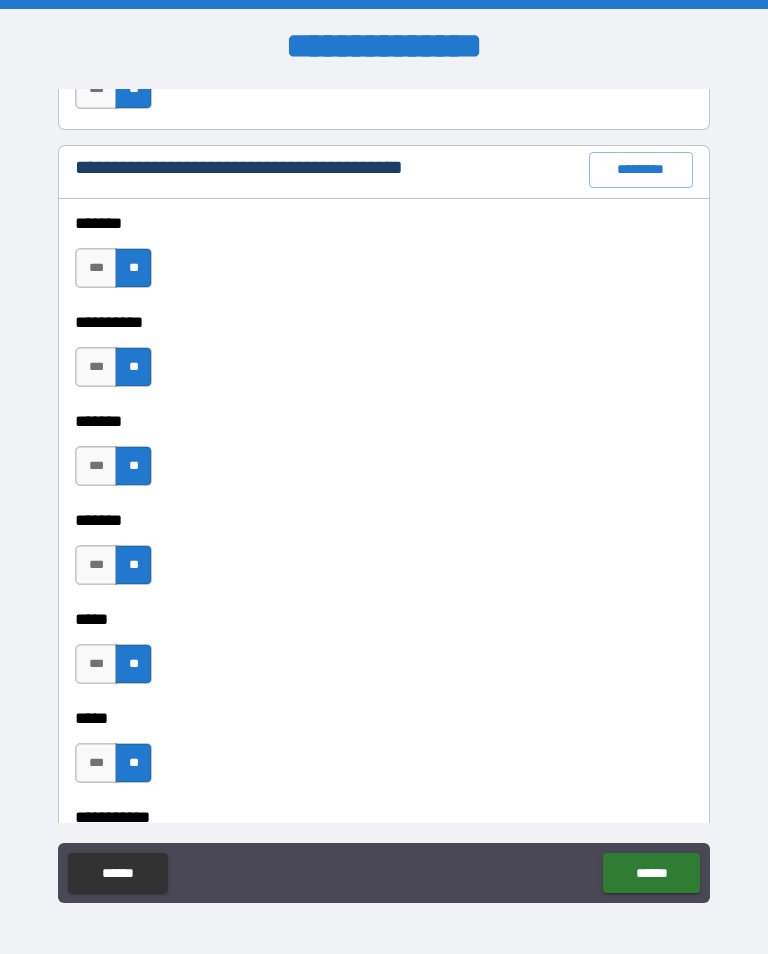 click on "******" at bounding box center [651, 873] 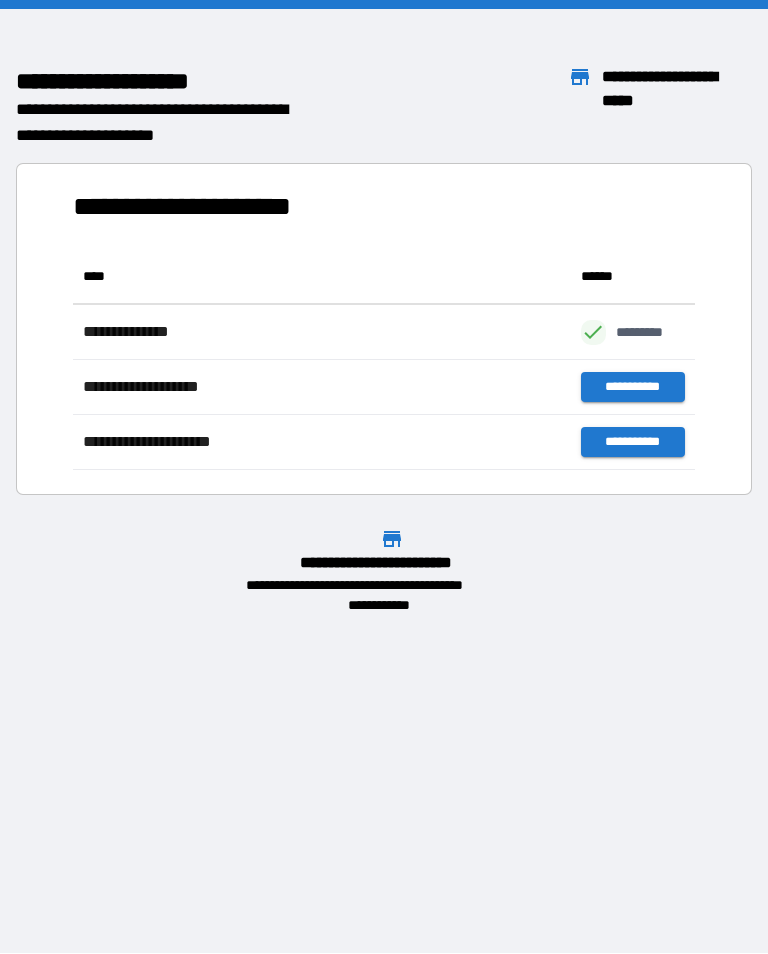scroll, scrollTop: 1, scrollLeft: 1, axis: both 